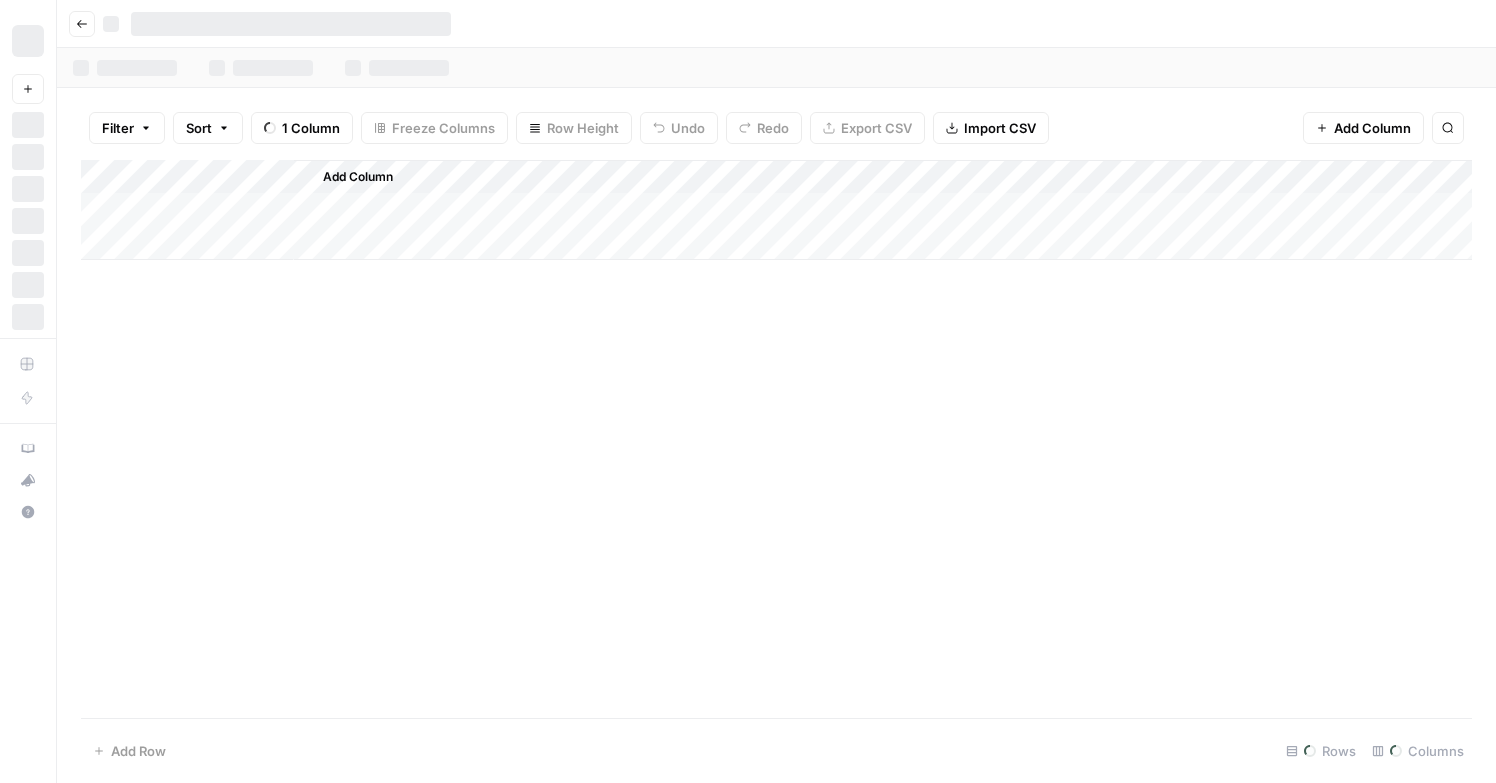 scroll, scrollTop: 0, scrollLeft: 0, axis: both 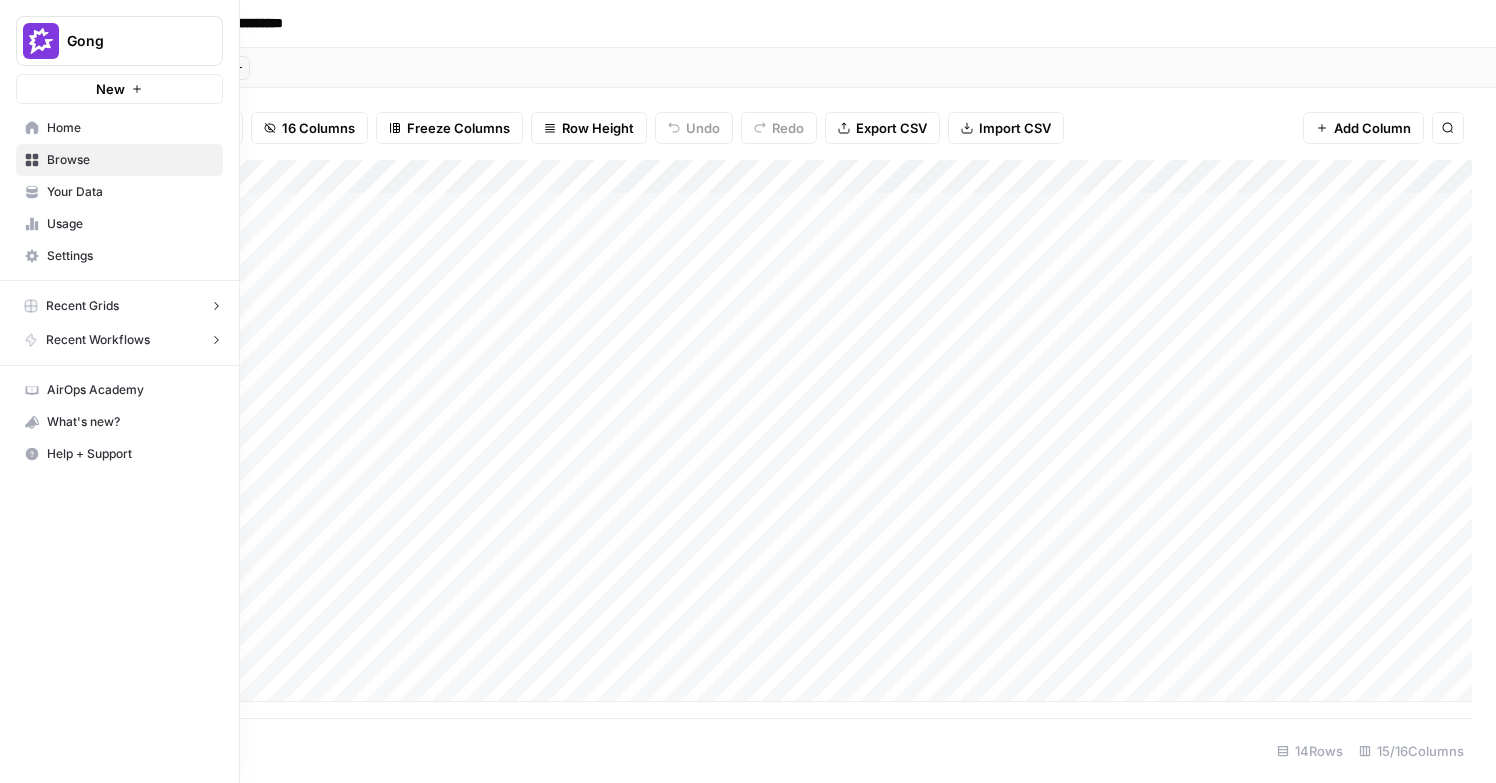 click on "Browse" at bounding box center (130, 160) 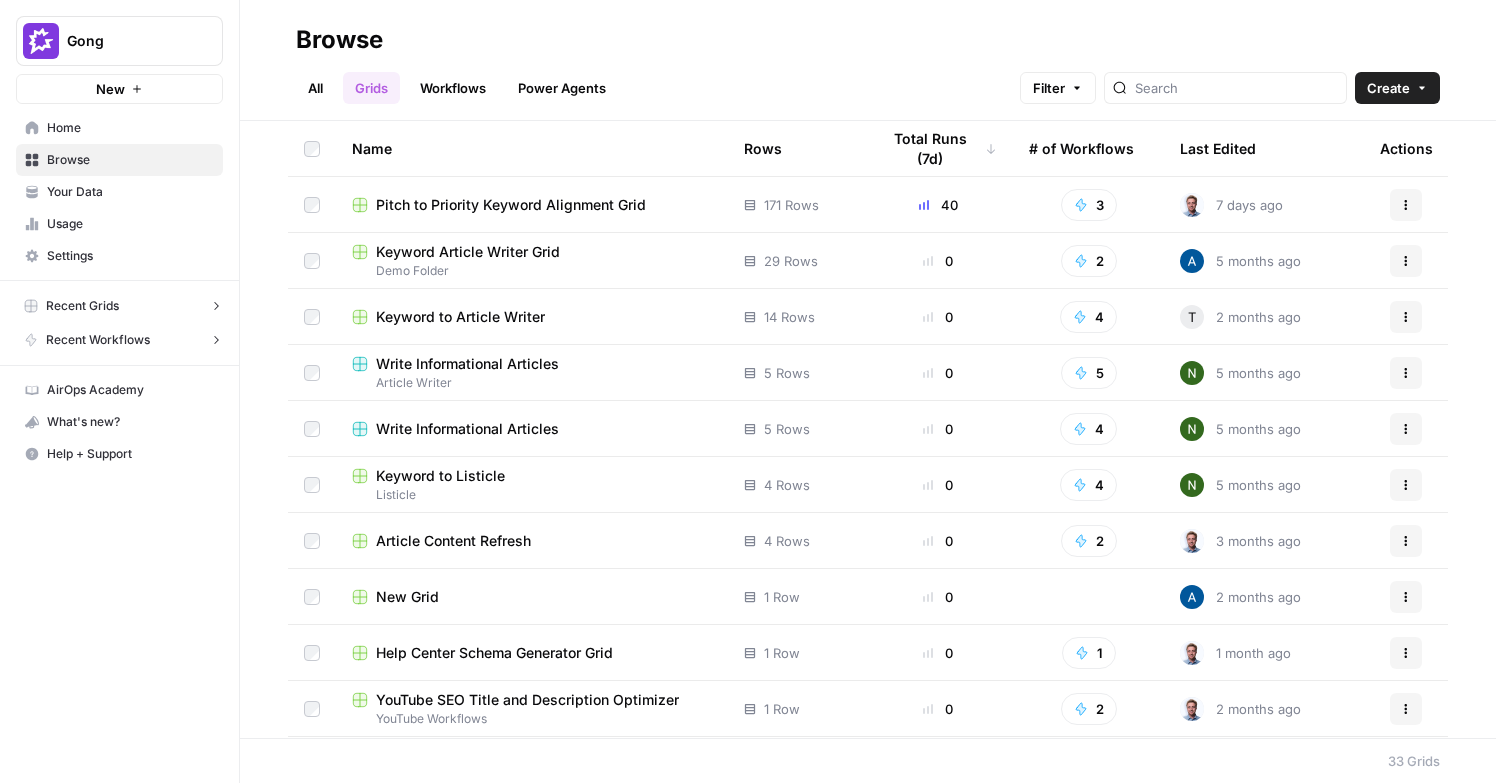 click on "Help Center Schema Generator Grid" at bounding box center [494, 653] 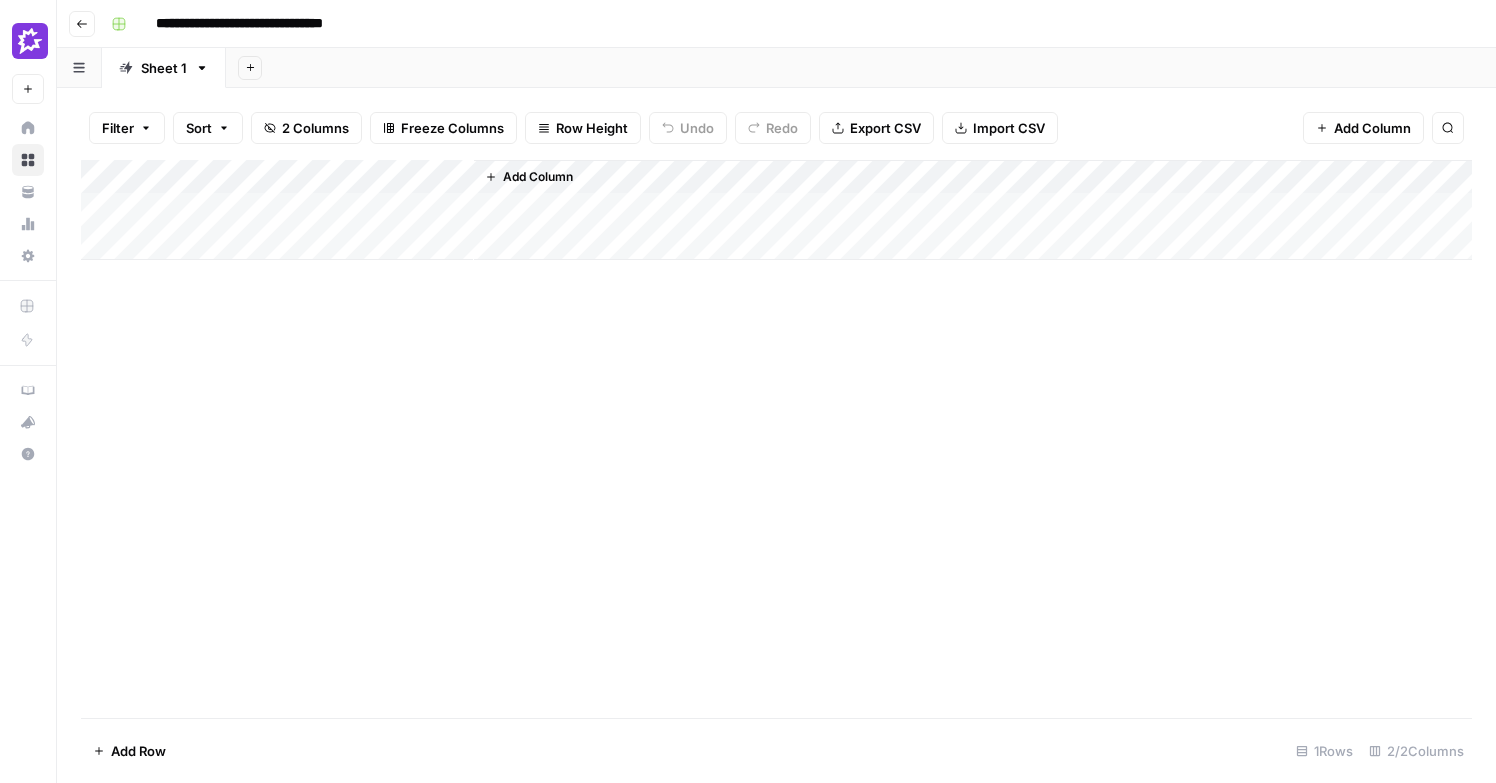 click on "Add Column" at bounding box center [776, 210] 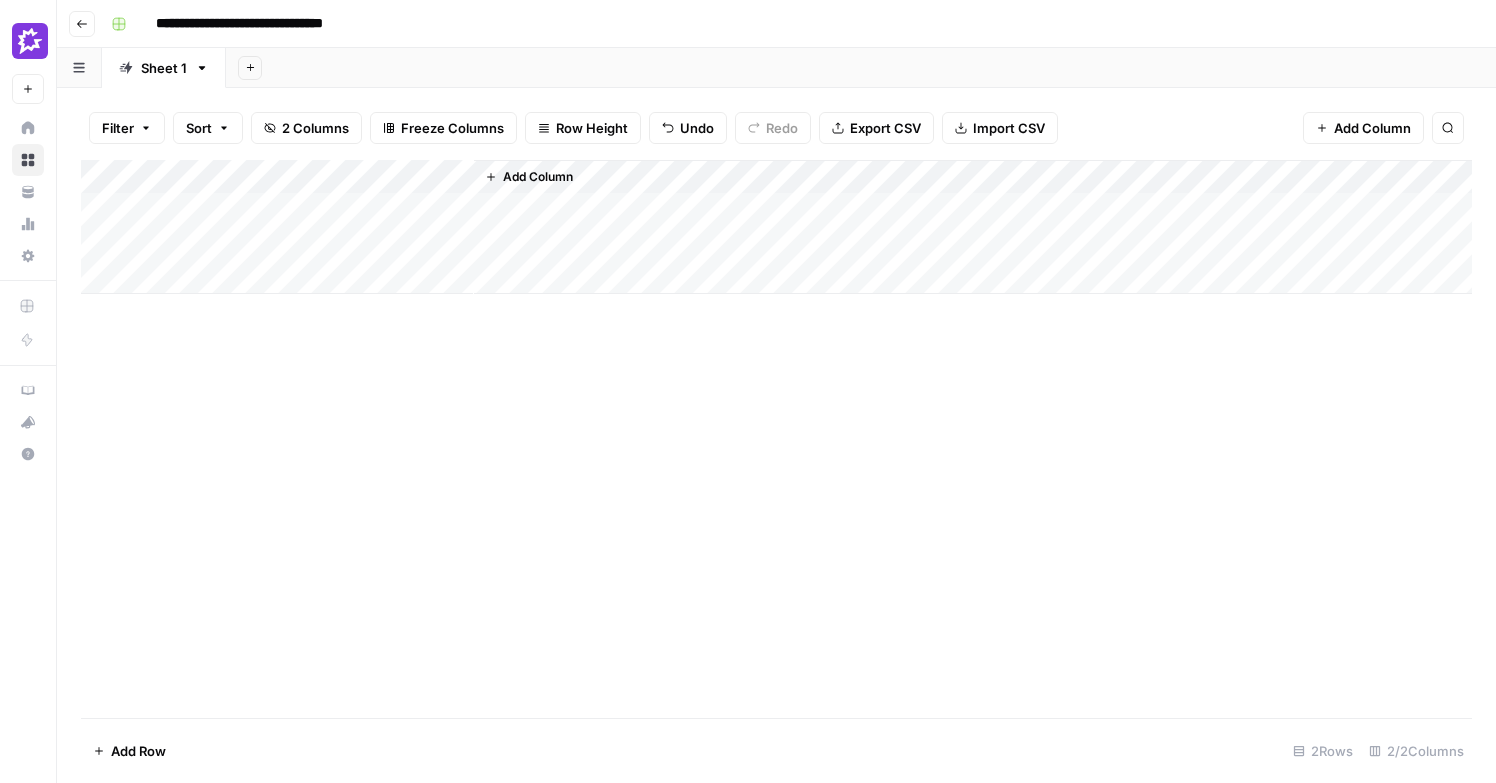 click on "Oops! Your window is too small AirOps is currently only supported on desktop devices. Please switch to access. Go Back
Press space bar to start a drag.
When dragging you can use the arrow keys to move the item around and escape to cancel.
Some screen readers may require you to be in focus mode or to use your pass through key" at bounding box center (748, 391) 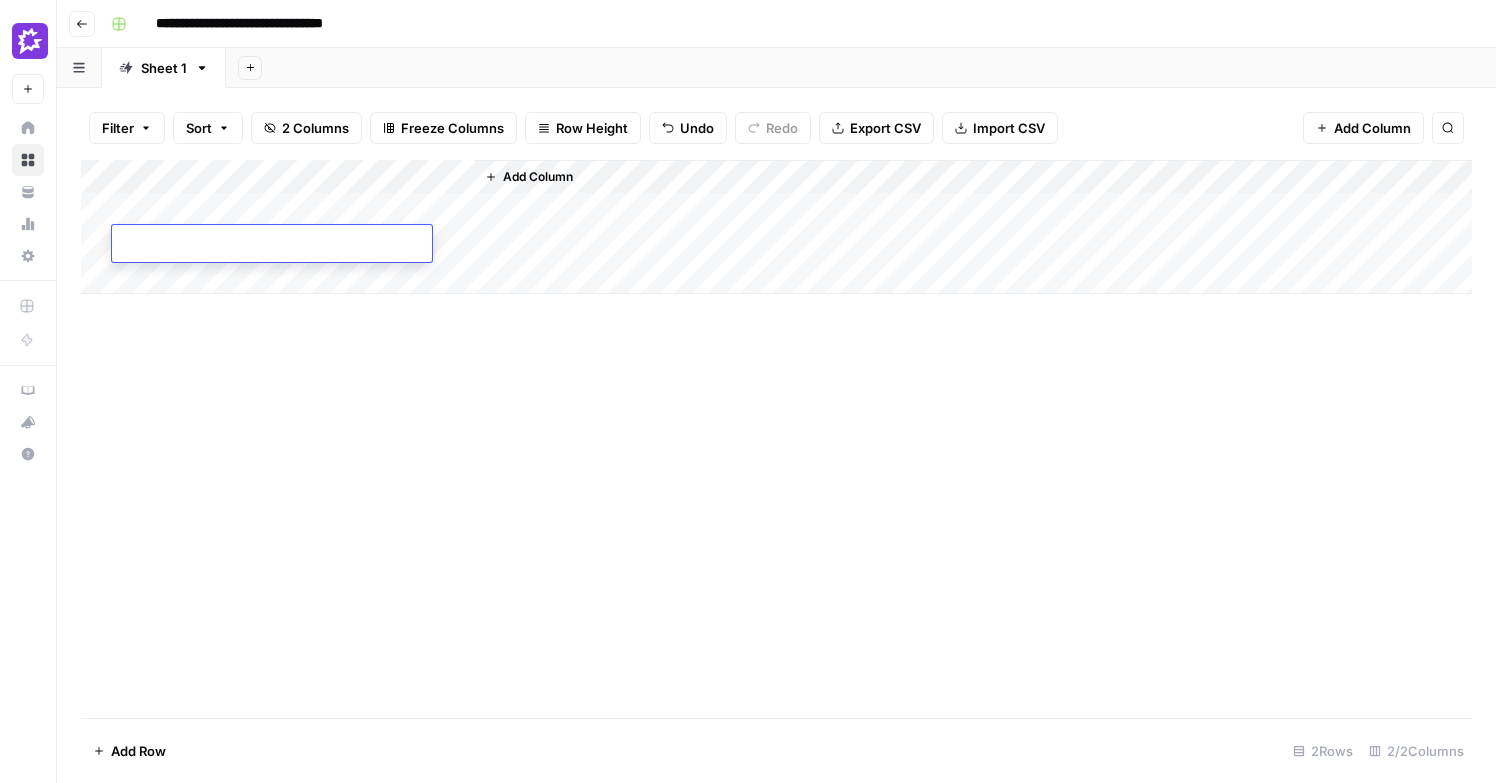 type on "**********" 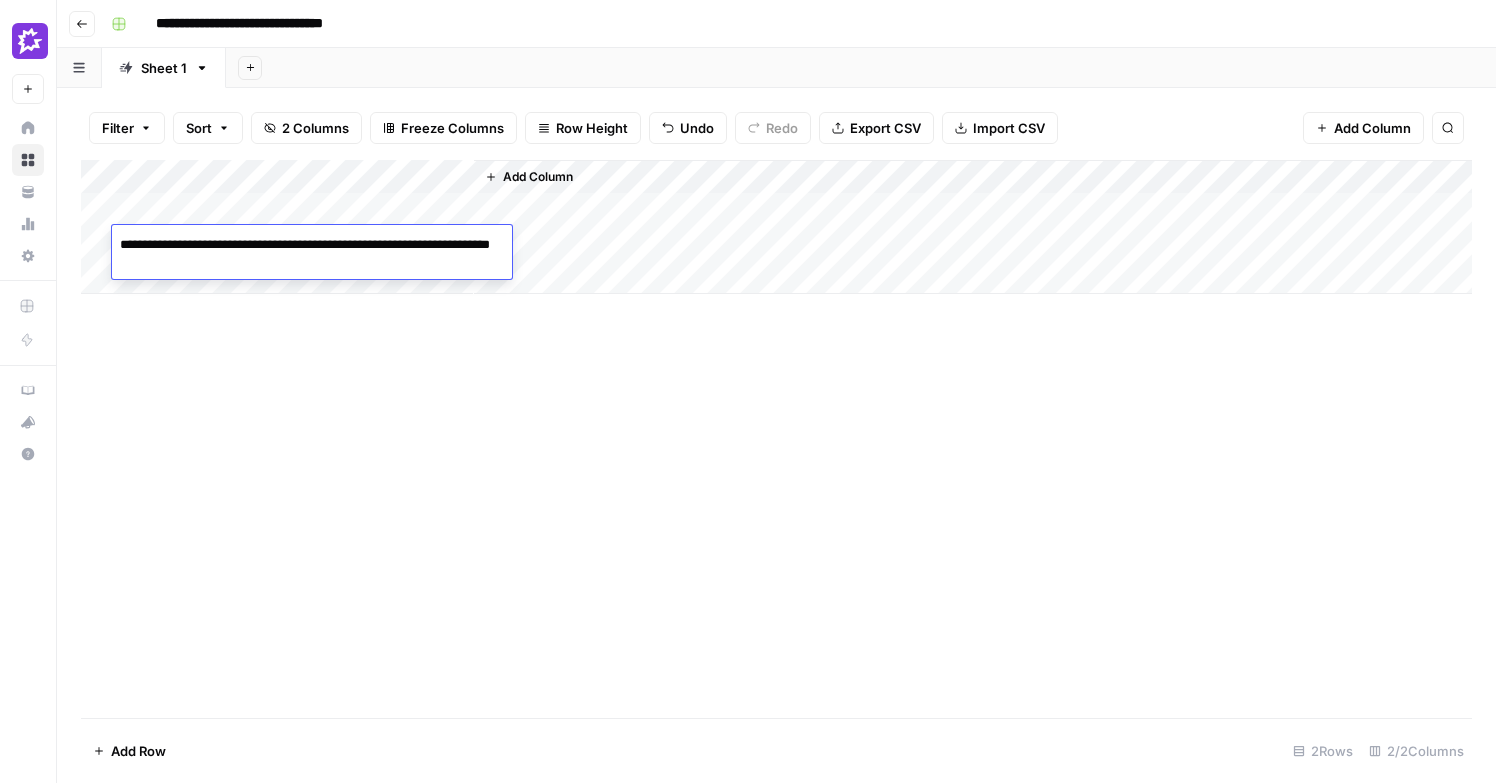 click on "Add Column" at bounding box center [776, 439] 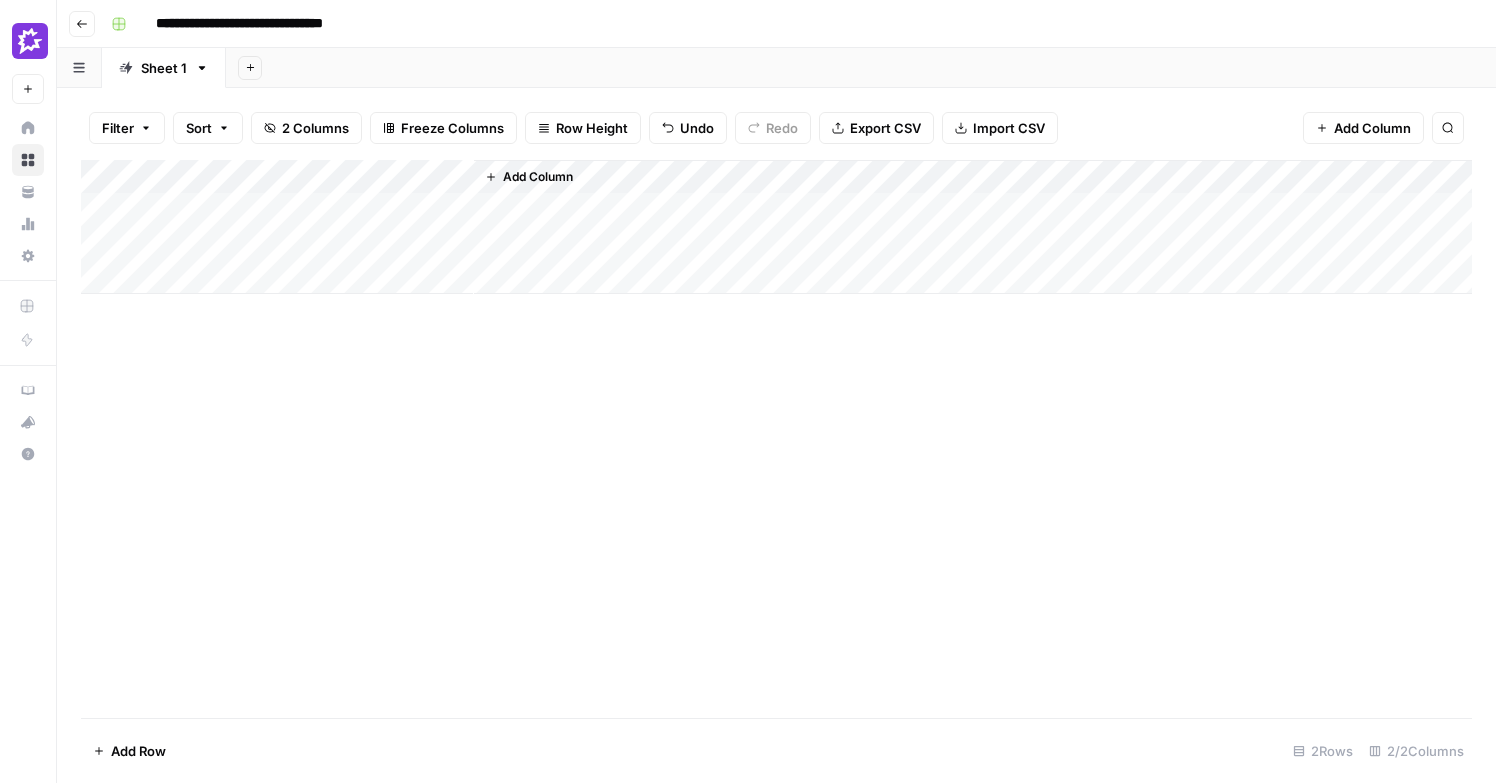 click on "Add Column" at bounding box center (776, 227) 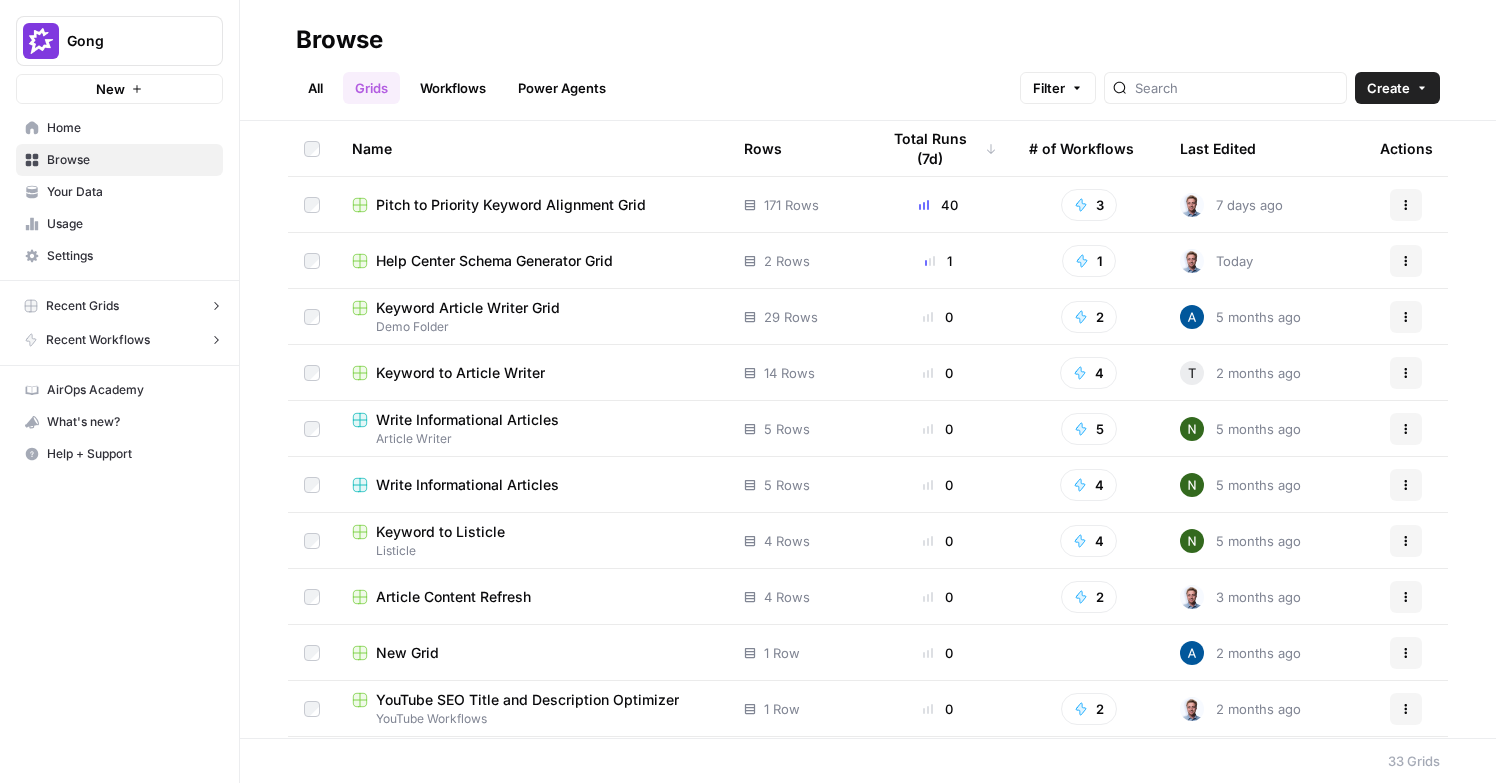 click on "Article Content Refresh" at bounding box center (453, 597) 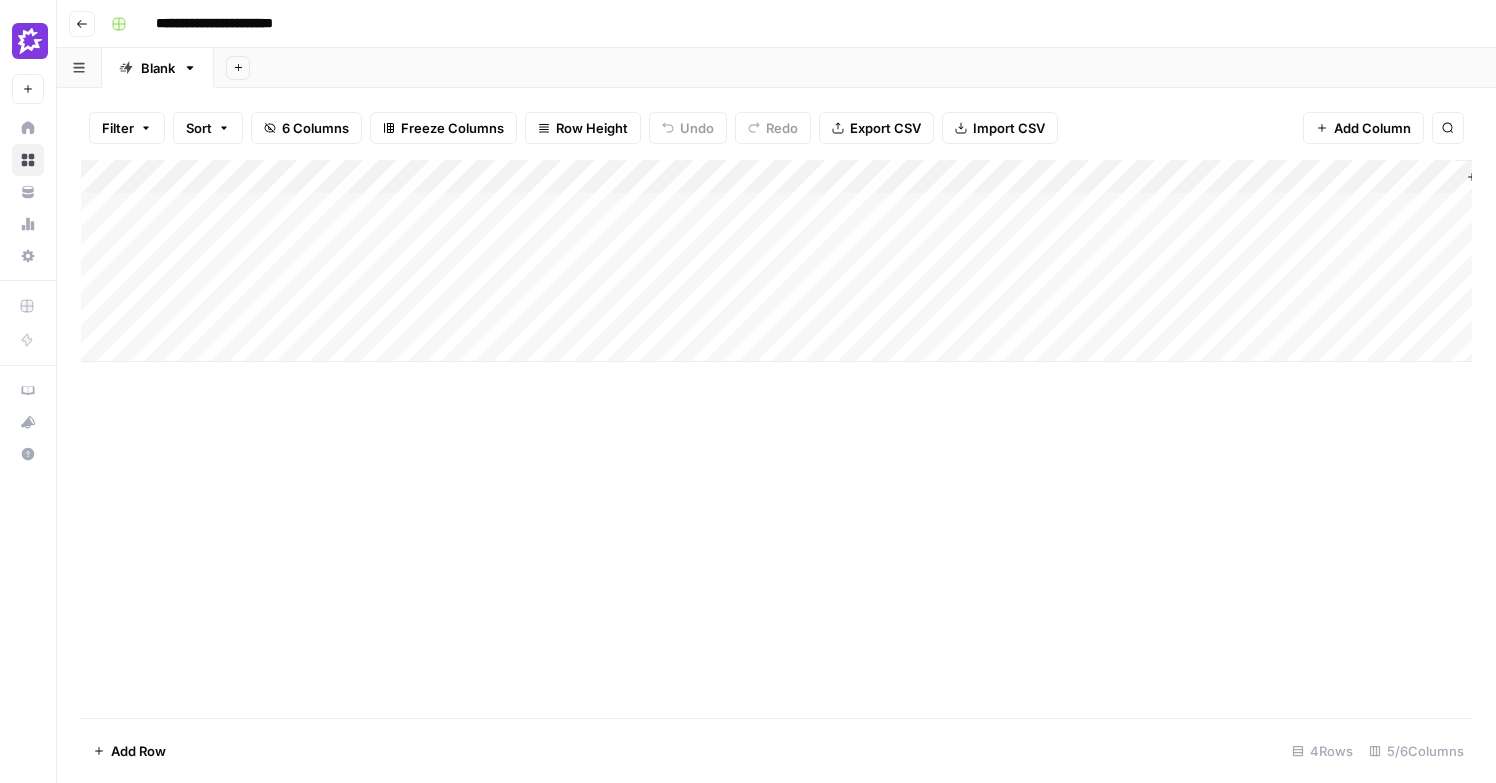 scroll, scrollTop: 0, scrollLeft: 277, axis: horizontal 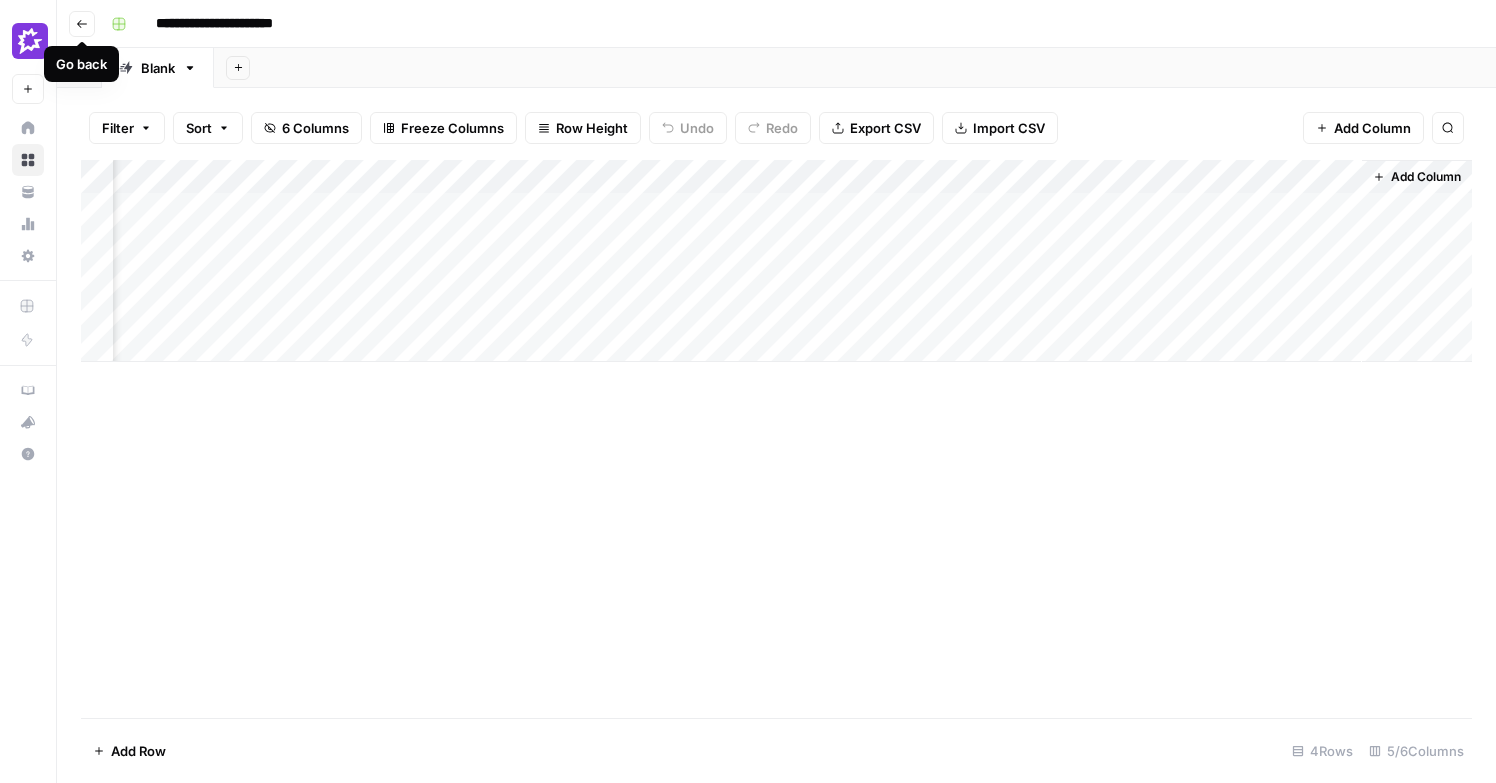 click 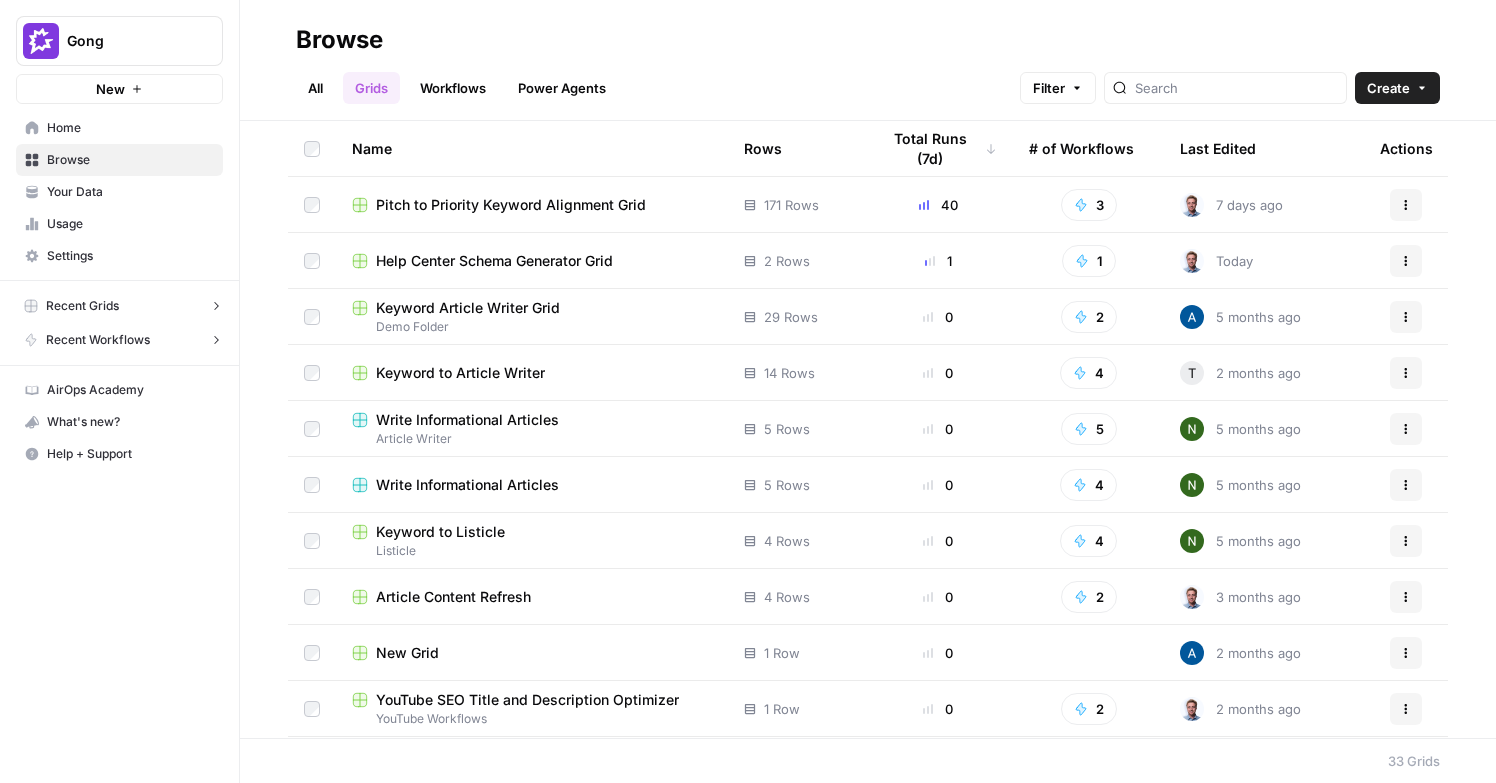 click on "Recent Grids Pitch to Priority Keyword Alignment Grid [Gong] Articles [Gong] Content Refresh Recent Workflows Content Audit Analysis GSC Decay UserEvidence API" at bounding box center (119, 323) 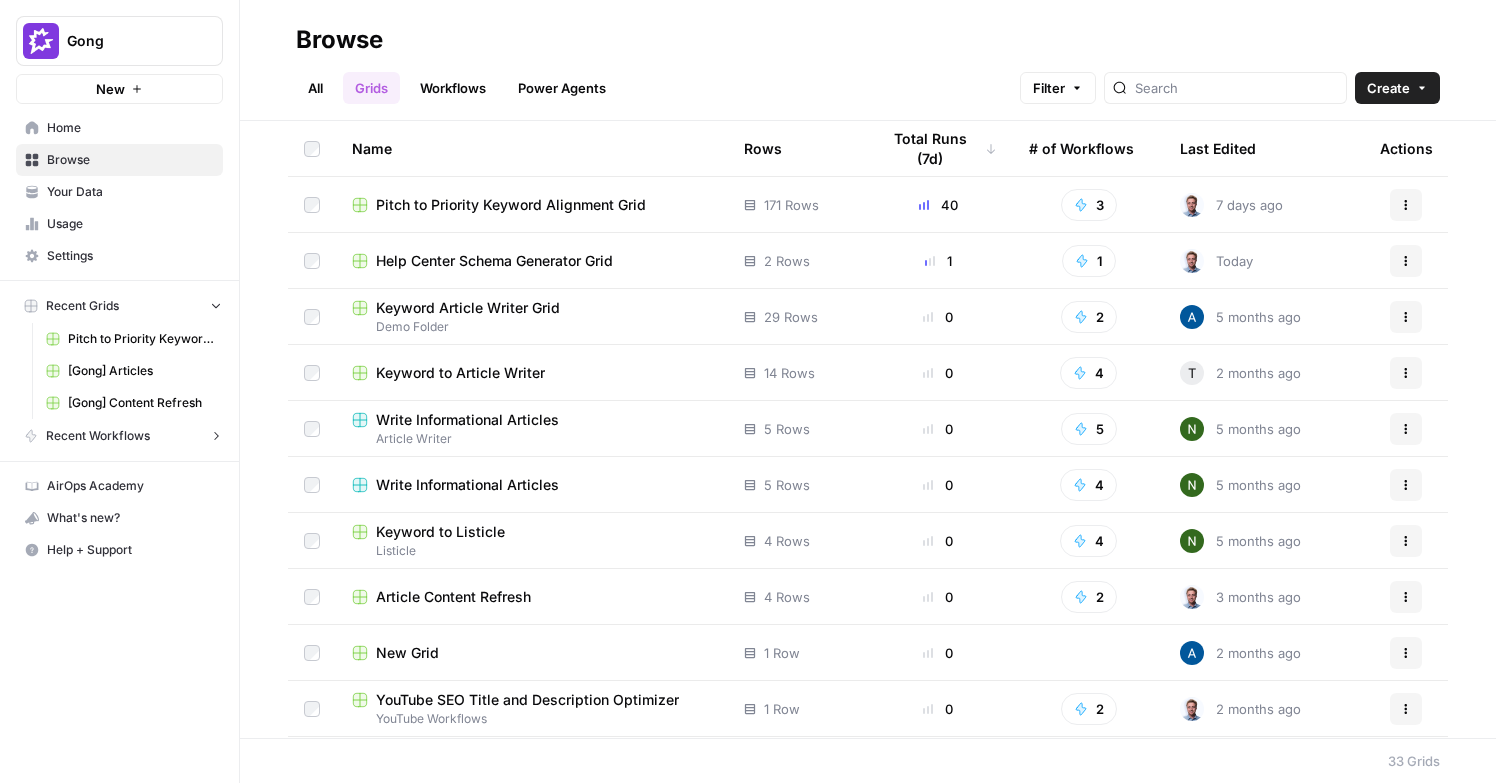 click on "[Gong] Content Refresh" at bounding box center (141, 403) 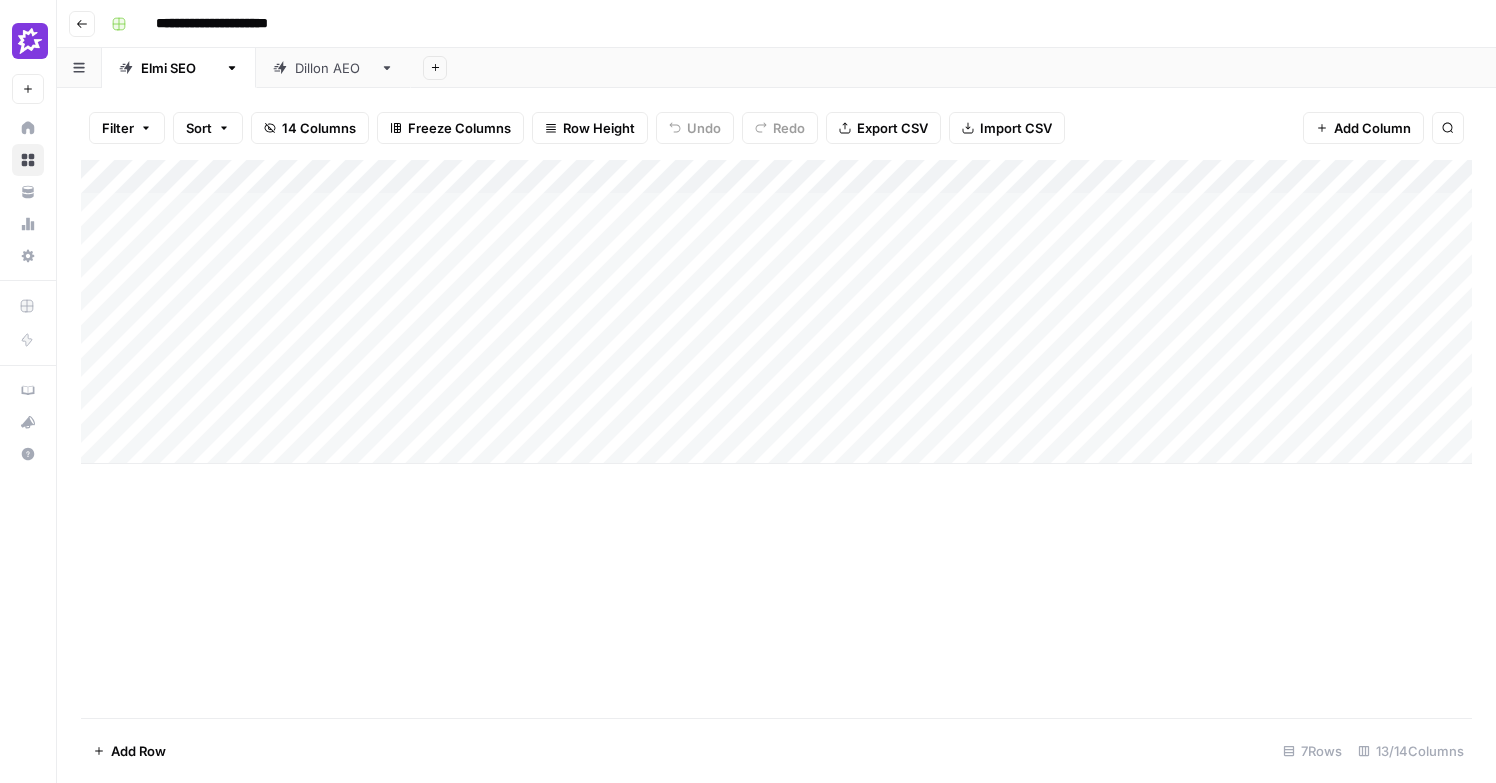 click on "[FIRST] AEO" at bounding box center [333, 68] 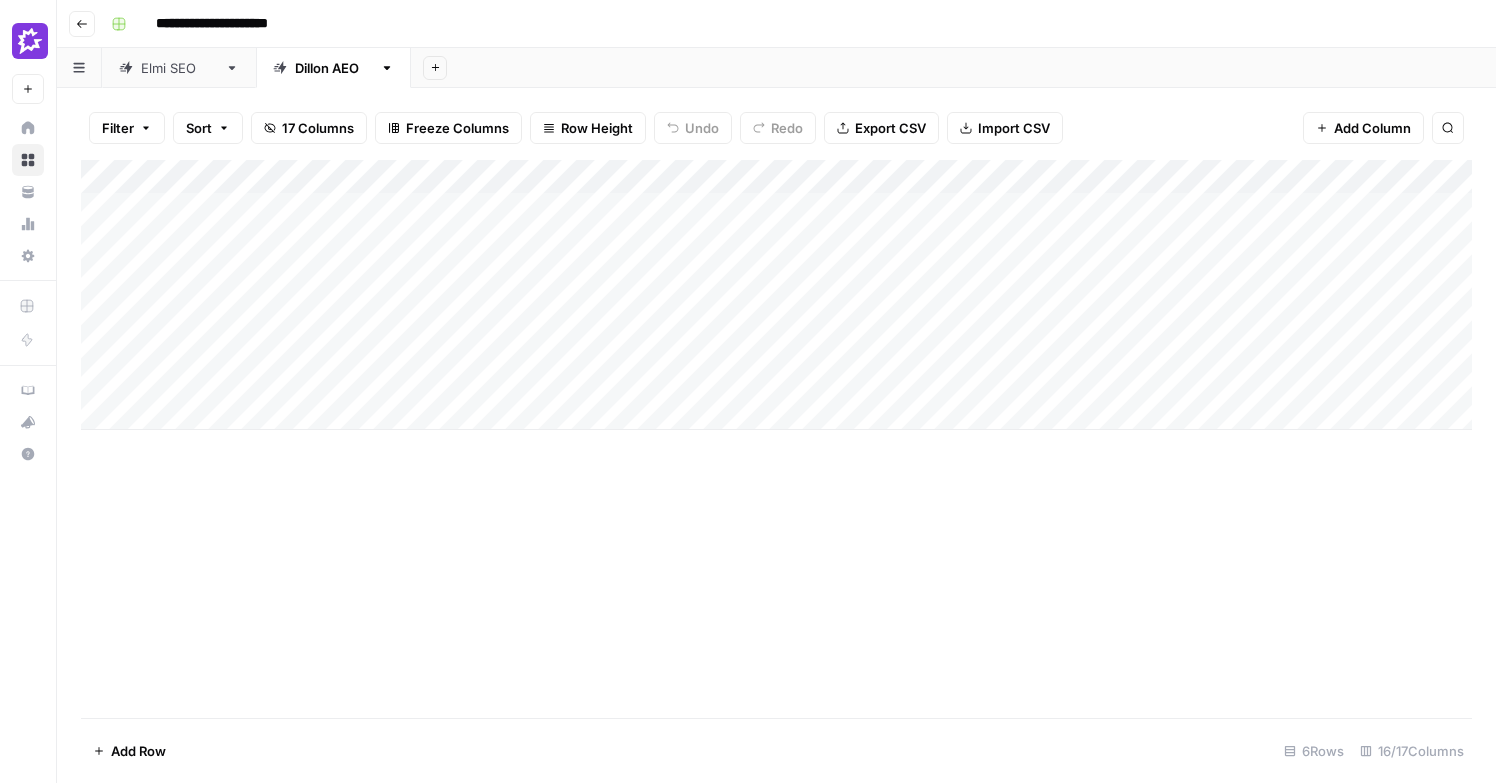 click on "Add Column" at bounding box center [776, 295] 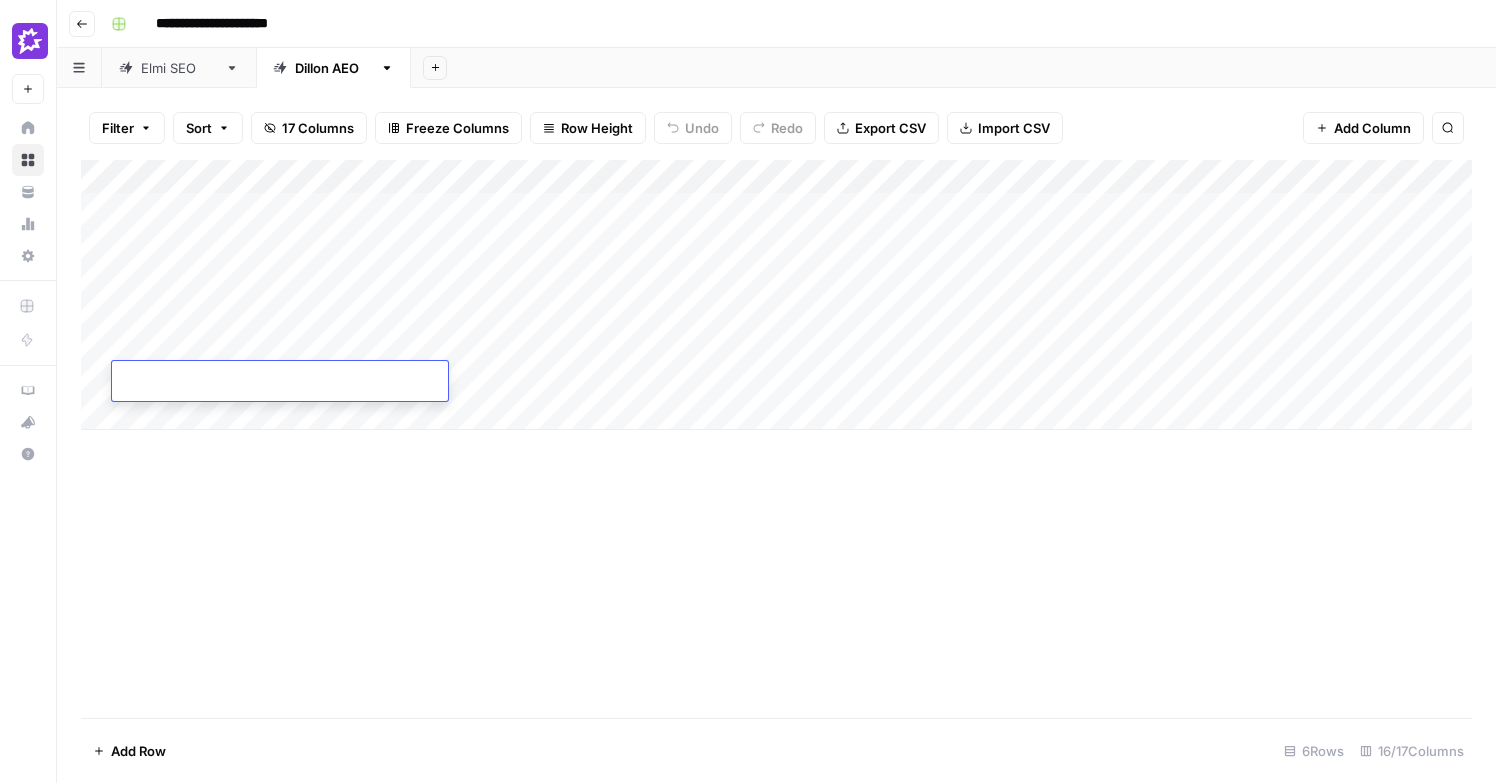 type on "**********" 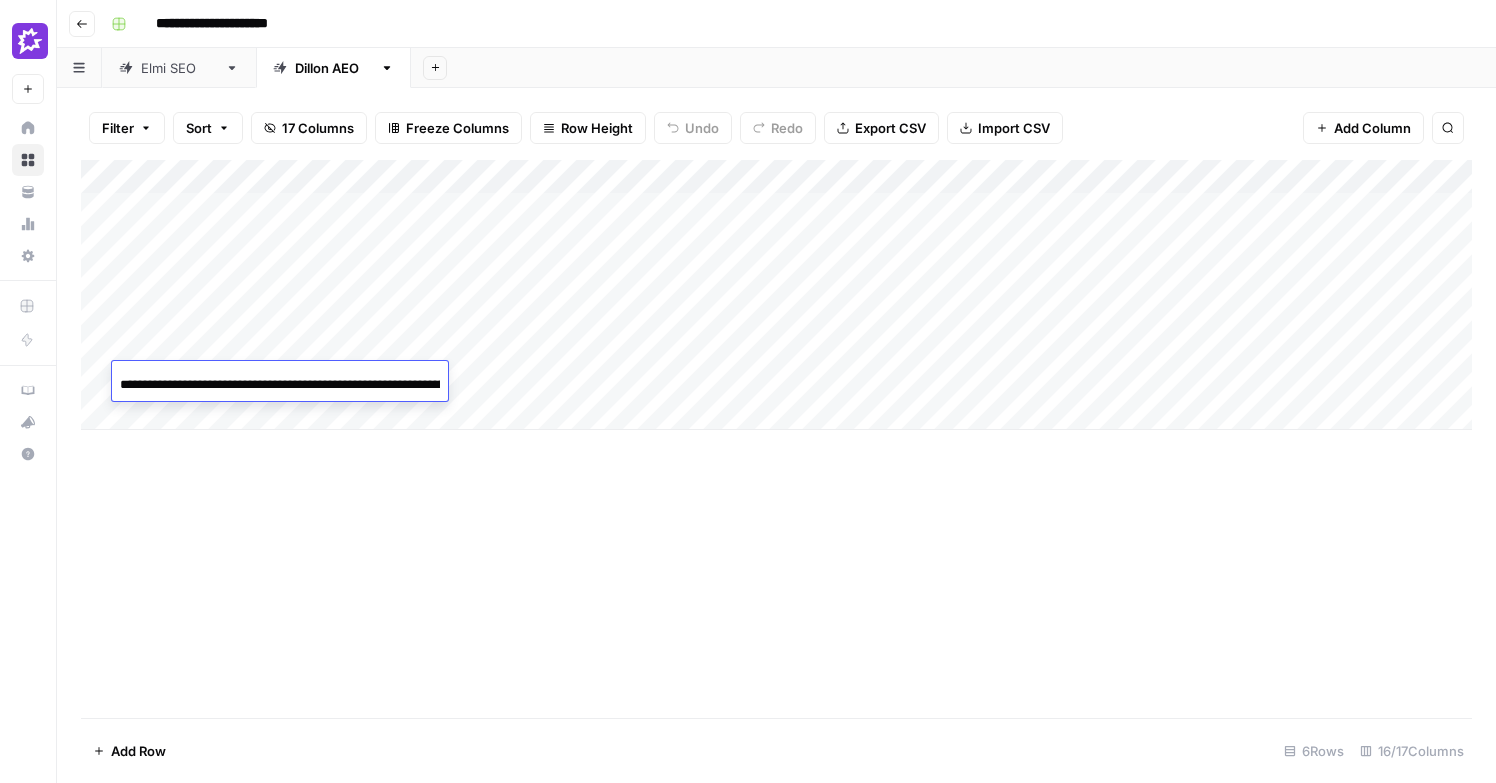 scroll, scrollTop: 0, scrollLeft: 164, axis: horizontal 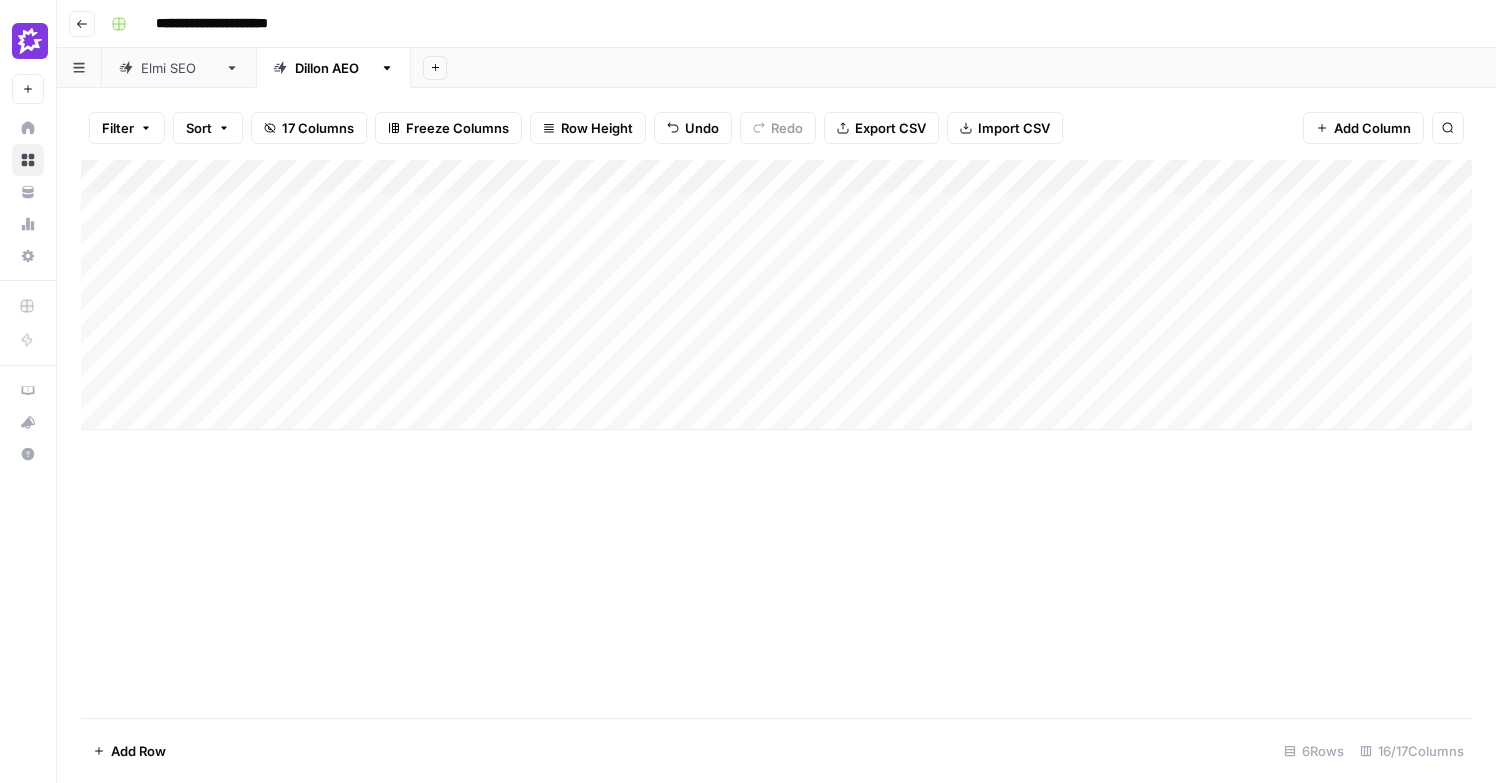 click on "Add Column" at bounding box center [776, 439] 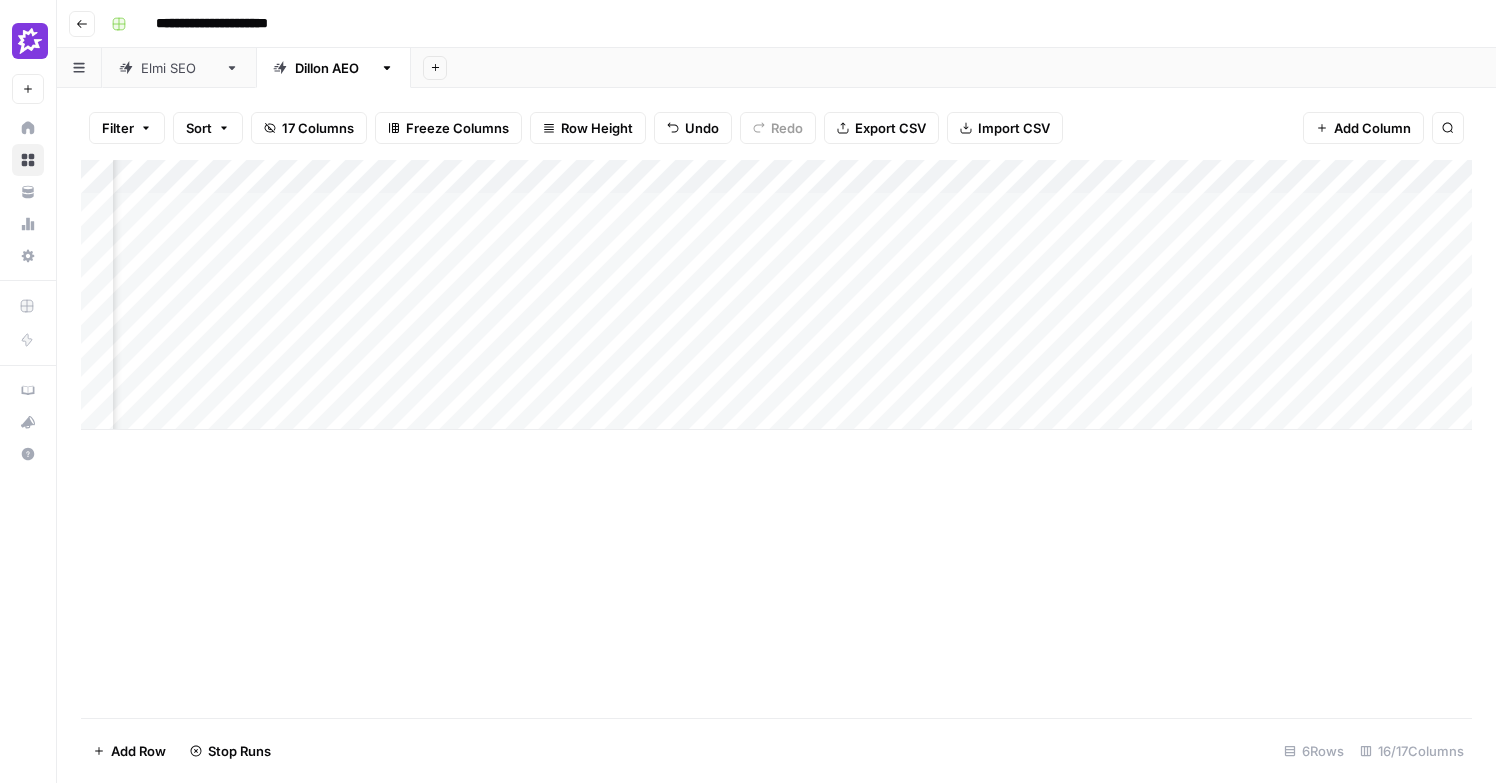 scroll, scrollTop: 0, scrollLeft: 688, axis: horizontal 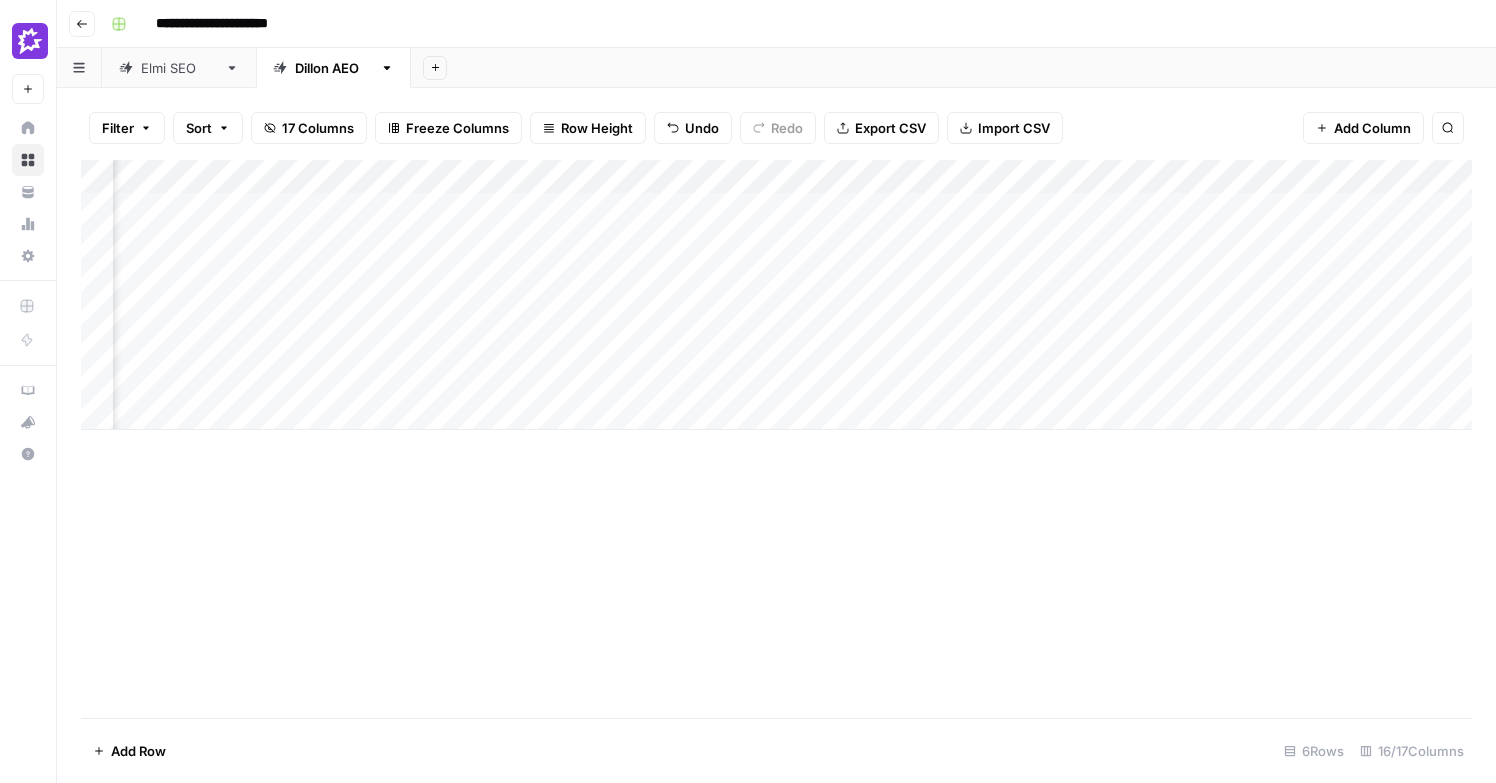 click on "[FIRST] SEO" at bounding box center [179, 68] 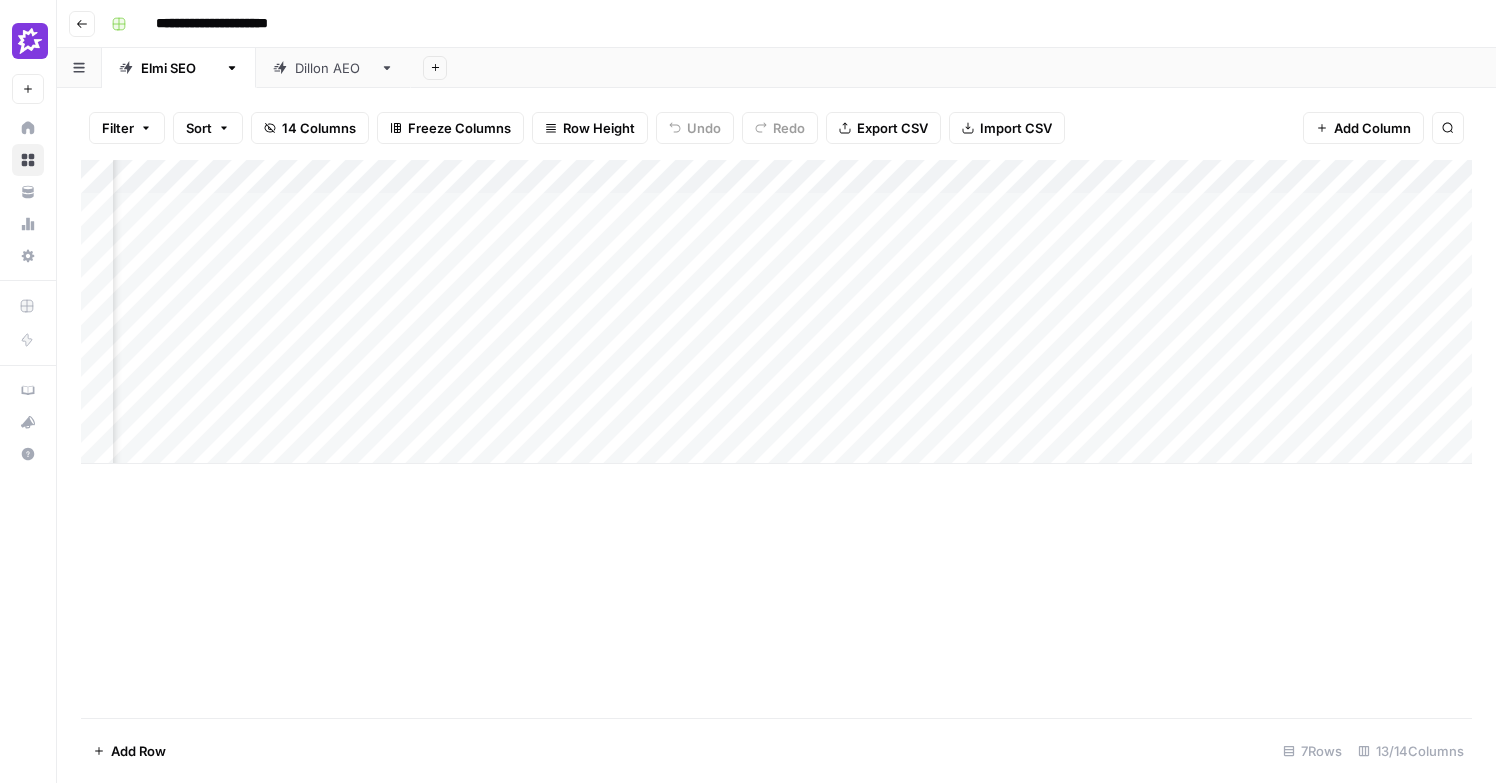 scroll, scrollTop: 0, scrollLeft: 0, axis: both 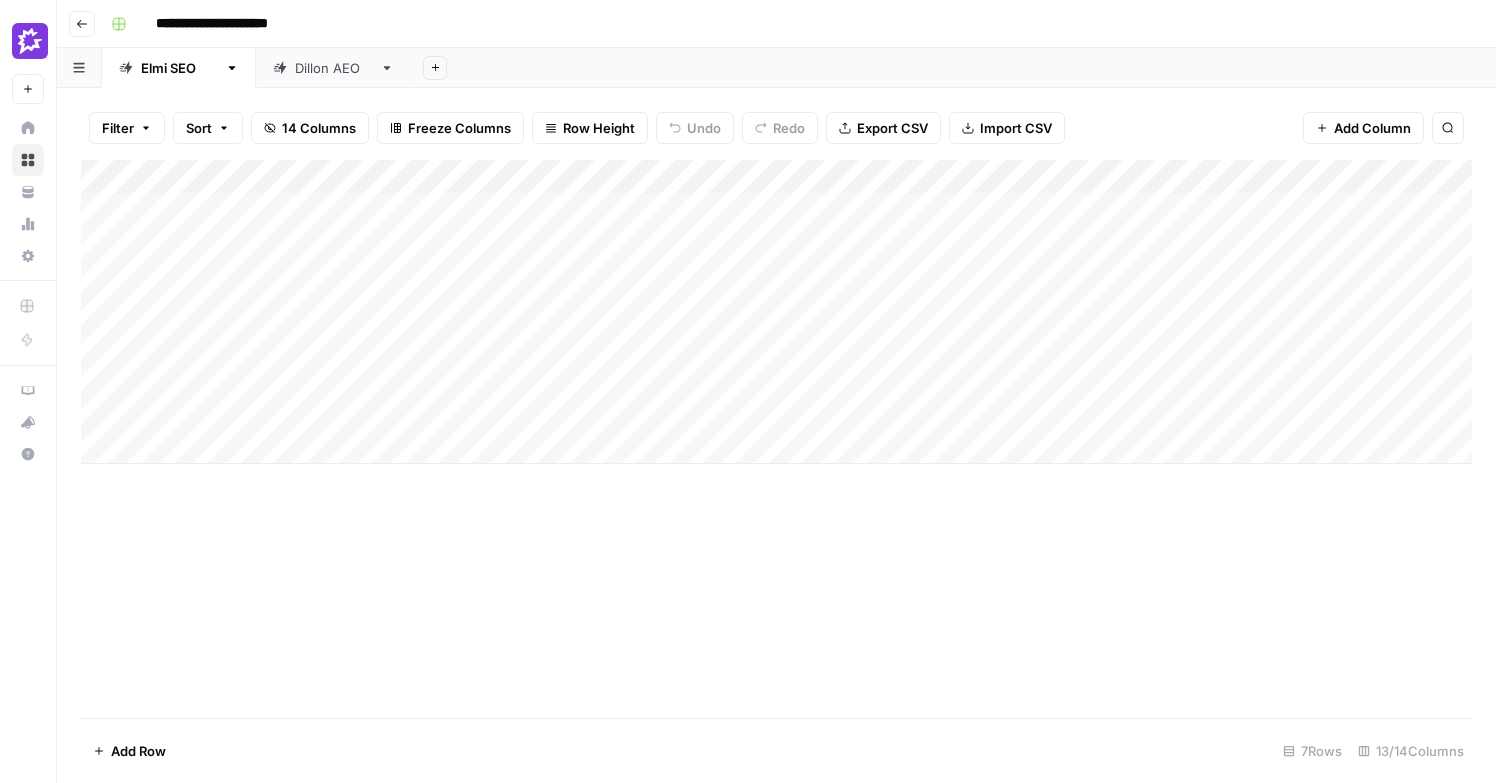 click on "Add Column" at bounding box center [776, 312] 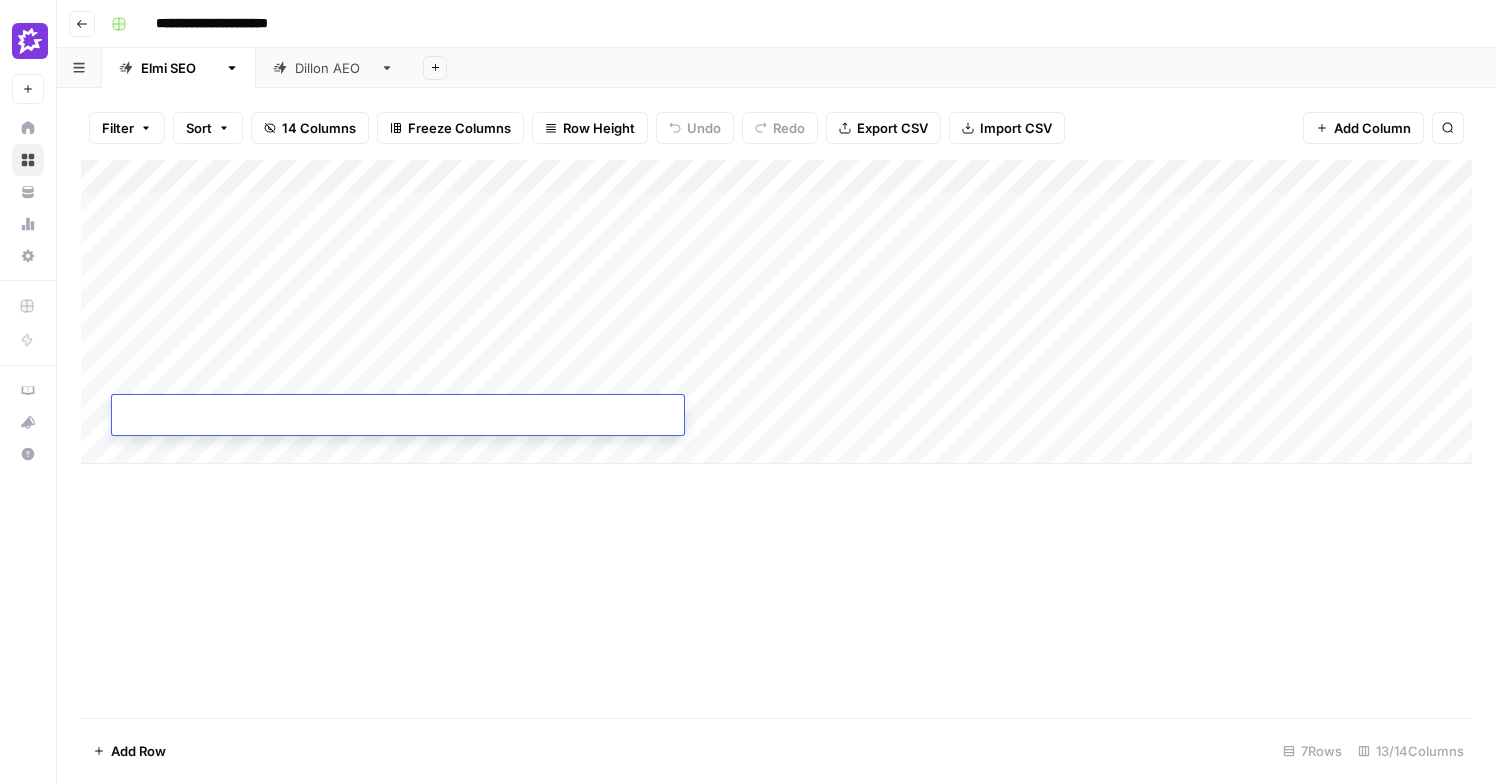 type on "**********" 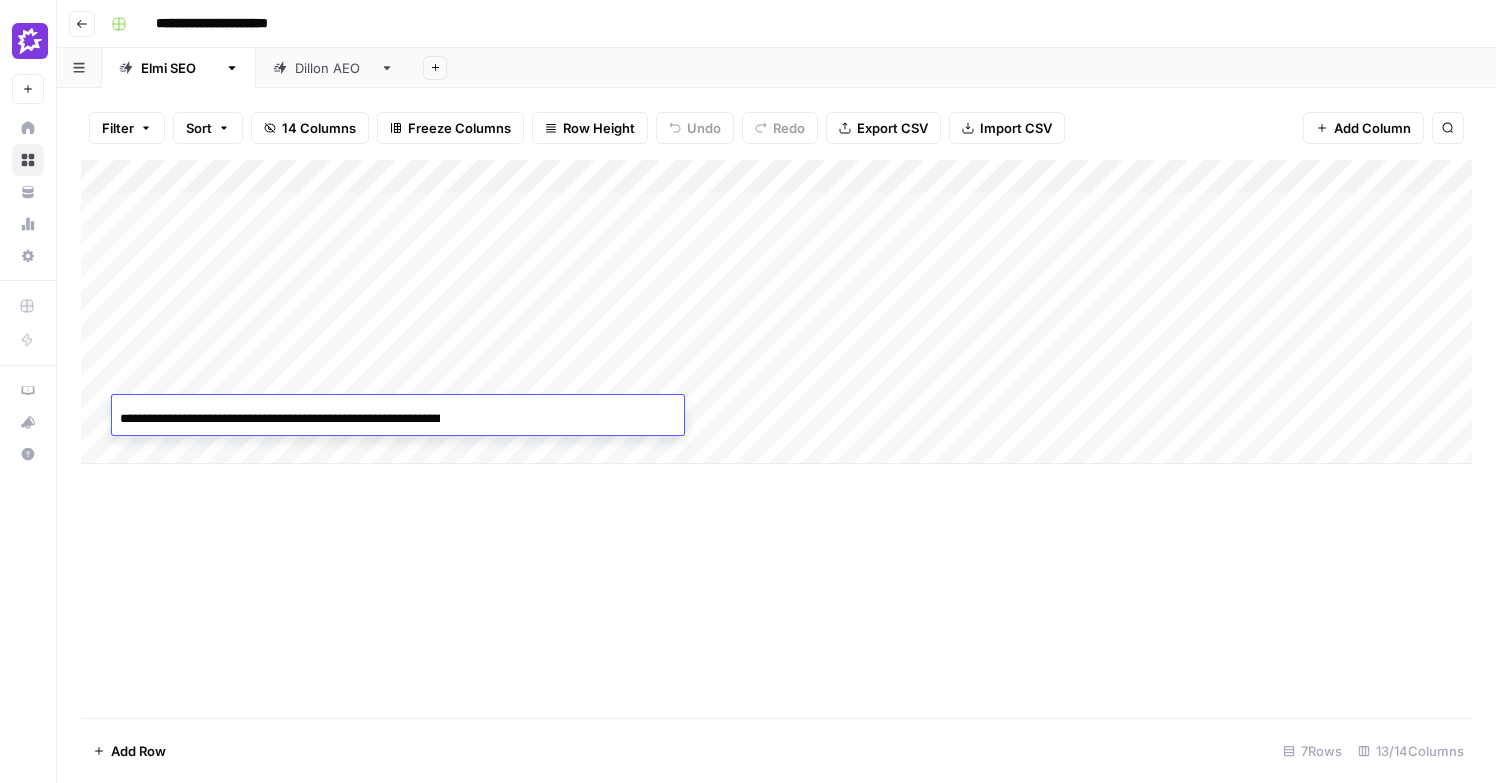scroll, scrollTop: 0, scrollLeft: 164, axis: horizontal 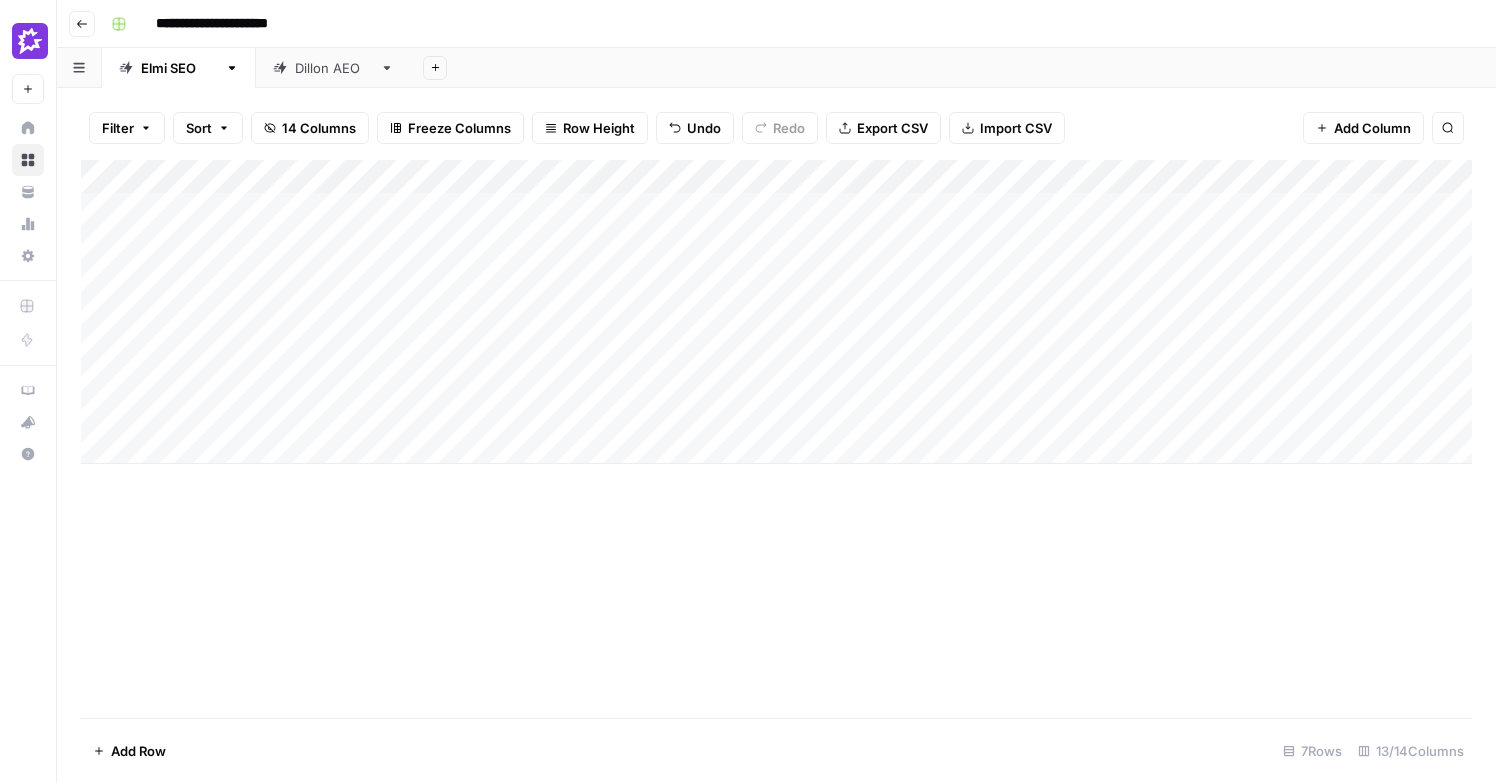 click on "Add Column" at bounding box center (776, 439) 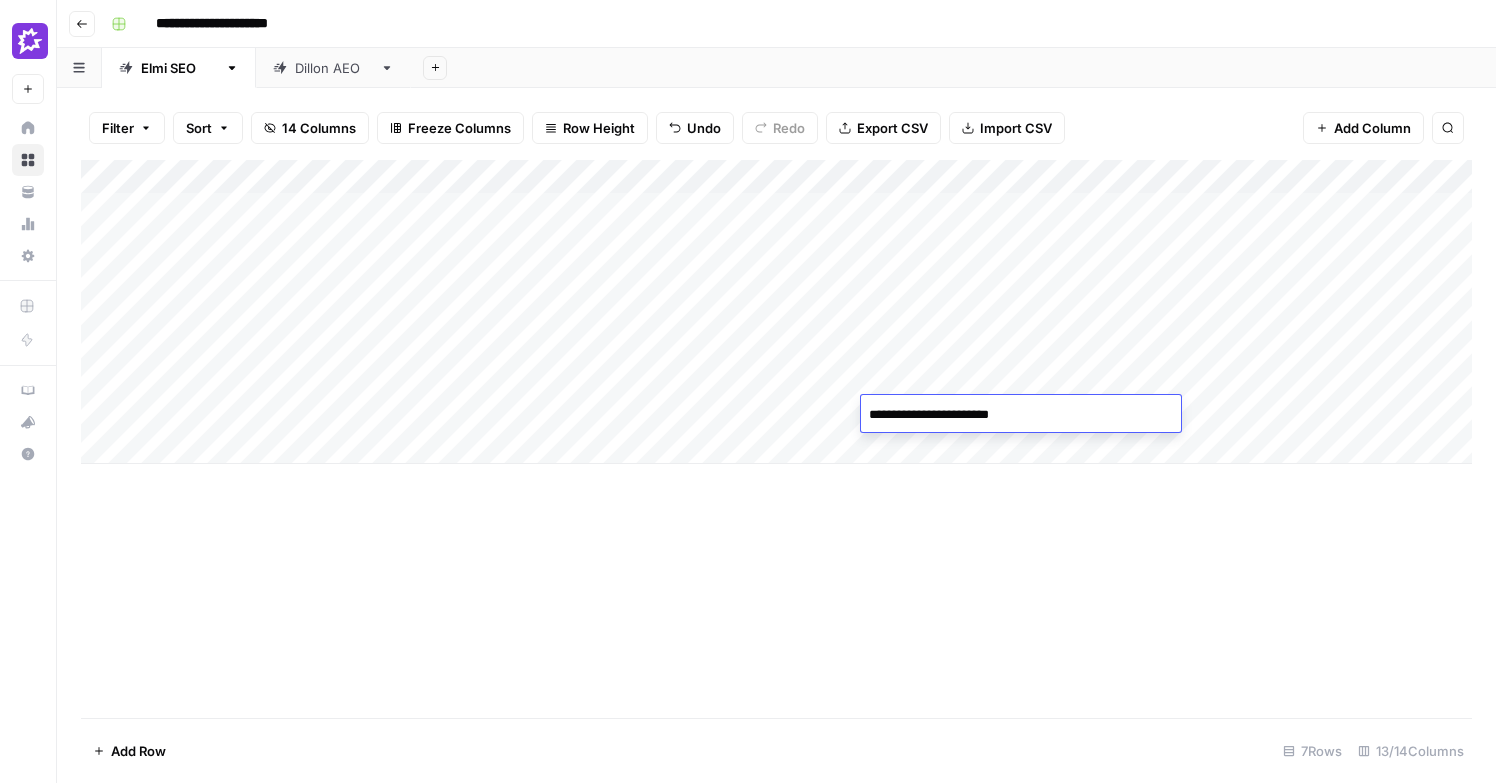 type on "**********" 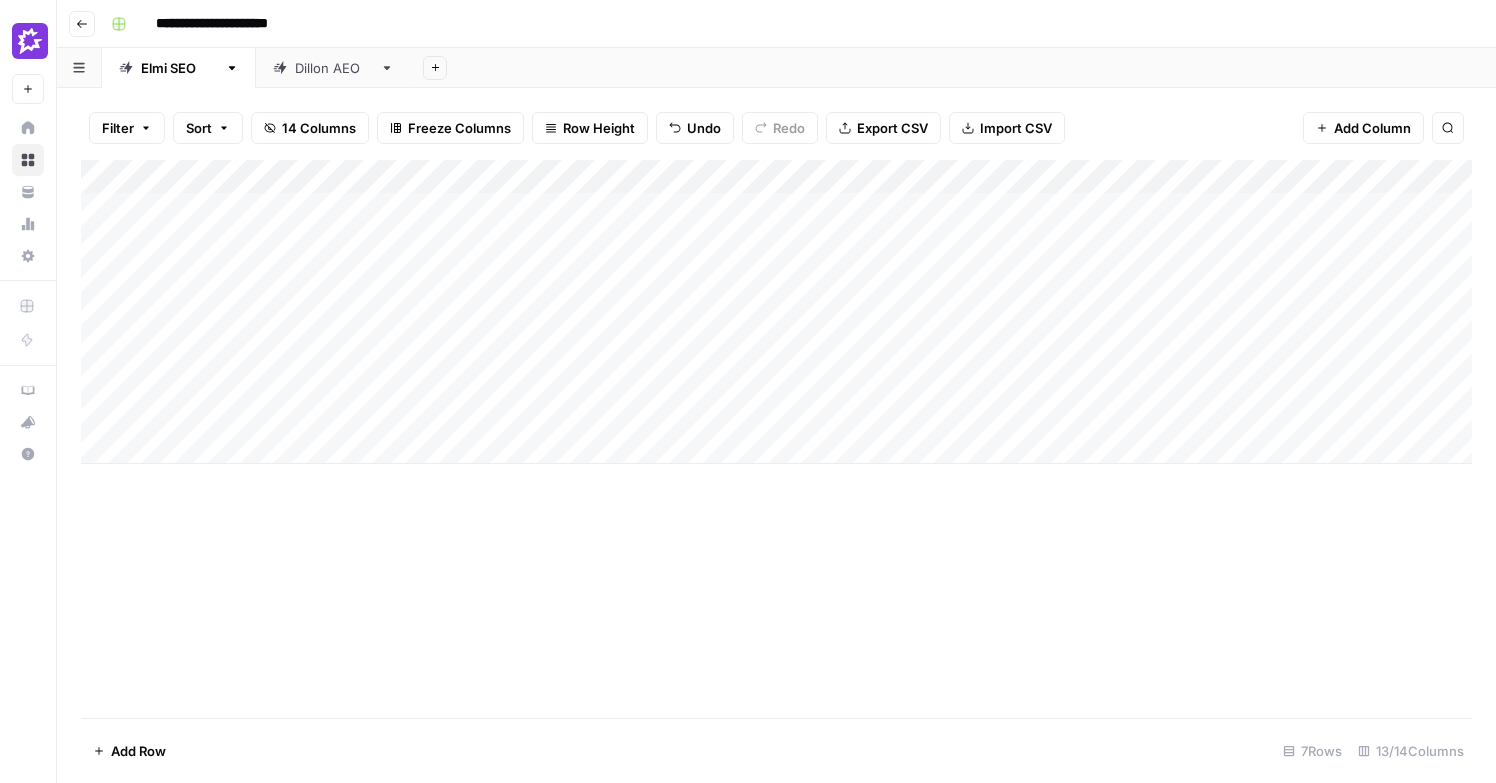 click on "**********" at bounding box center [776, 24] 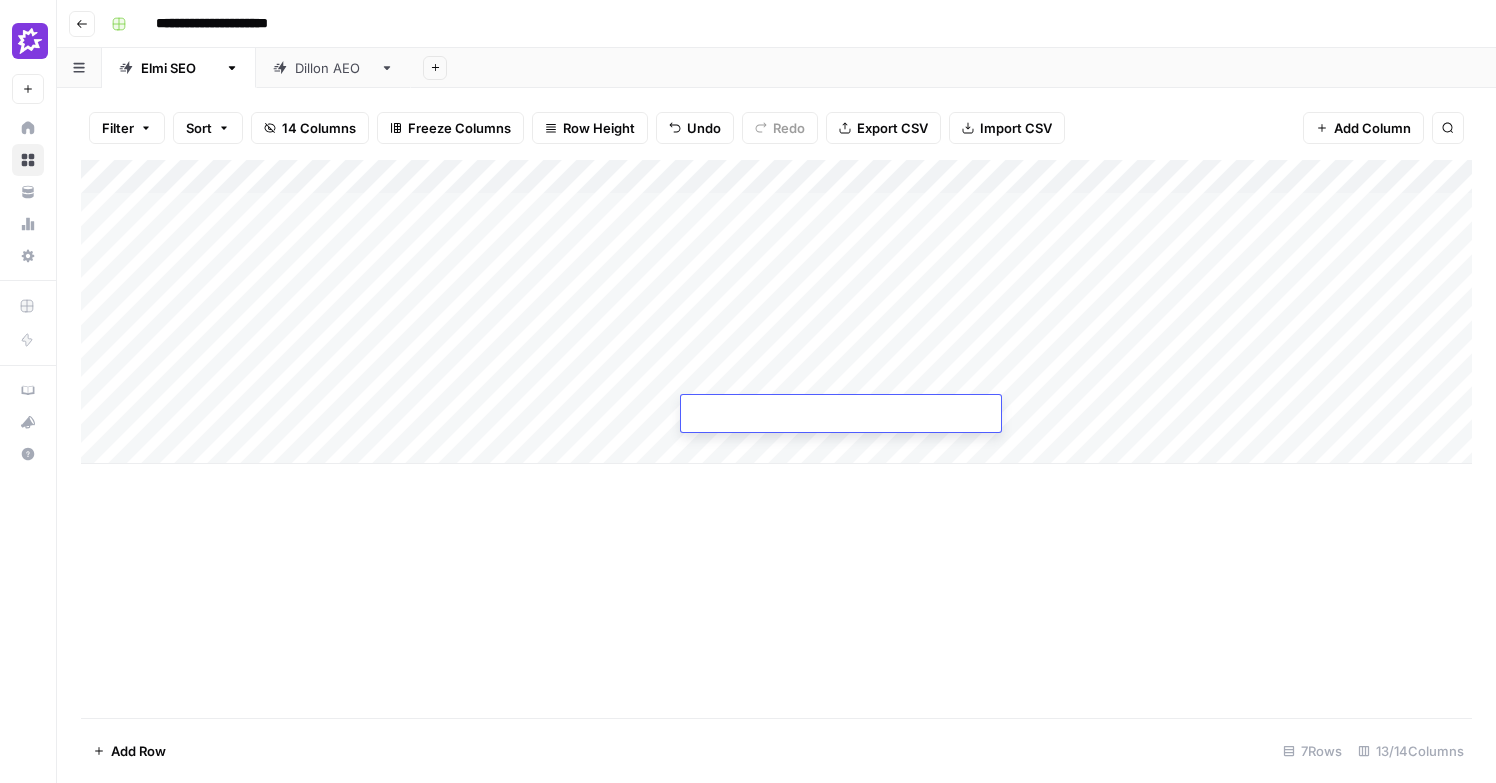 type on "**********" 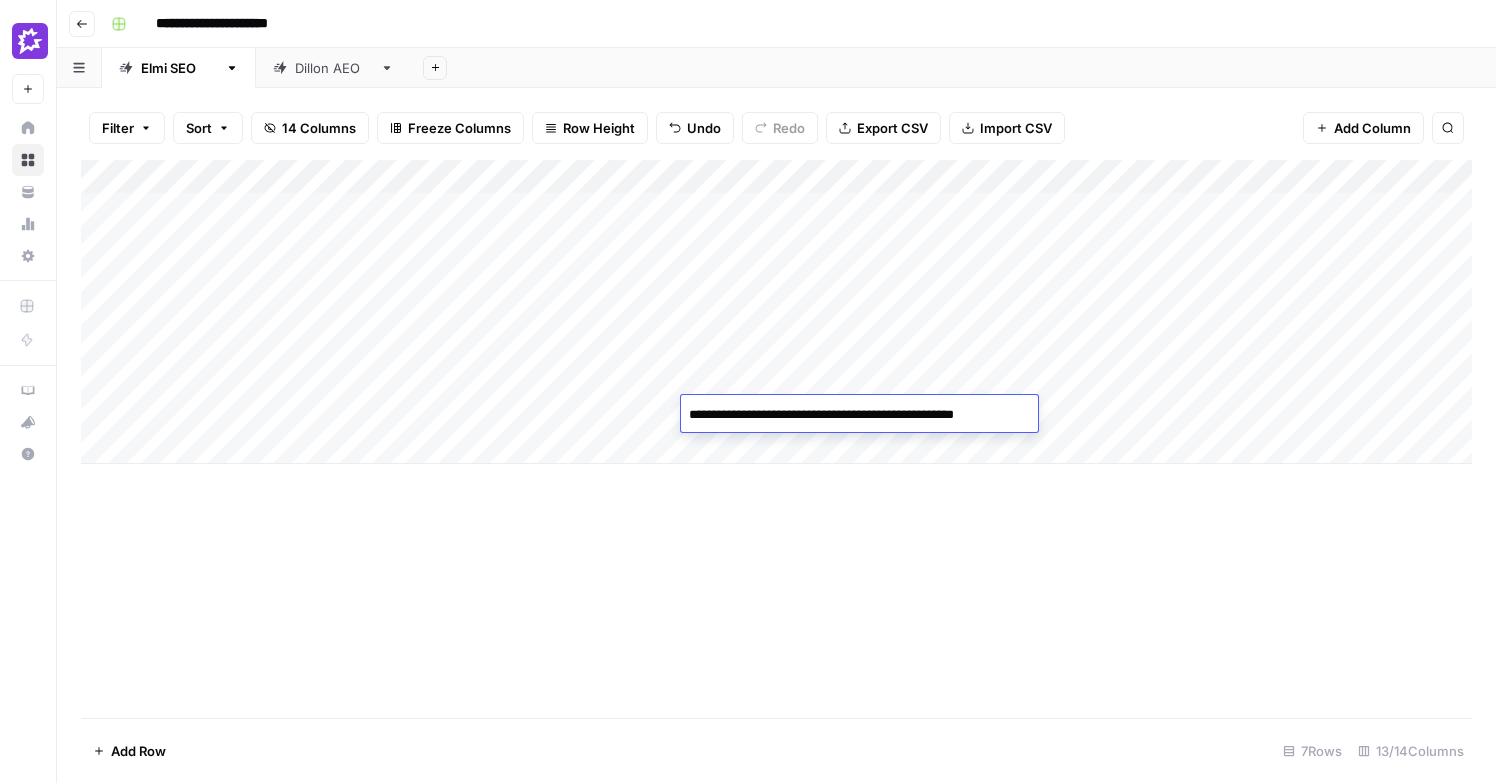 click on "Add Column" at bounding box center [776, 439] 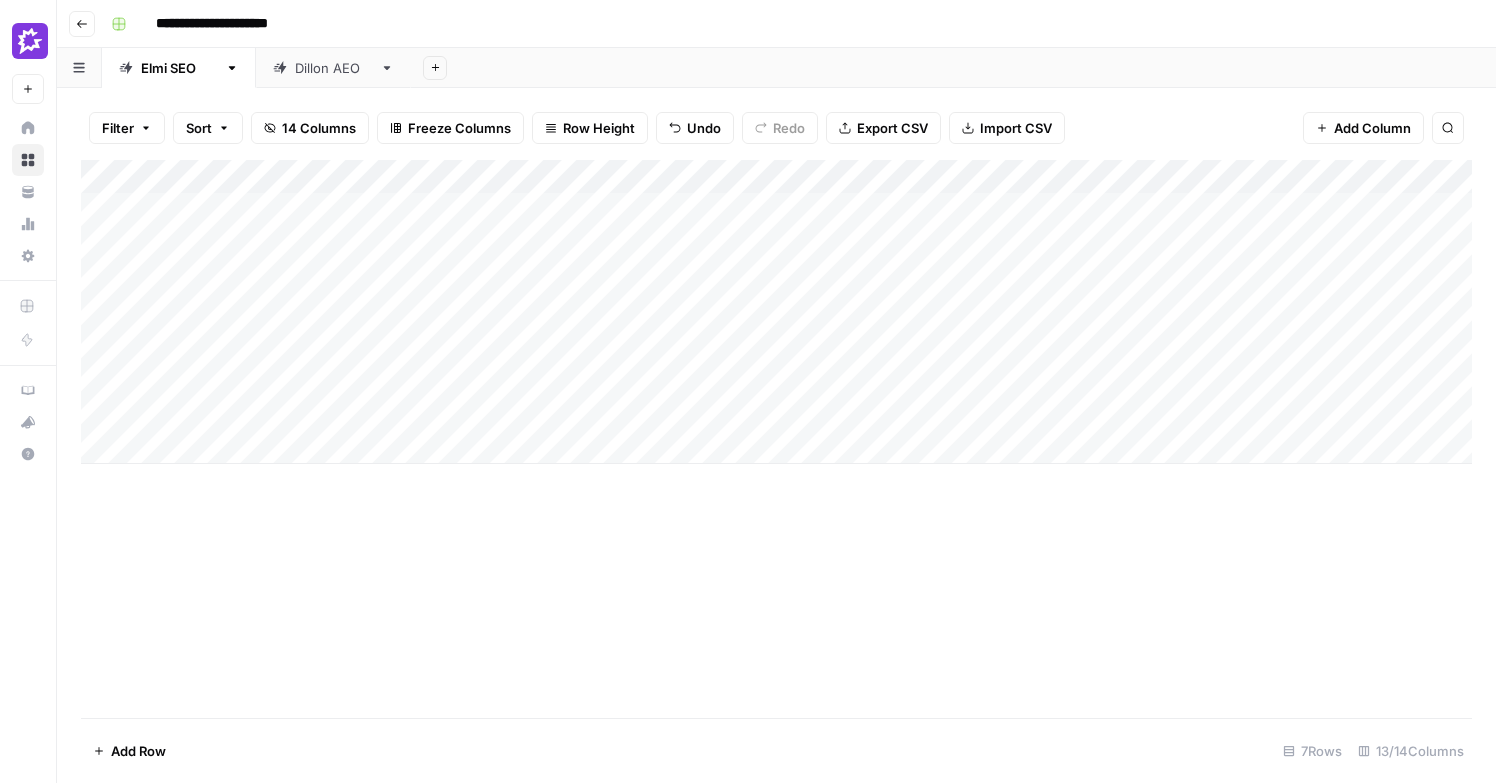click on "Add Column" at bounding box center (776, 312) 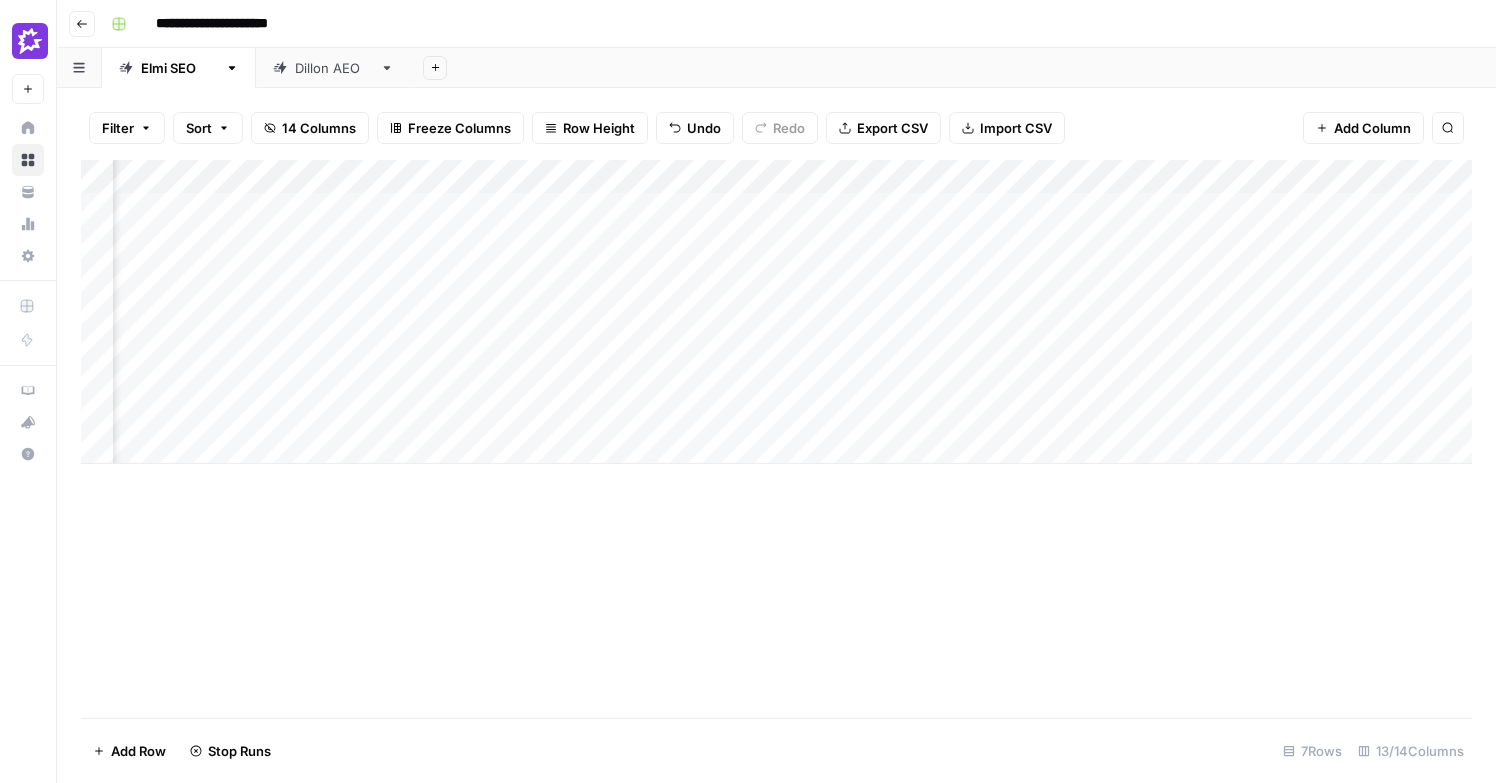 scroll, scrollTop: 0, scrollLeft: 712, axis: horizontal 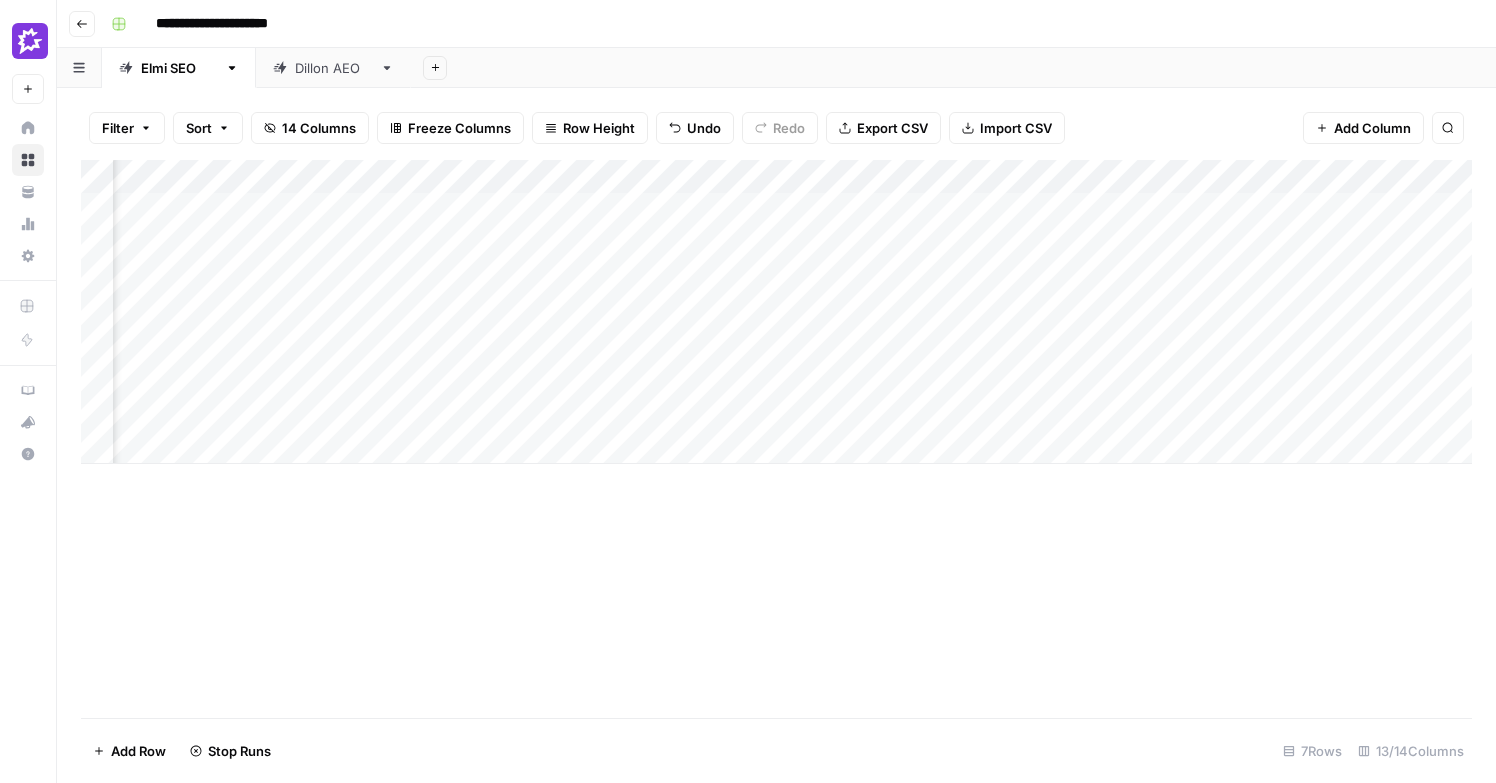 click on "Add Column" at bounding box center (776, 312) 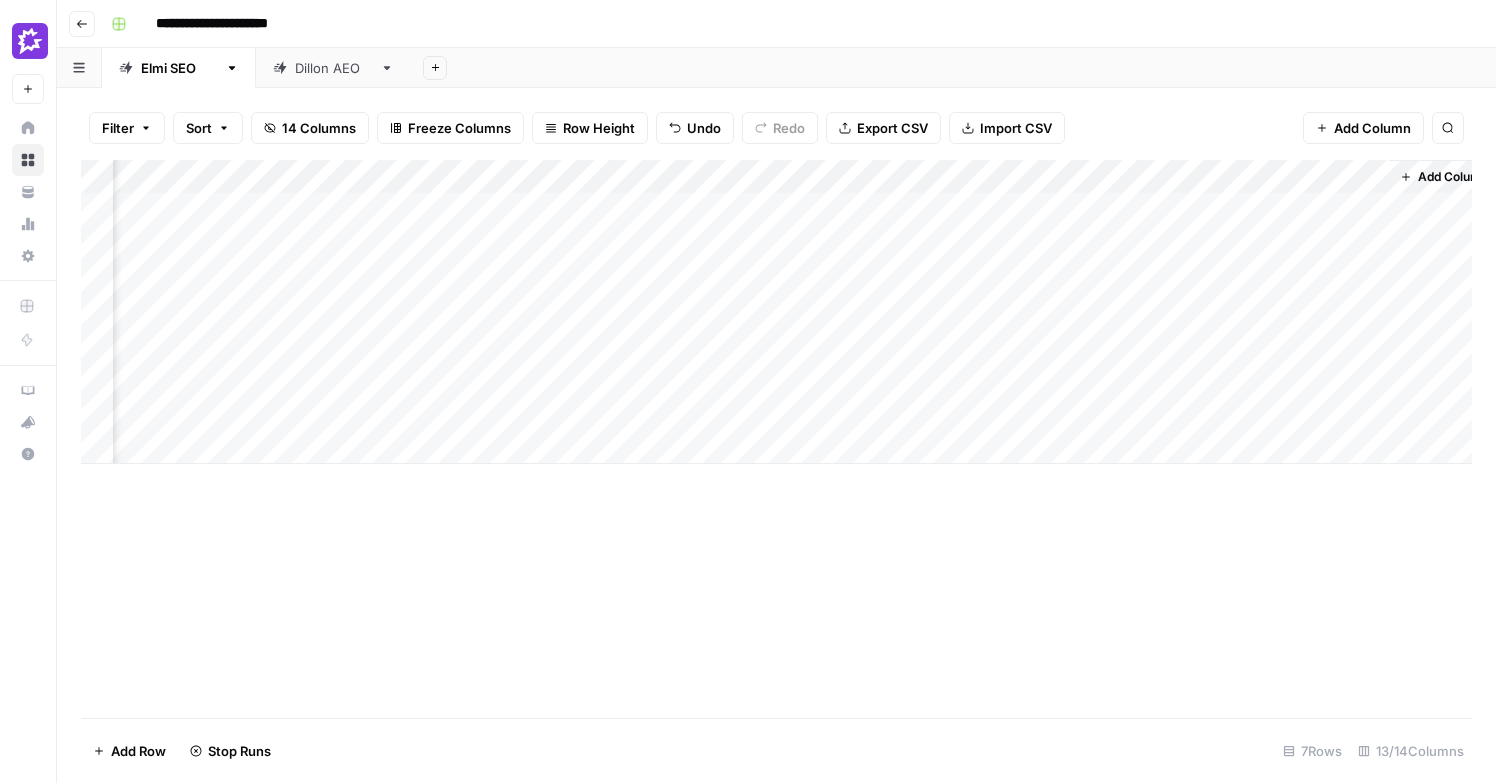 scroll, scrollTop: 0, scrollLeft: 1482, axis: horizontal 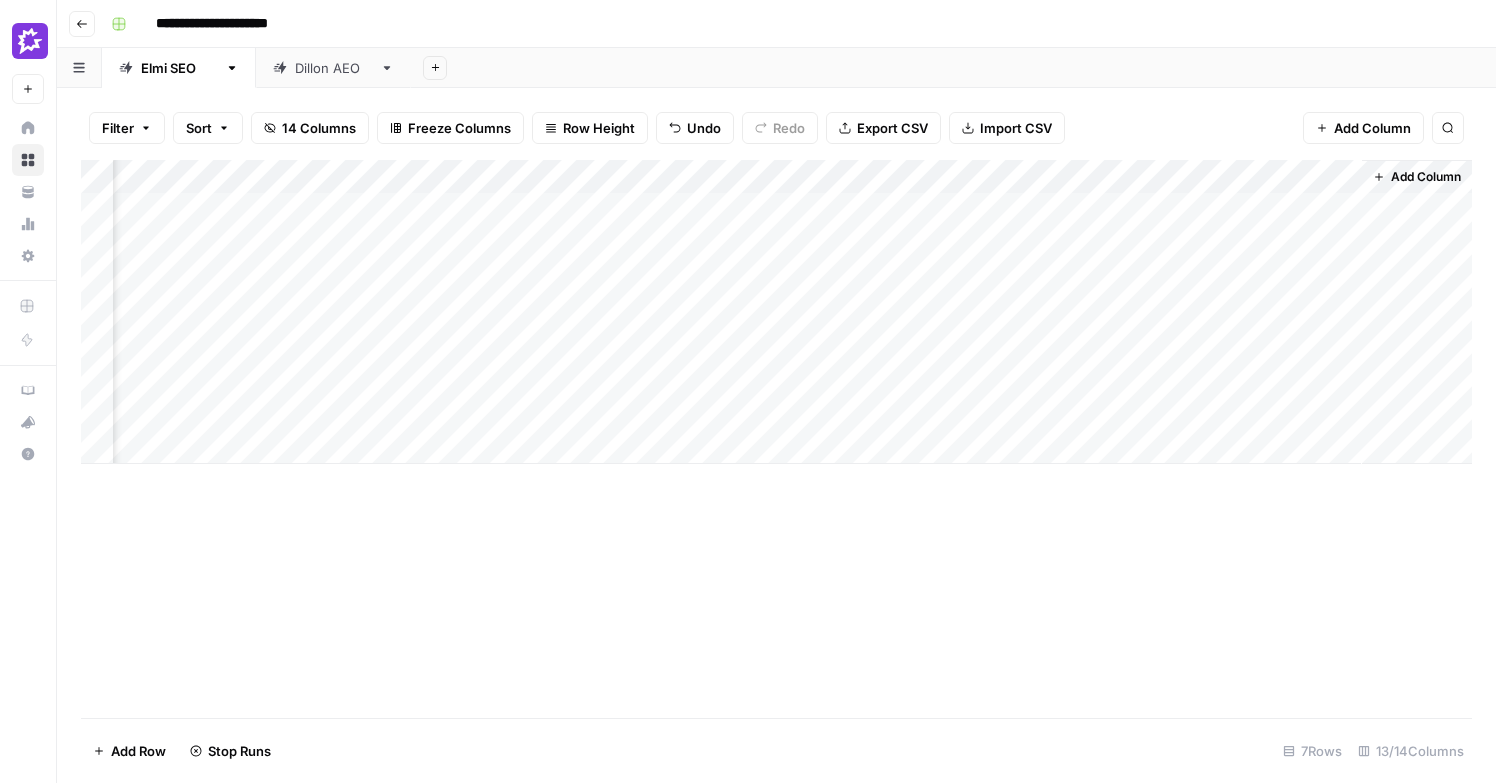 click on "[FIRST] AEO" at bounding box center [333, 68] 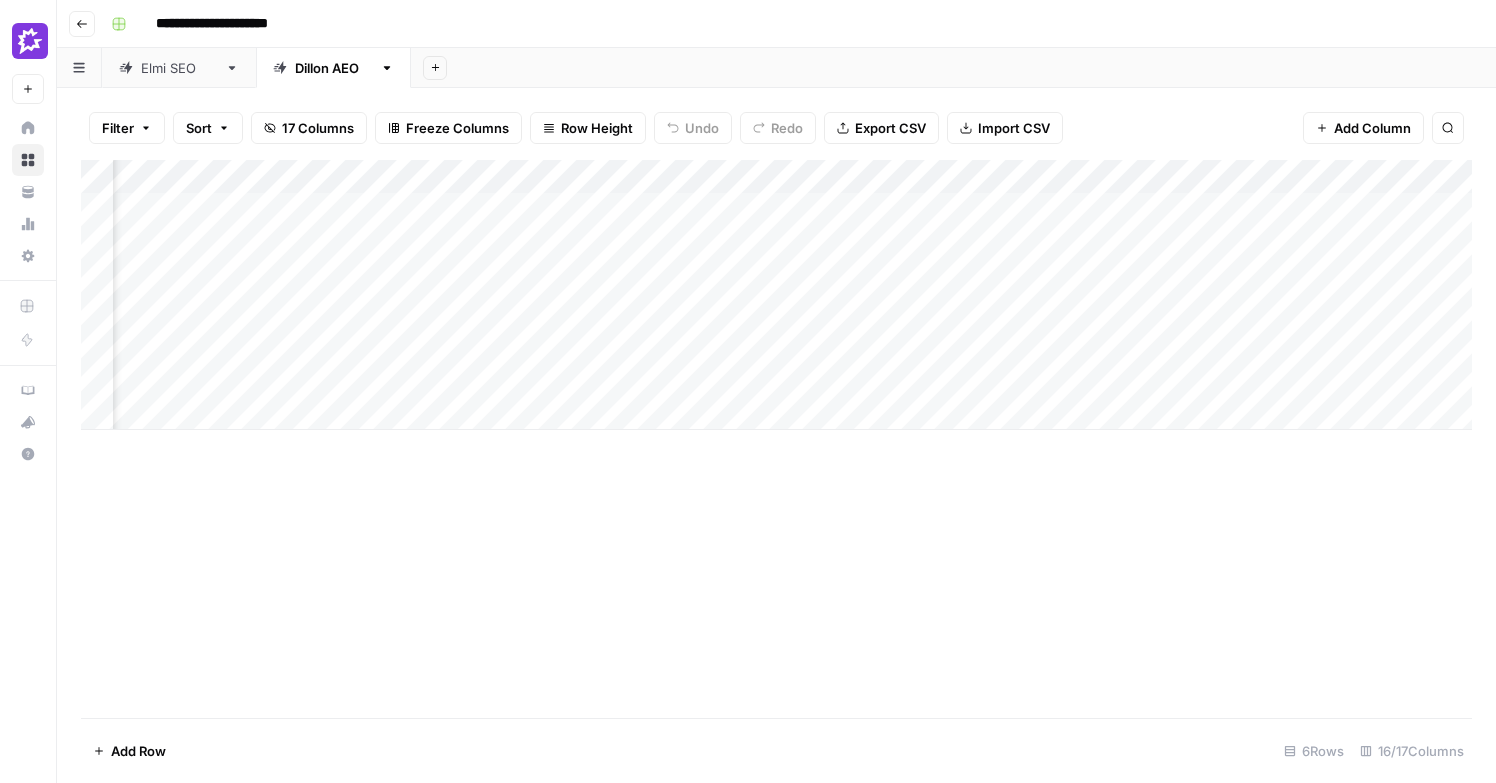 scroll, scrollTop: 0, scrollLeft: 1116, axis: horizontal 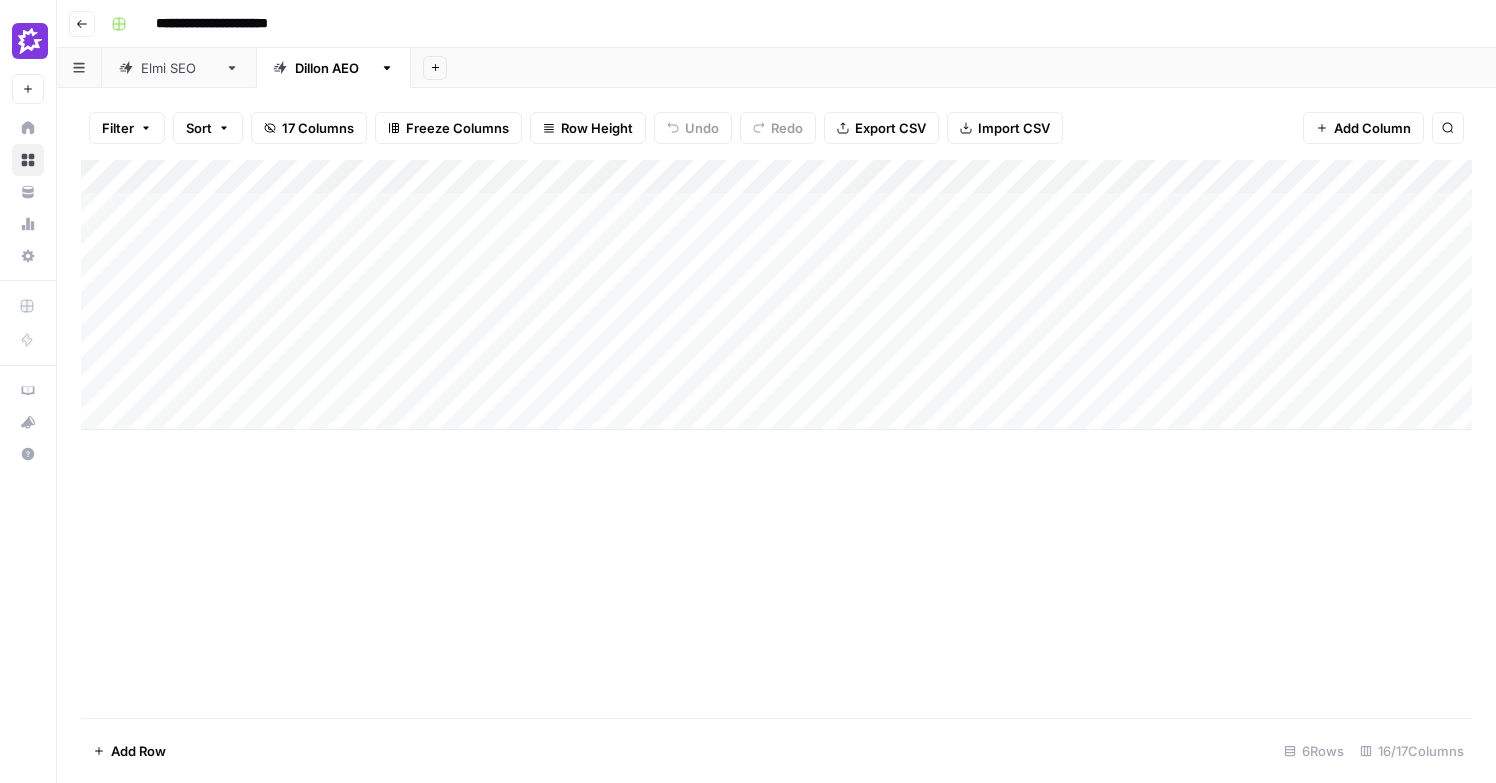 click on "[FIRST] SEO" at bounding box center [179, 68] 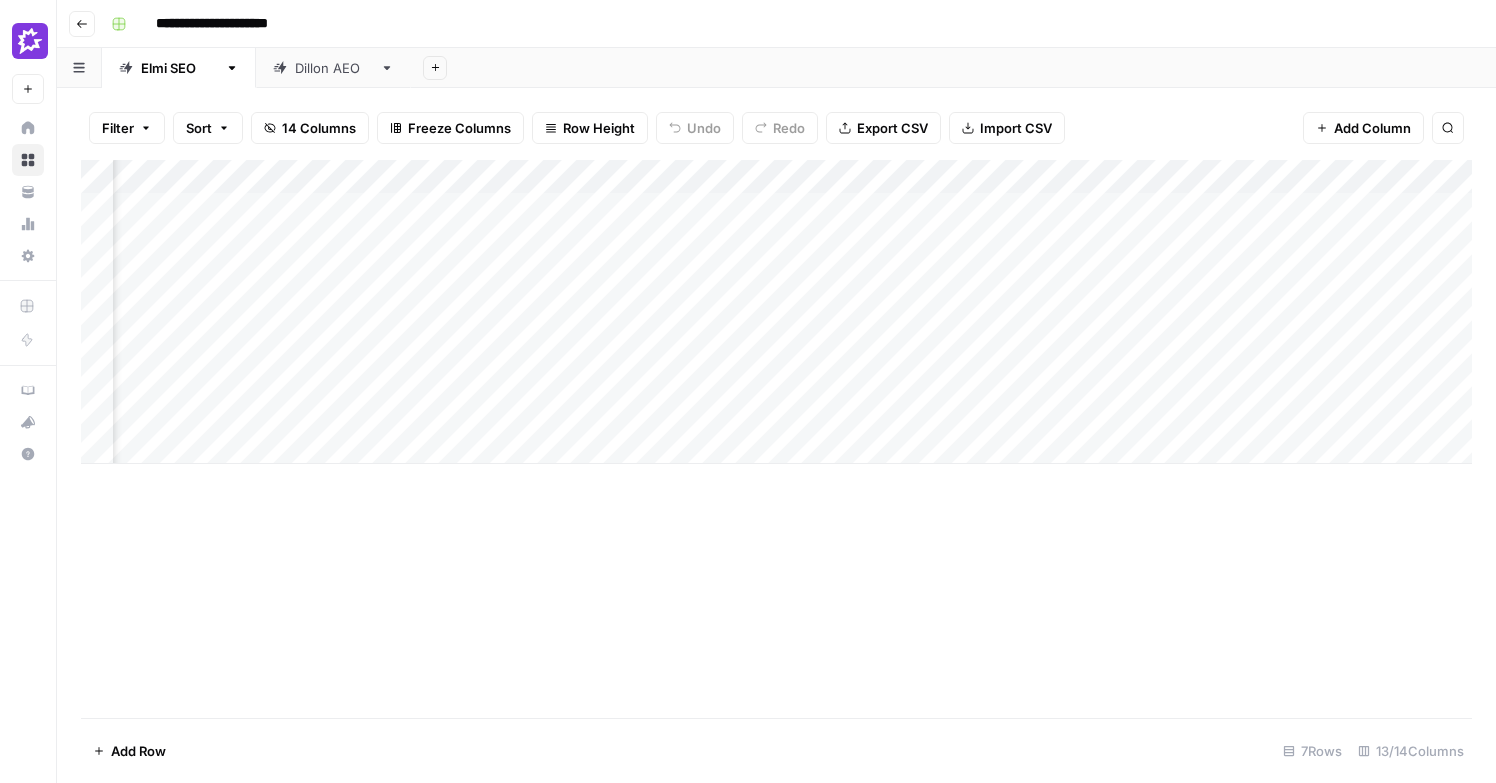 scroll, scrollTop: 0, scrollLeft: 0, axis: both 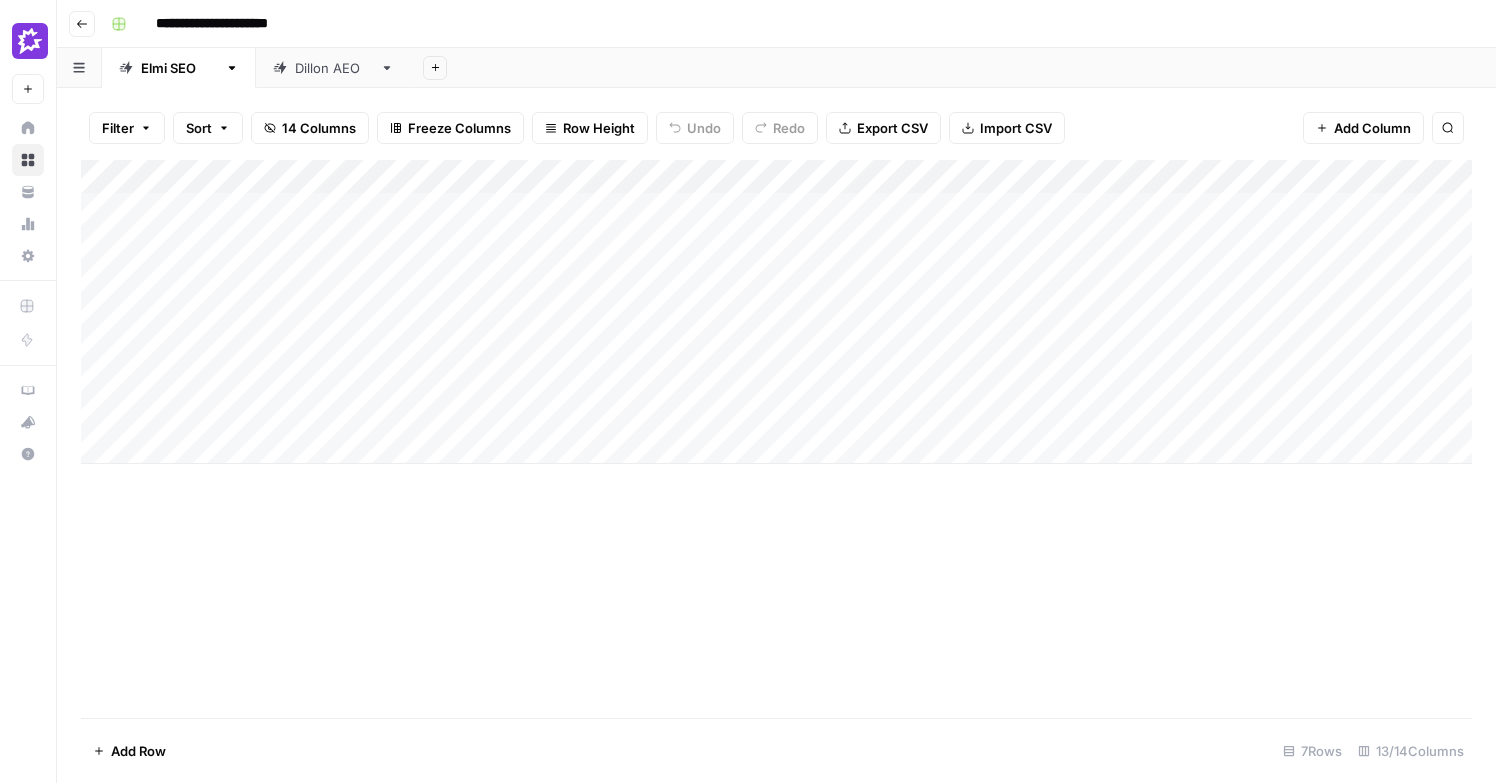 click on "[FIRST] AEO" at bounding box center [333, 68] 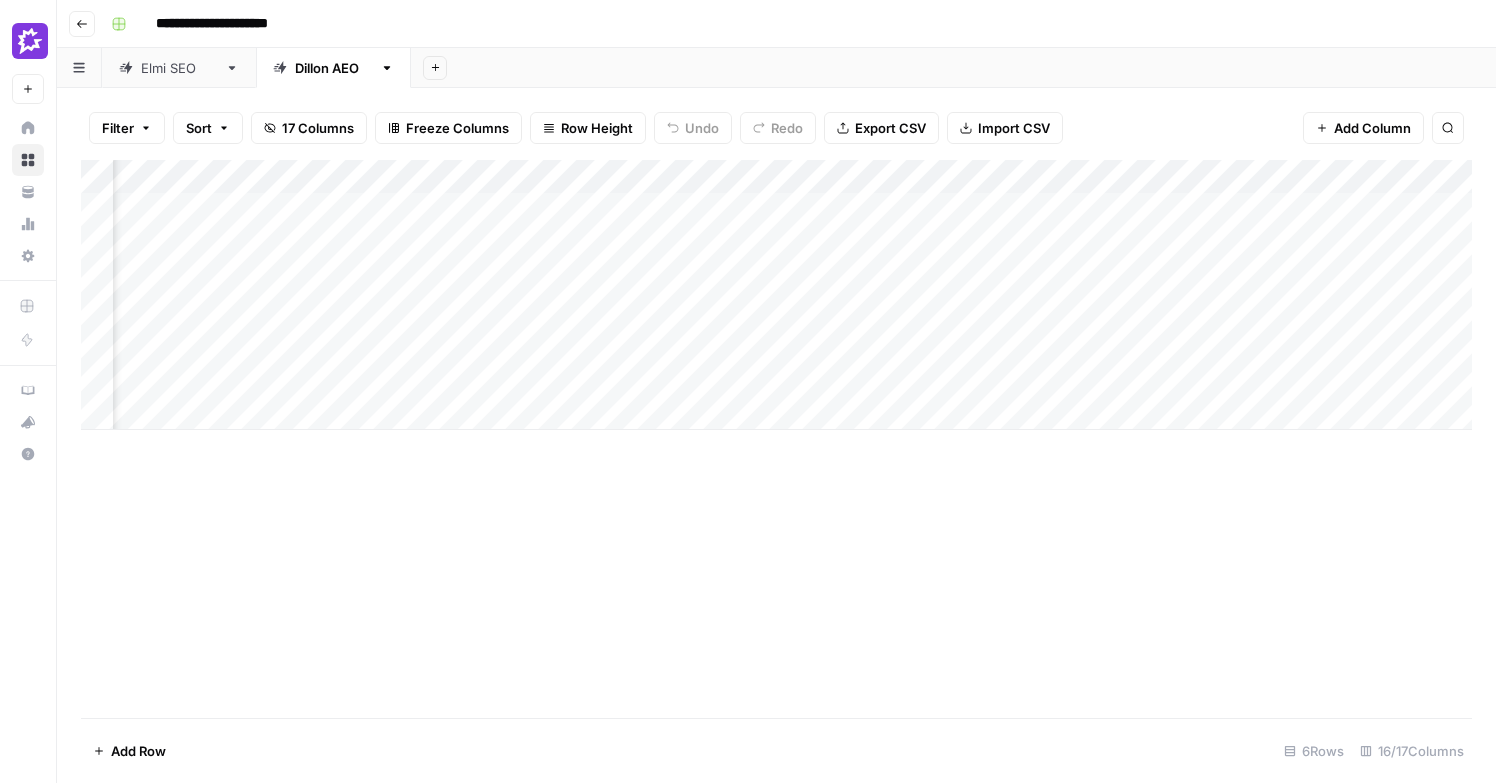 scroll, scrollTop: 0, scrollLeft: 0, axis: both 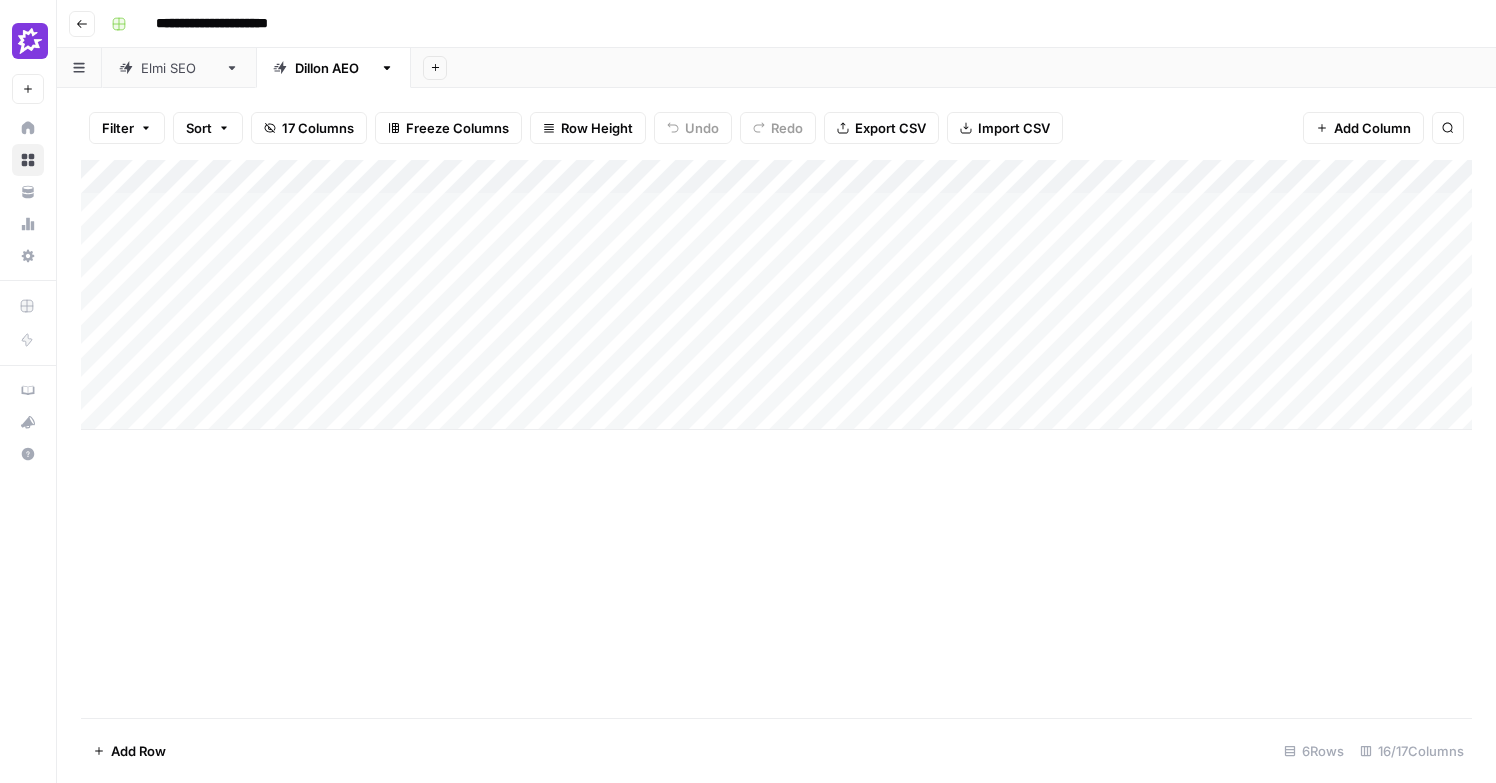 click on "Add Column" at bounding box center (776, 295) 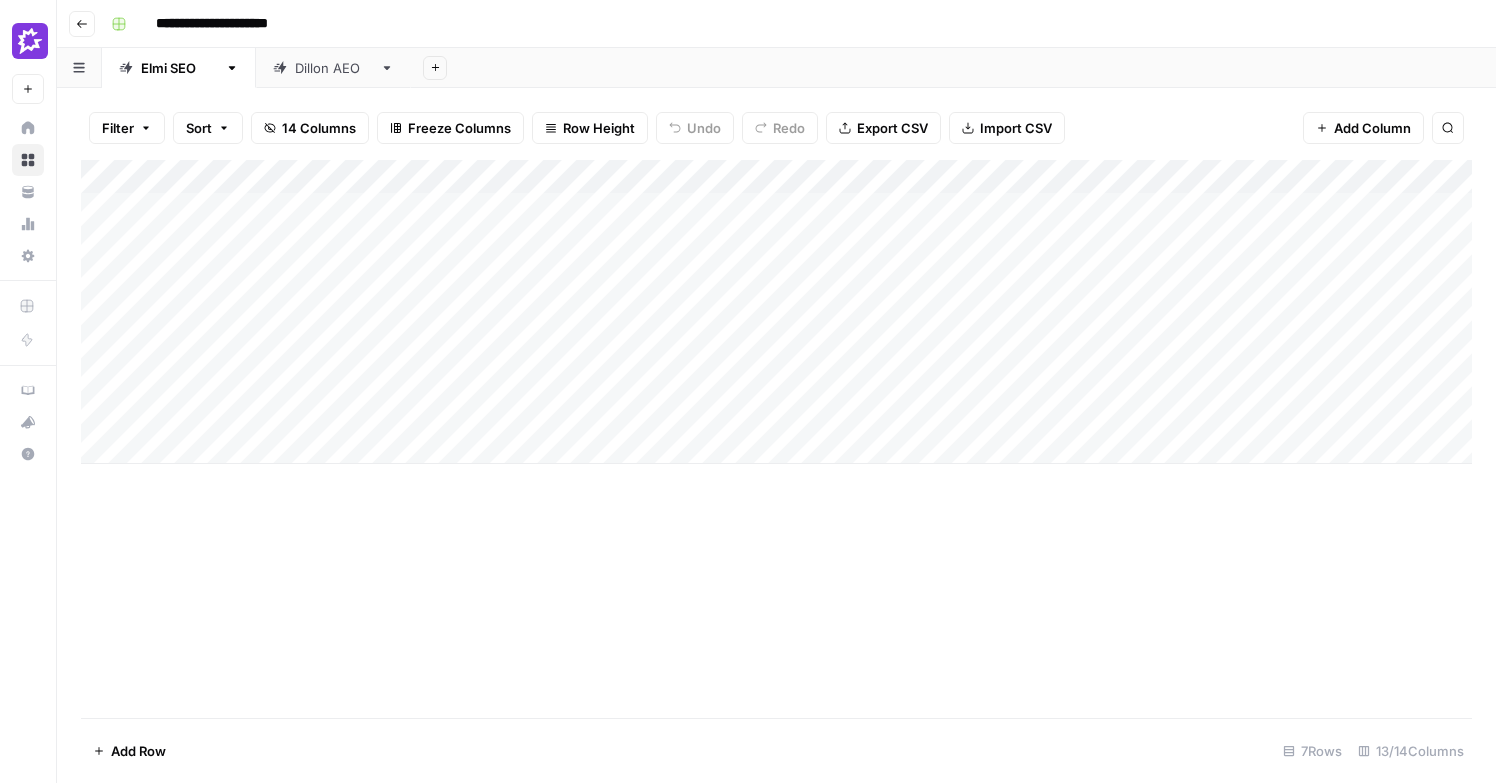 click on "[FIRST] AEO" at bounding box center (333, 68) 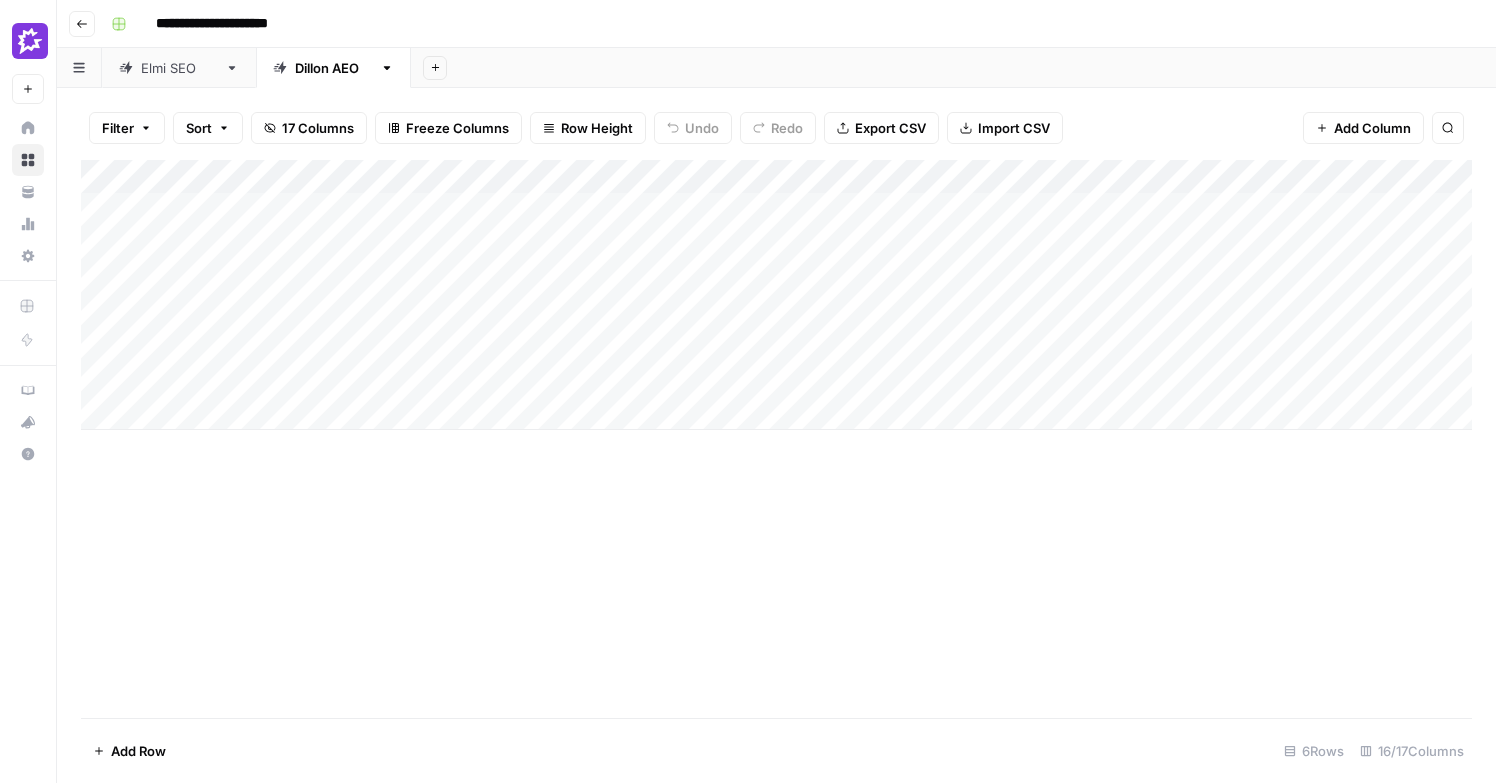 click on "Add Column" at bounding box center (776, 295) 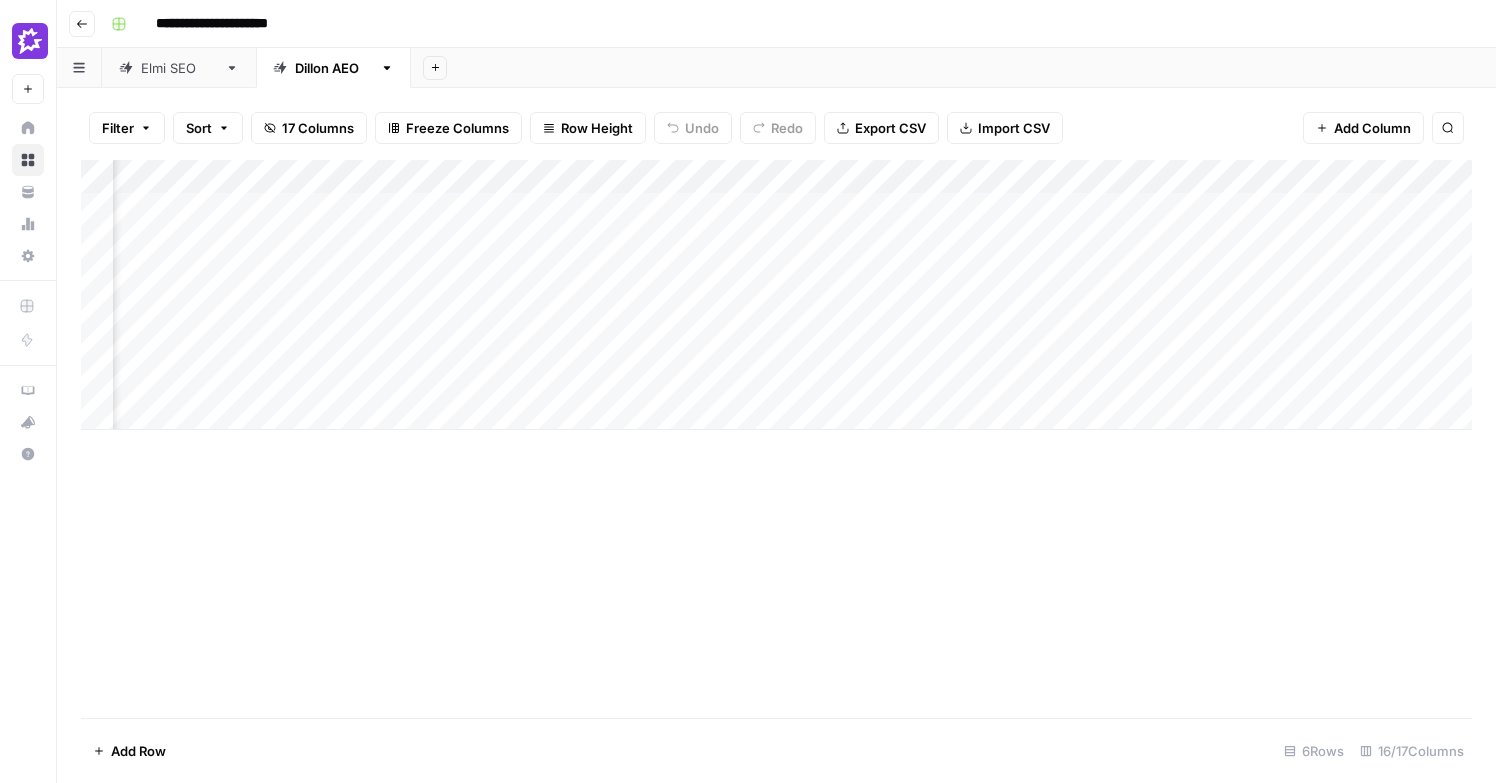 scroll, scrollTop: 0, scrollLeft: 919, axis: horizontal 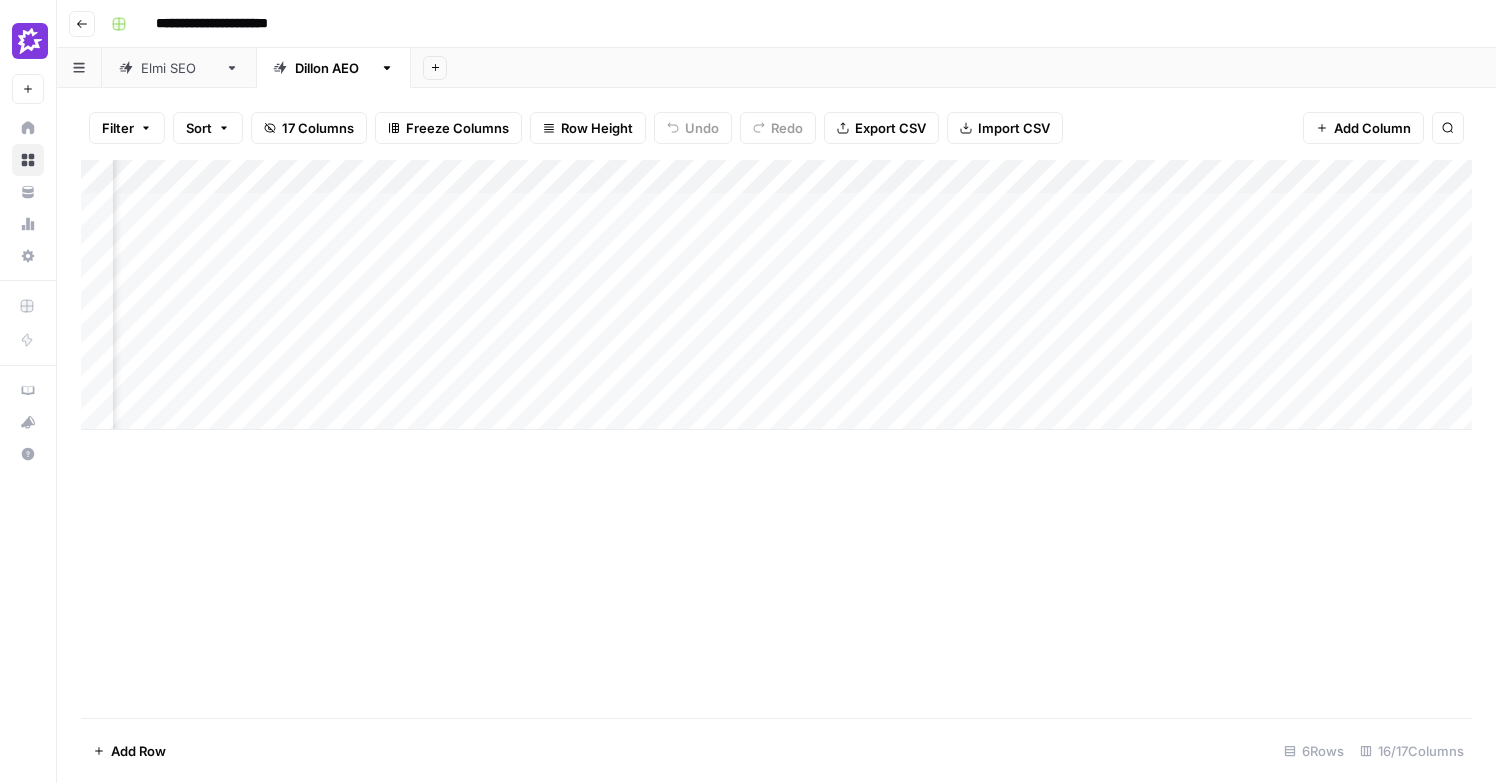 click on "[FIRST] SEO" at bounding box center [179, 68] 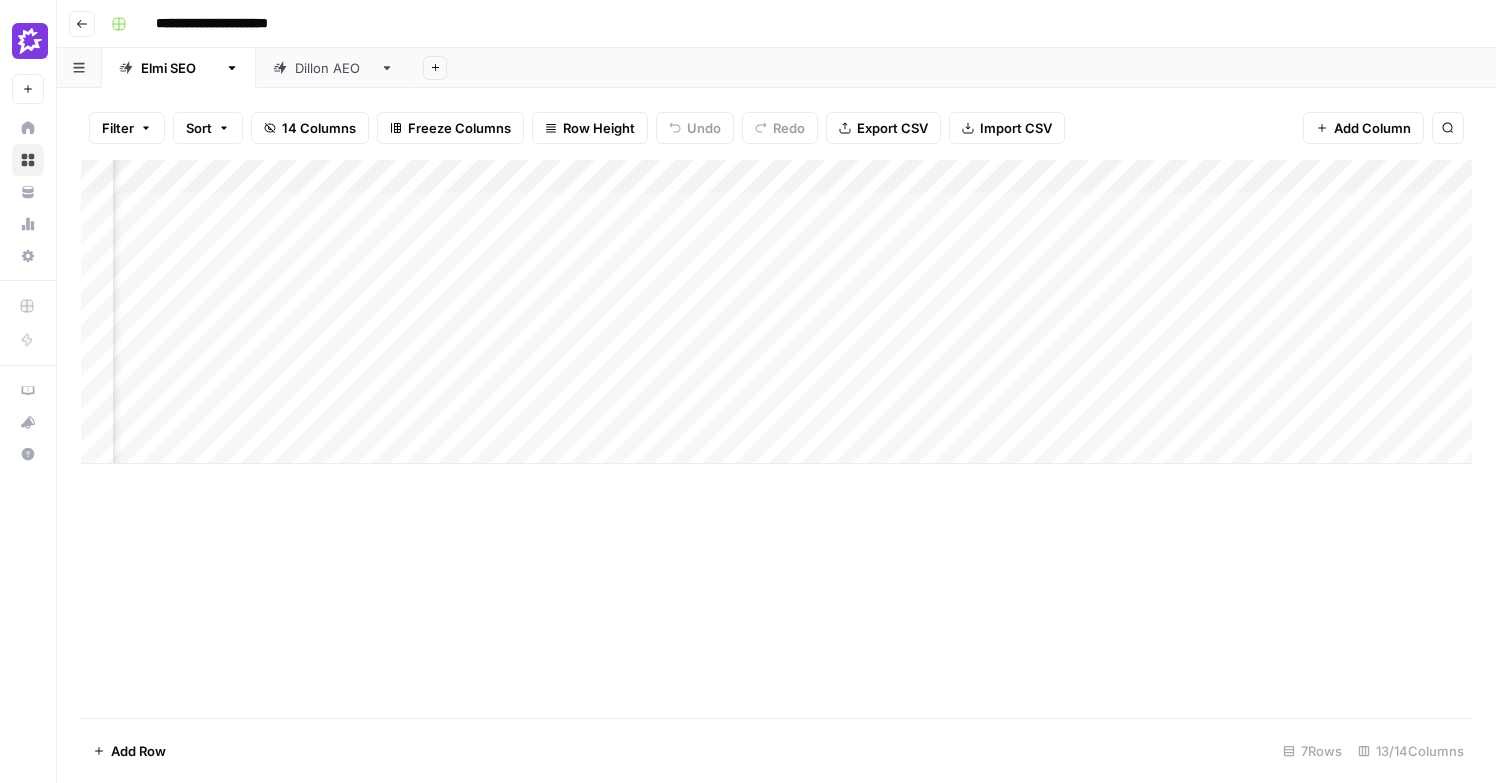 scroll, scrollTop: 0, scrollLeft: 679, axis: horizontal 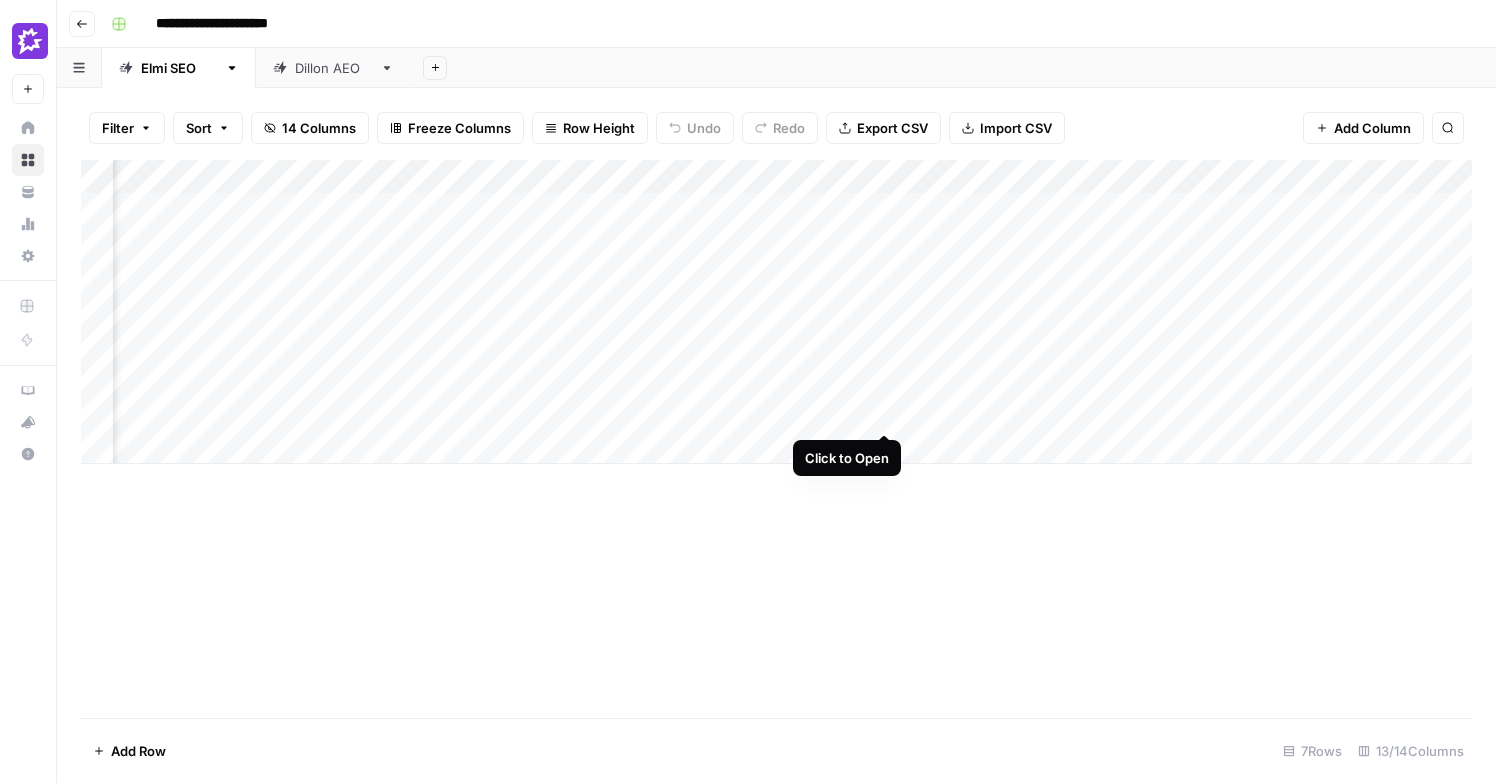 click on "Add Column" at bounding box center (776, 312) 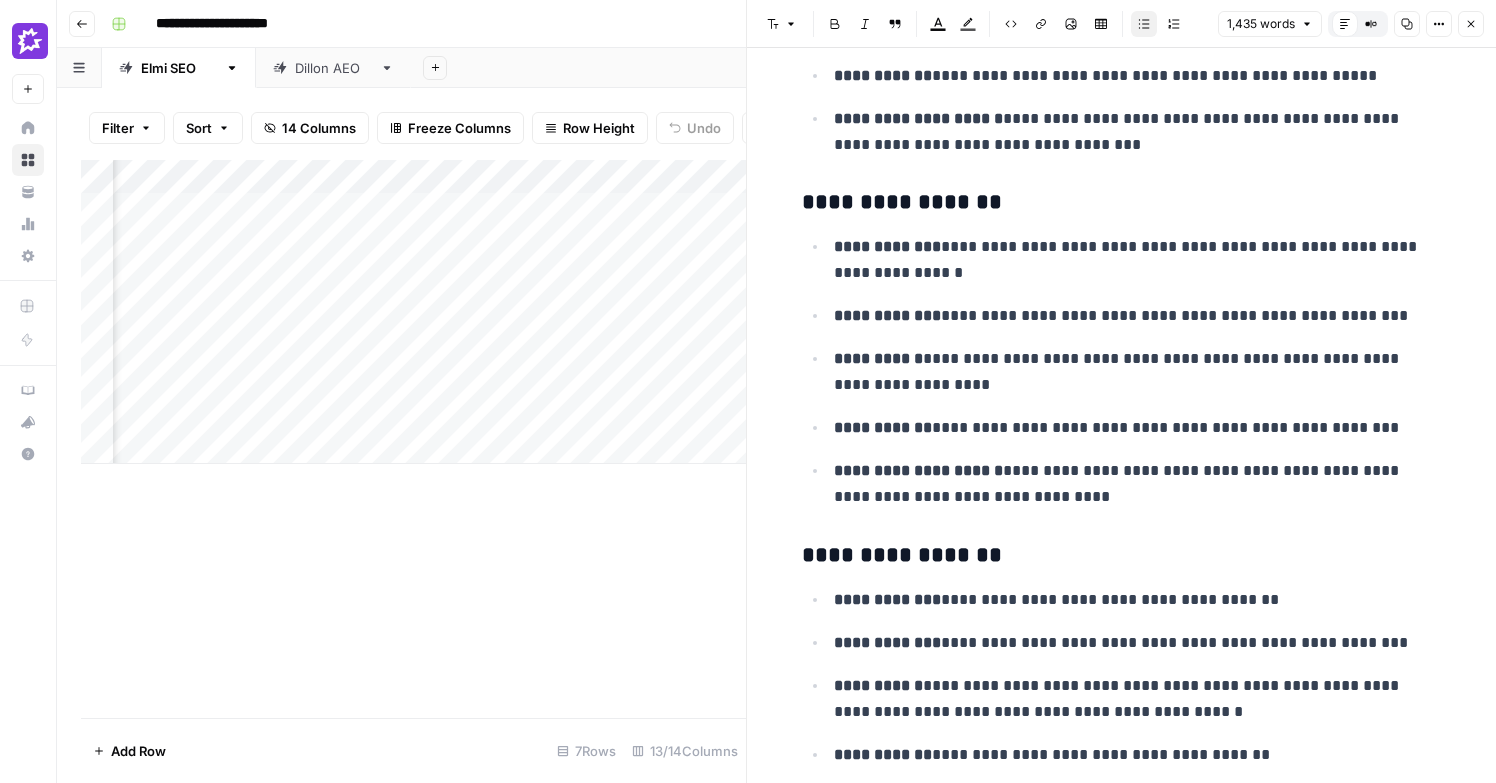 scroll, scrollTop: 6118, scrollLeft: 0, axis: vertical 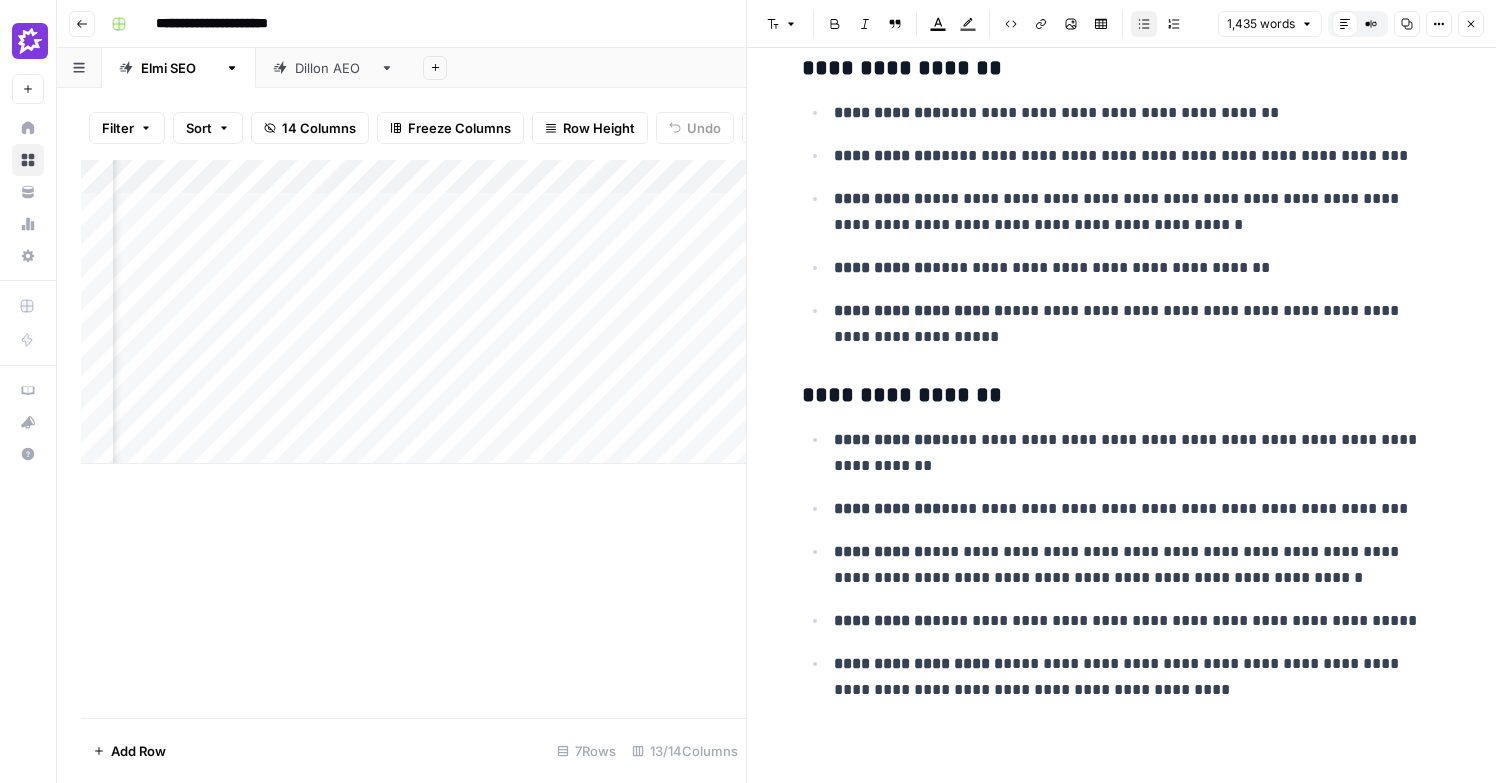 click on "Add Column" at bounding box center (413, 439) 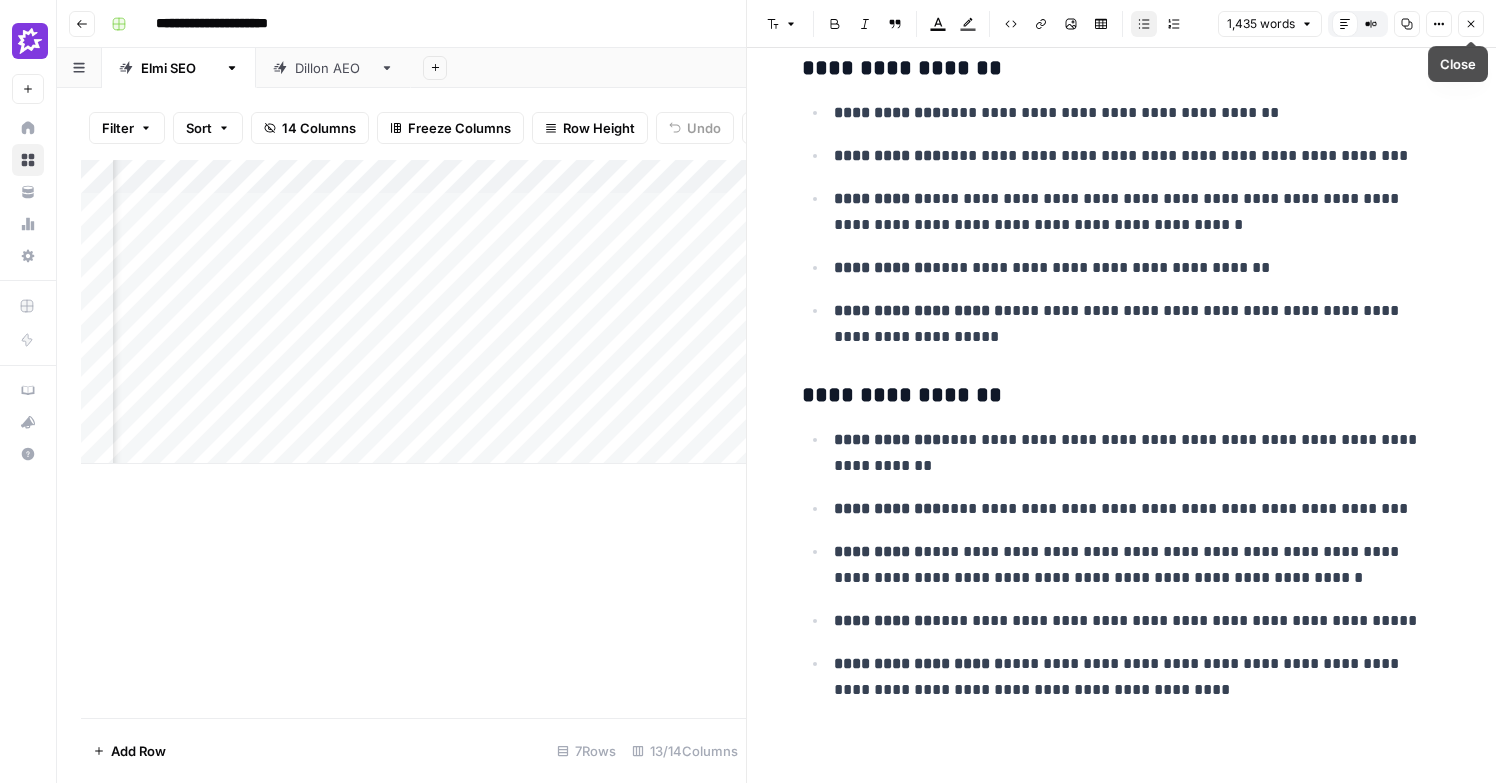 click 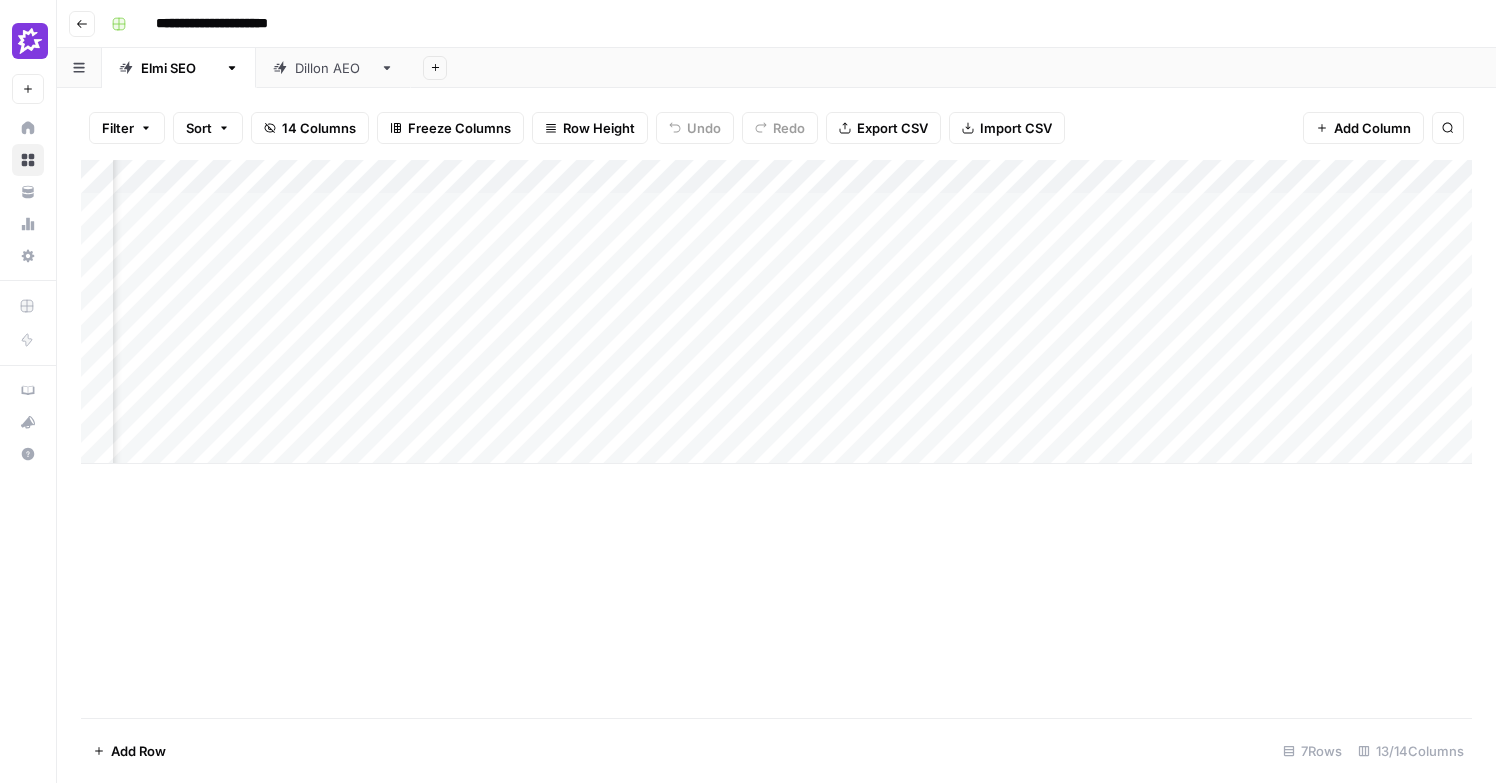 scroll, scrollTop: 0, scrollLeft: 1254, axis: horizontal 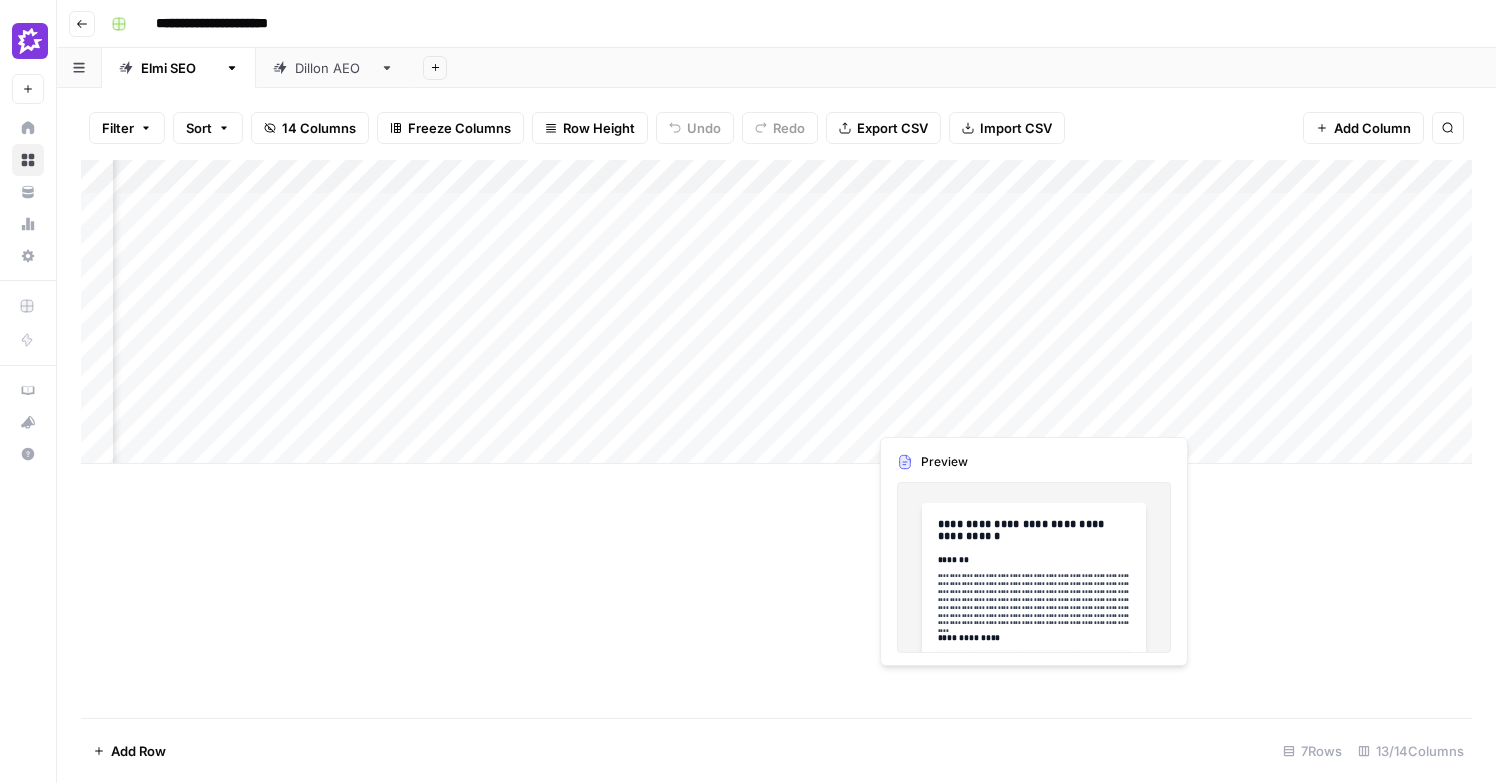 click on "Add Column" at bounding box center (776, 312) 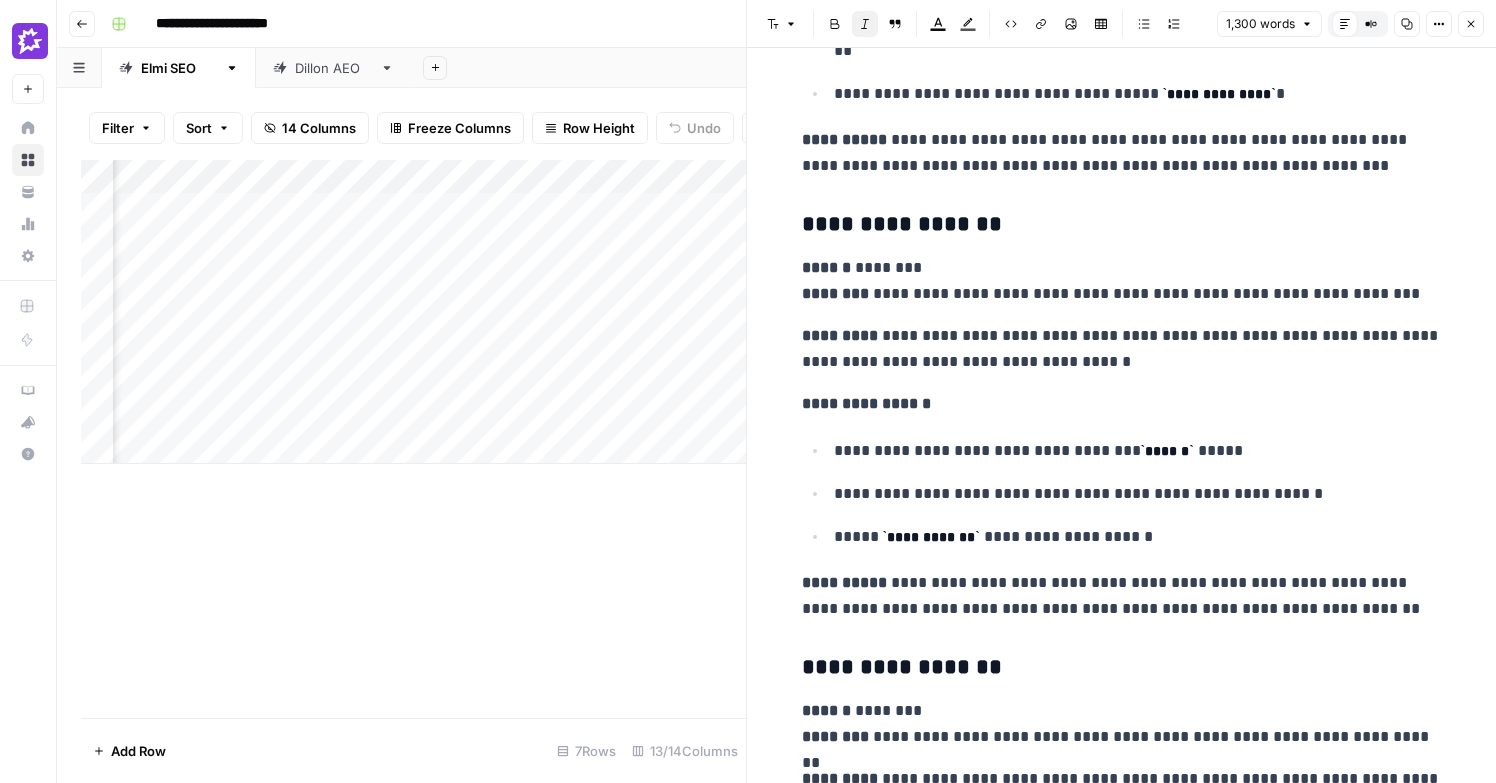 scroll, scrollTop: 5416, scrollLeft: 0, axis: vertical 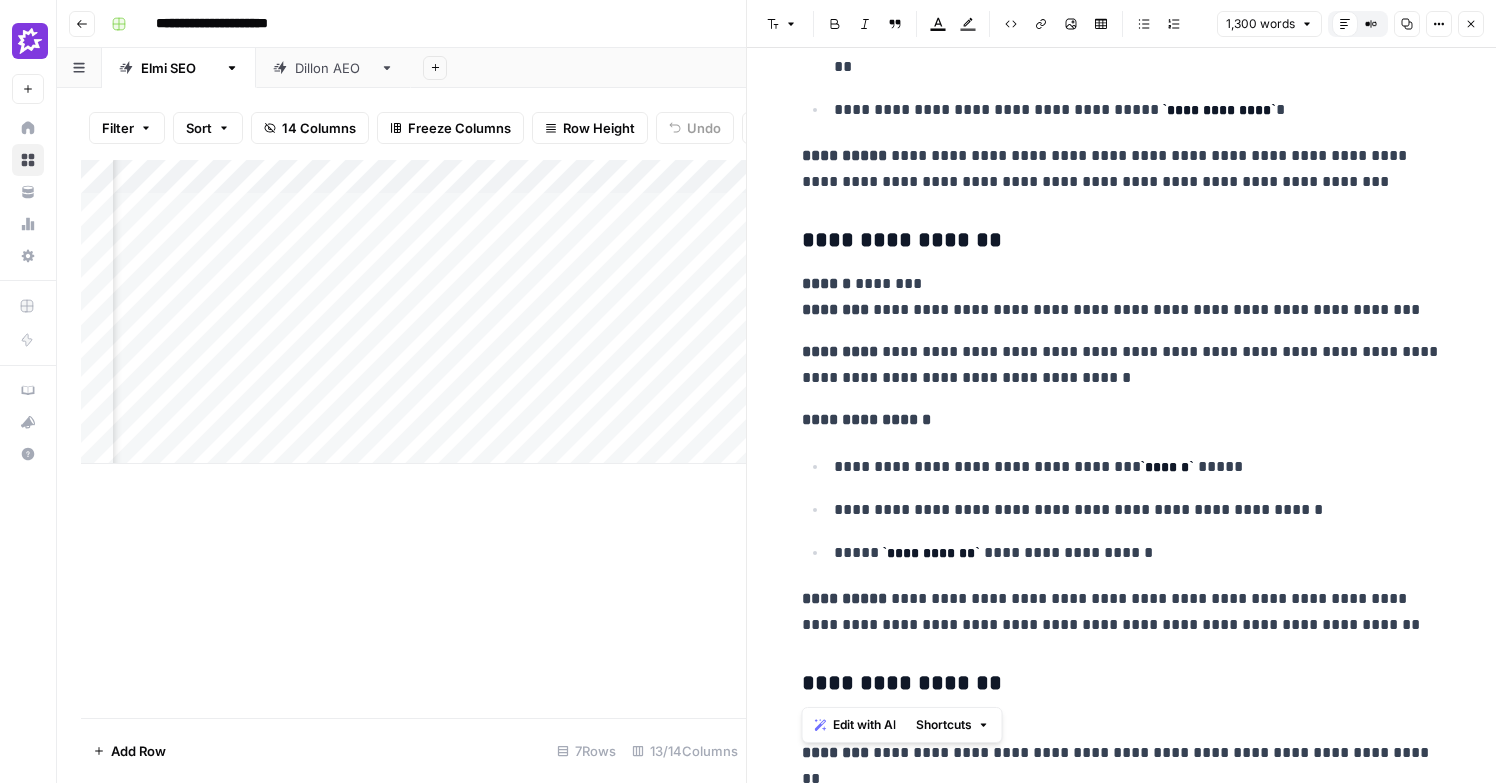 drag, startPoint x: 1328, startPoint y: 638, endPoint x: 790, endPoint y: 278, distance: 647.33606 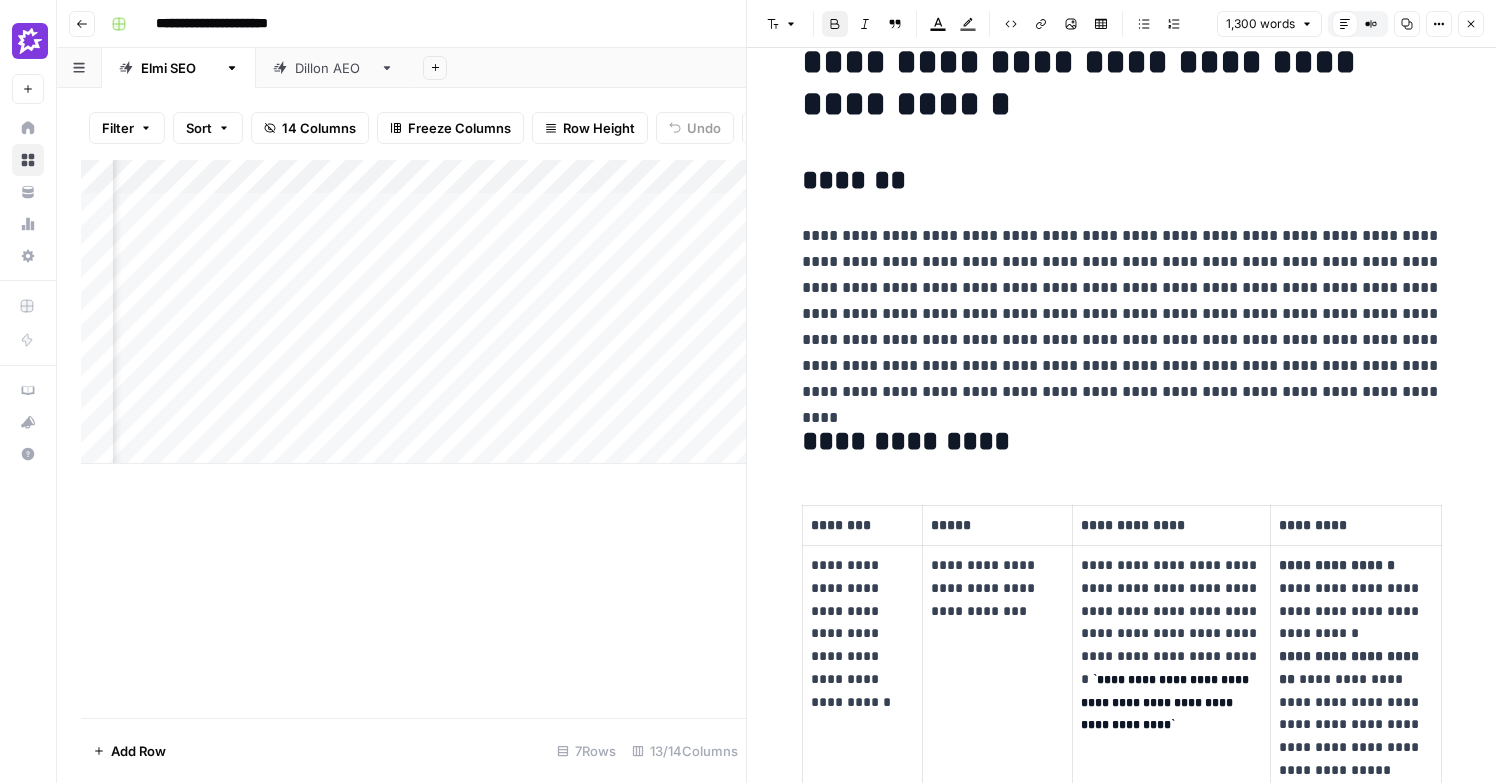 scroll, scrollTop: 0, scrollLeft: 0, axis: both 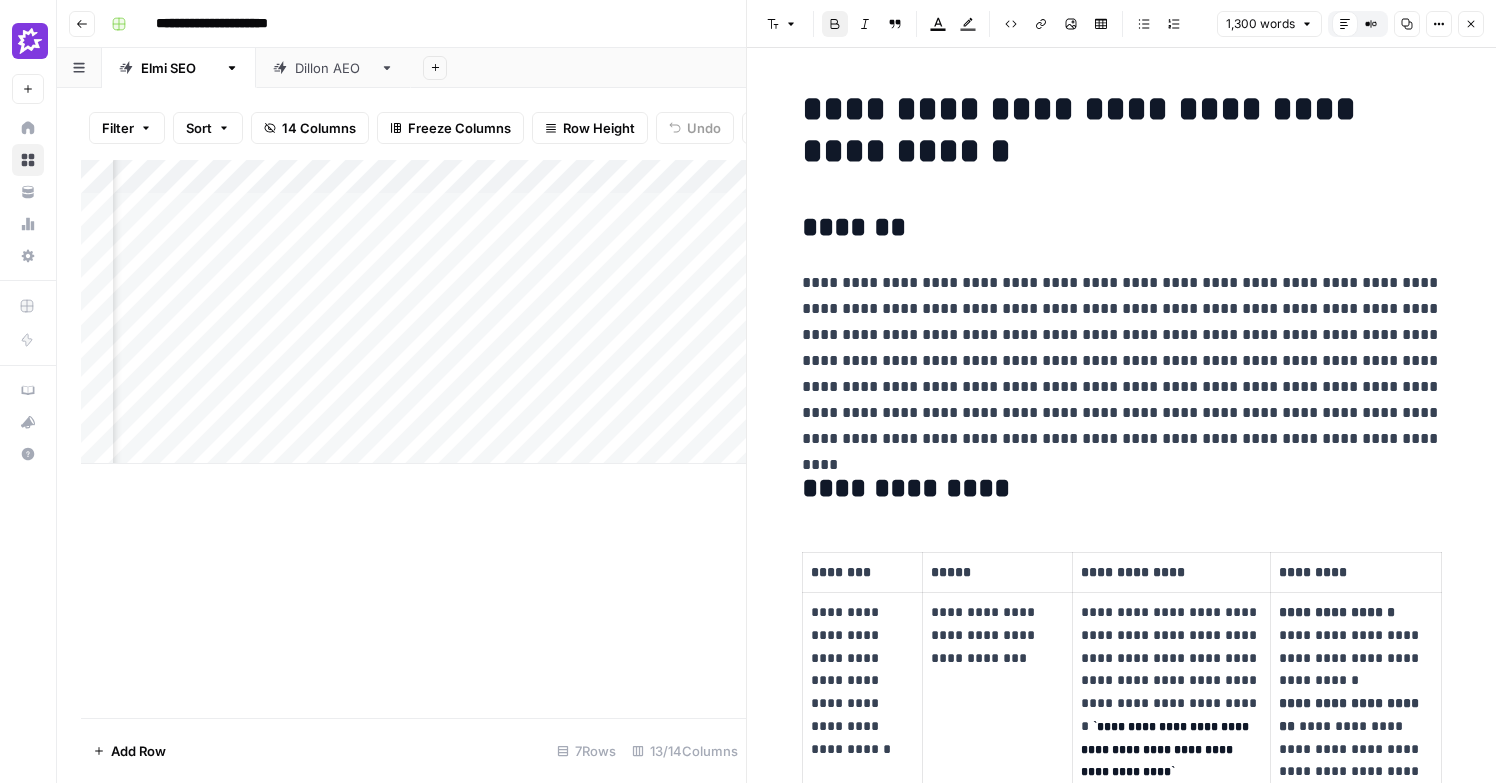 click on "Add Column" at bounding box center (413, 439) 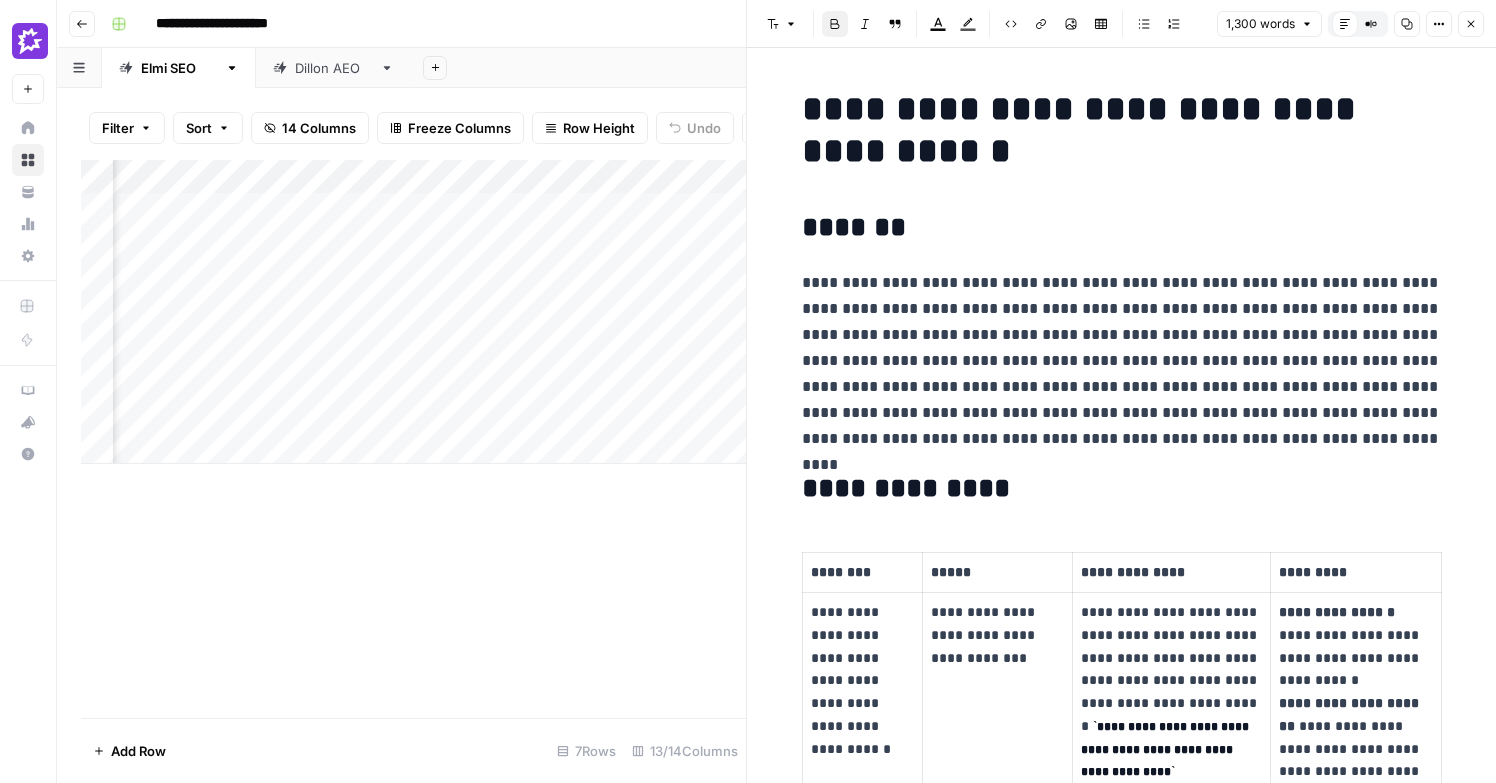 click on "Close" at bounding box center [1471, 24] 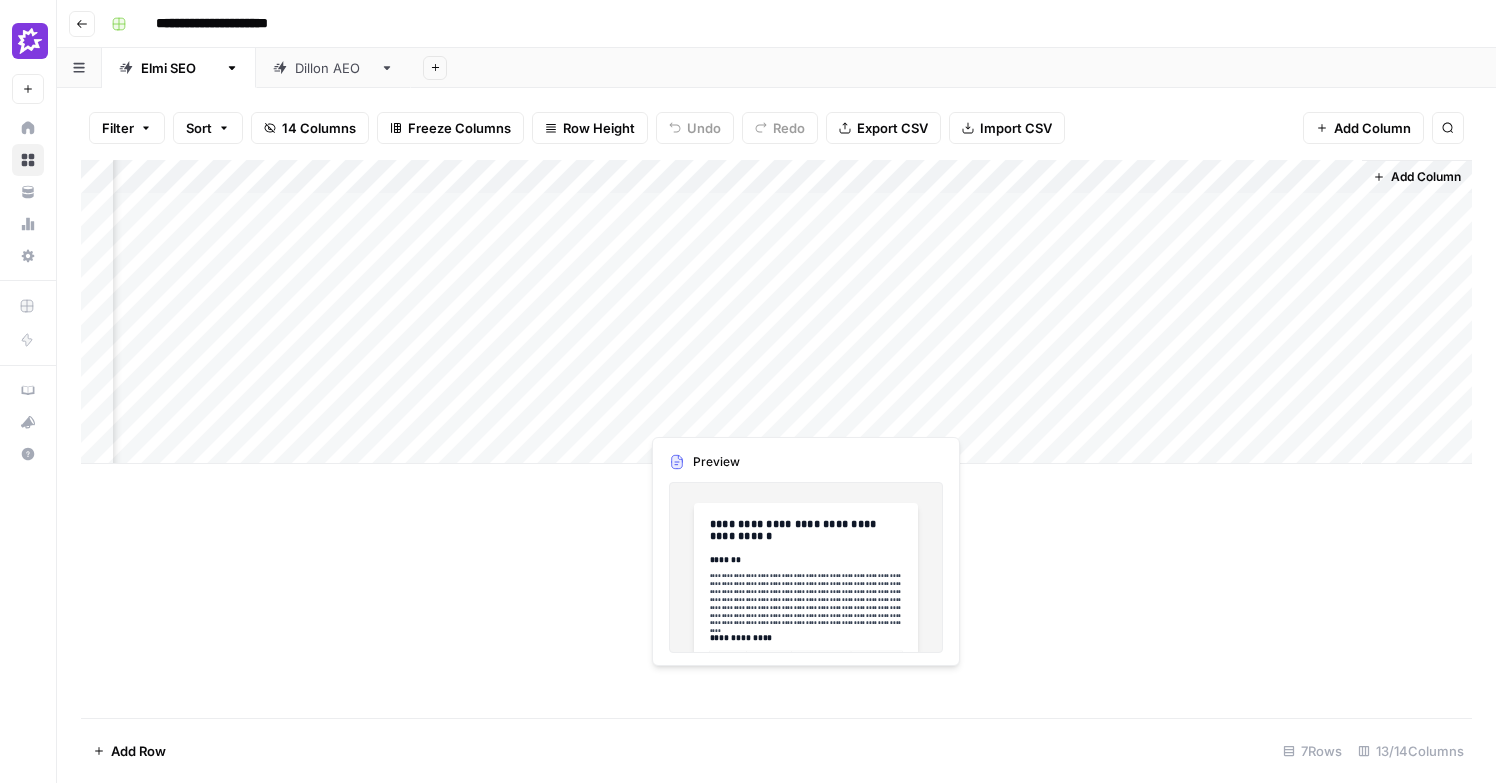 scroll, scrollTop: 0, scrollLeft: 0, axis: both 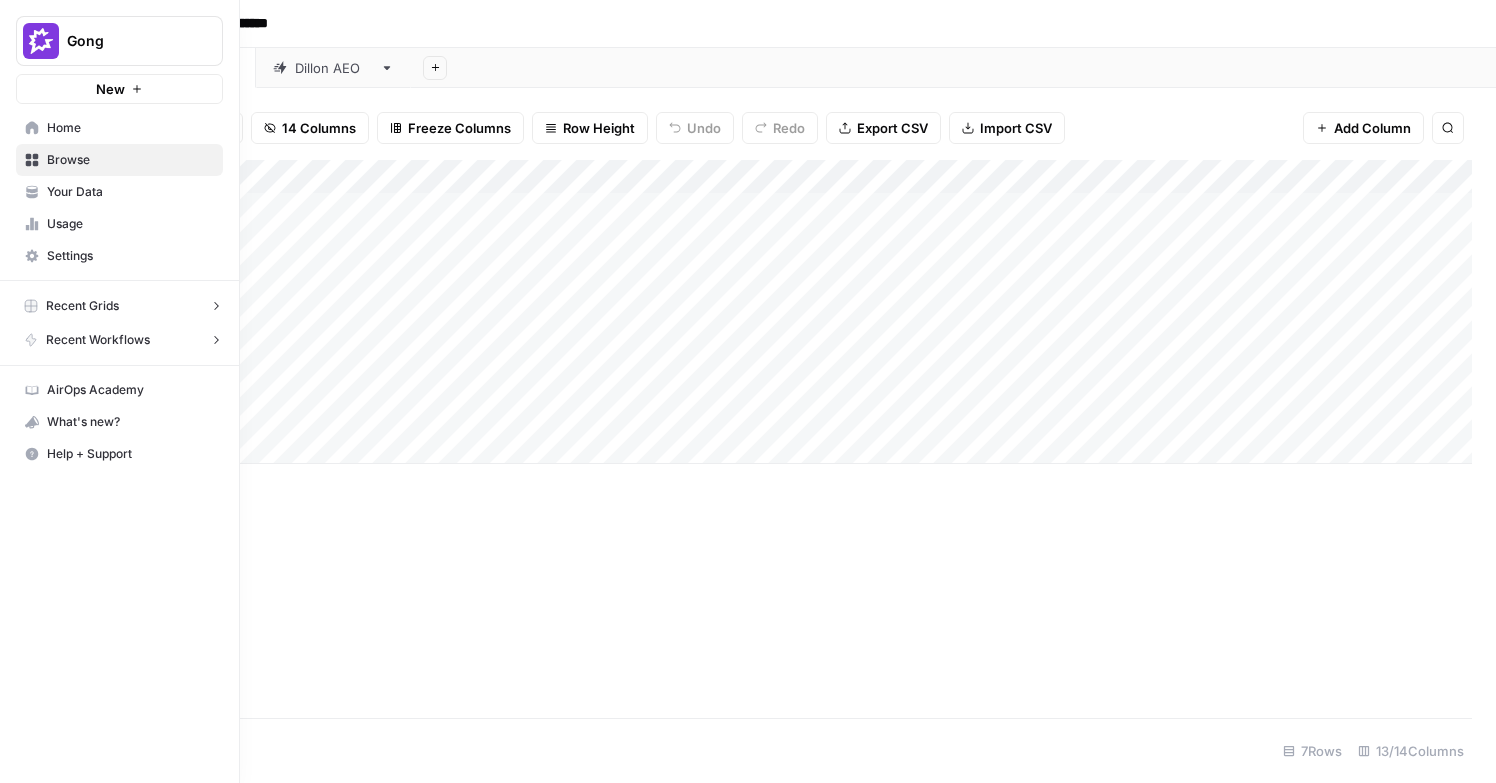 click 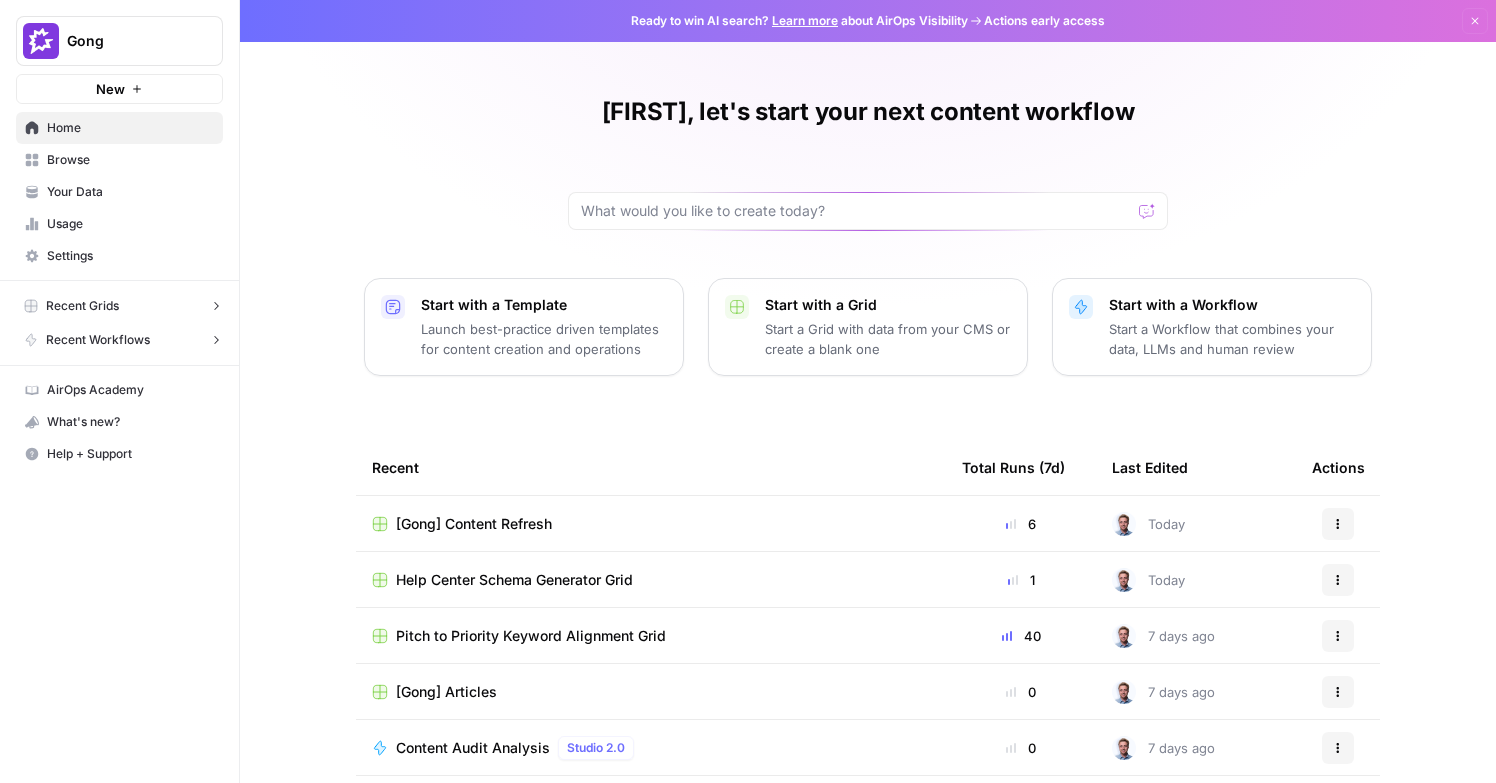 click on "Browse" at bounding box center [130, 160] 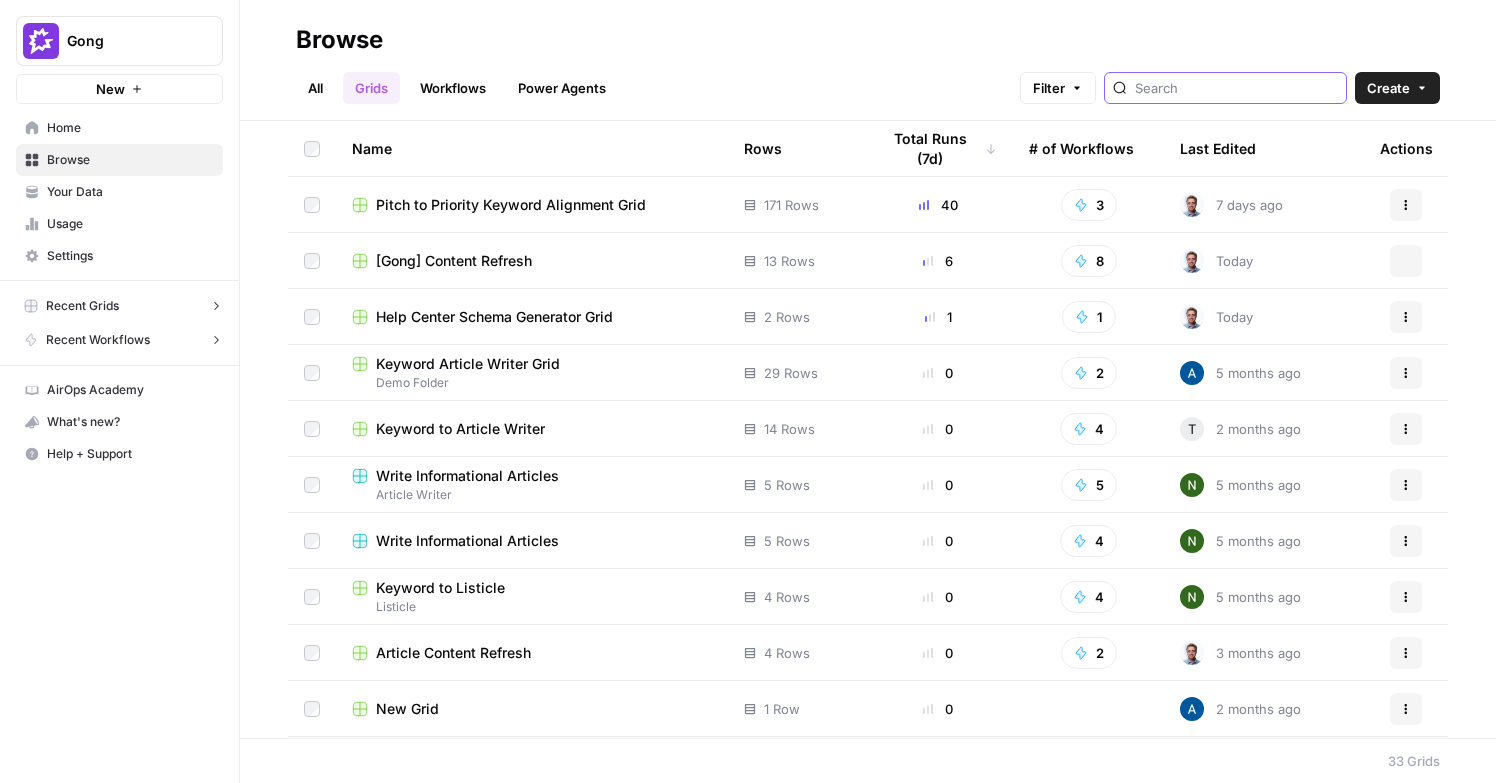click at bounding box center [1236, 88] 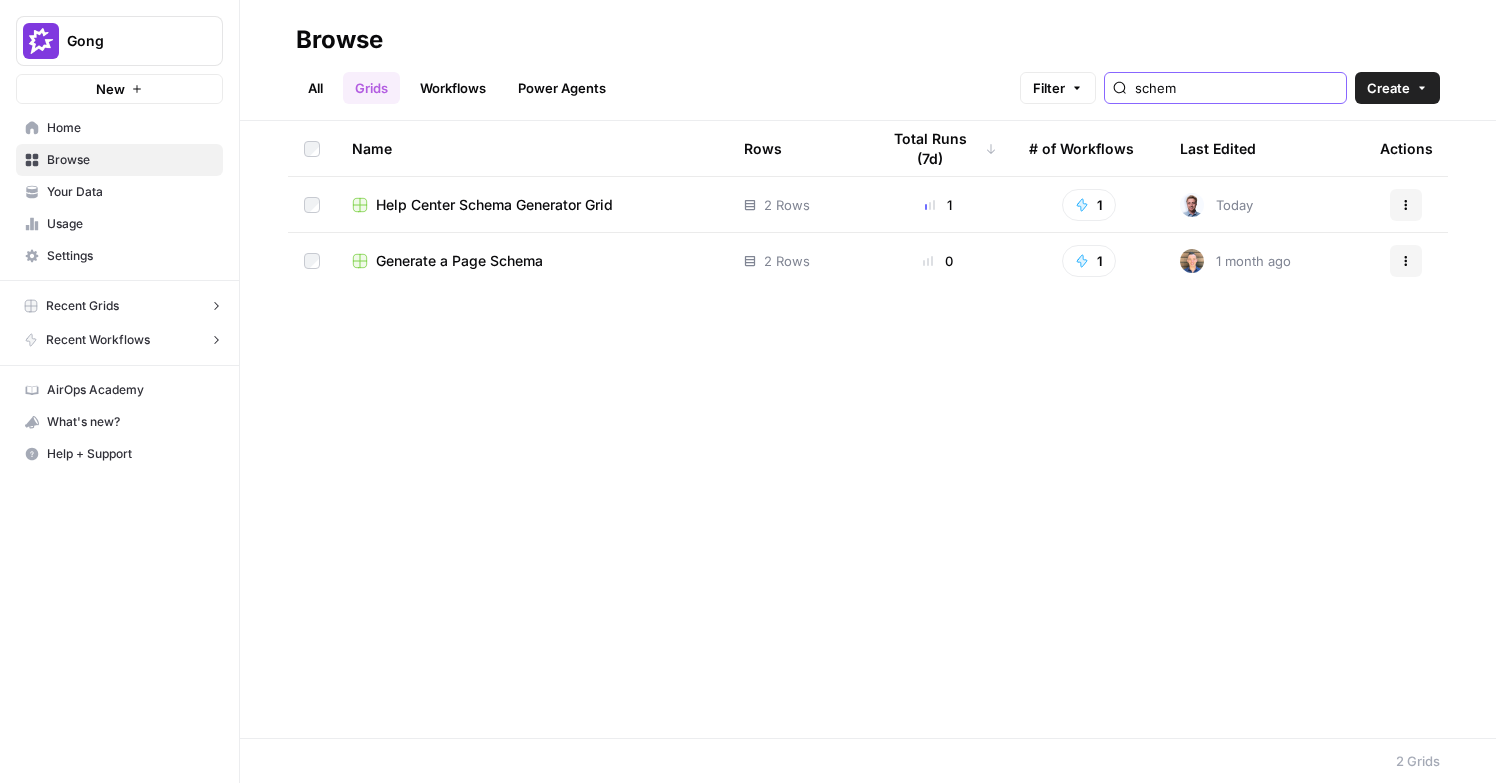type on "schem" 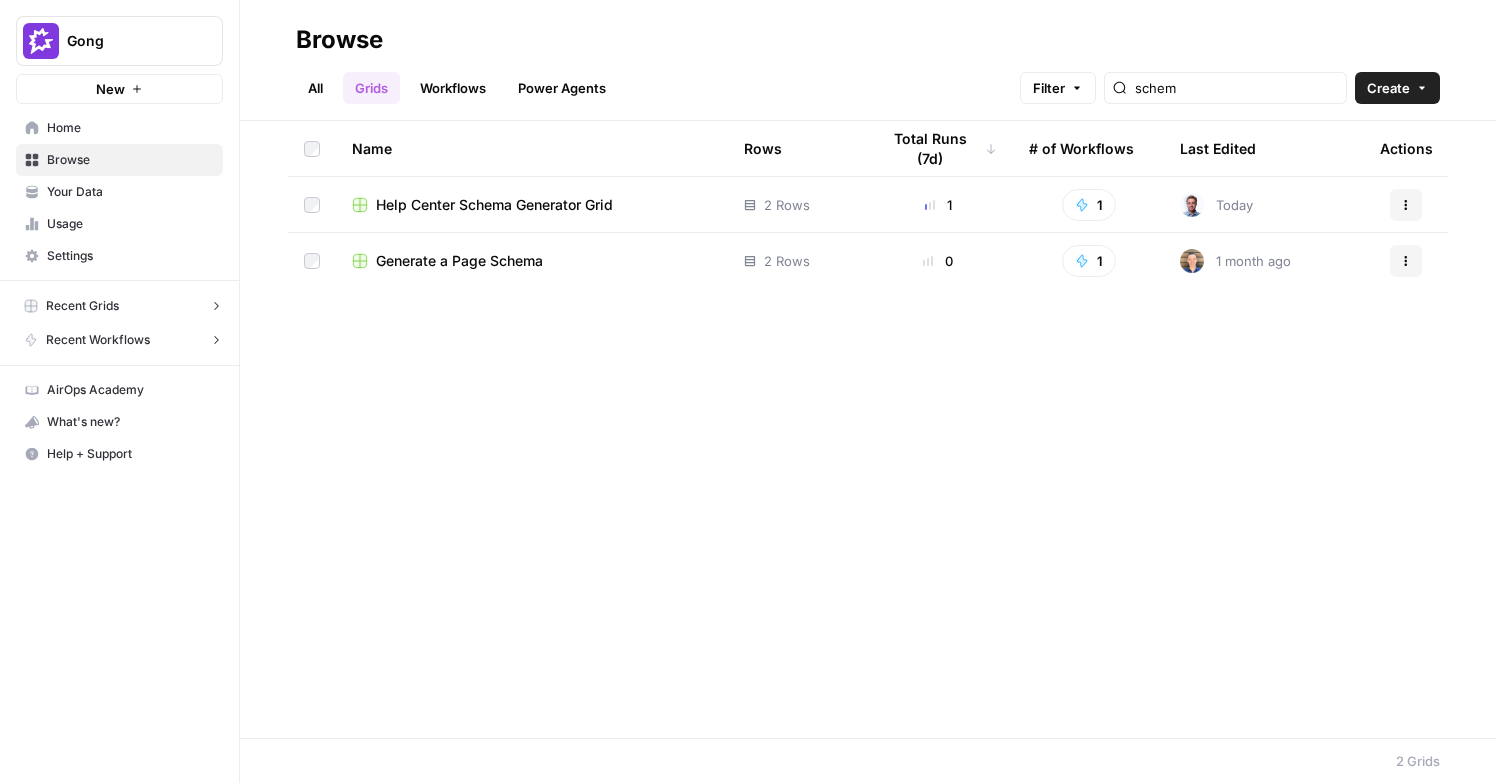 click on "Generate a Page Schema" at bounding box center [459, 261] 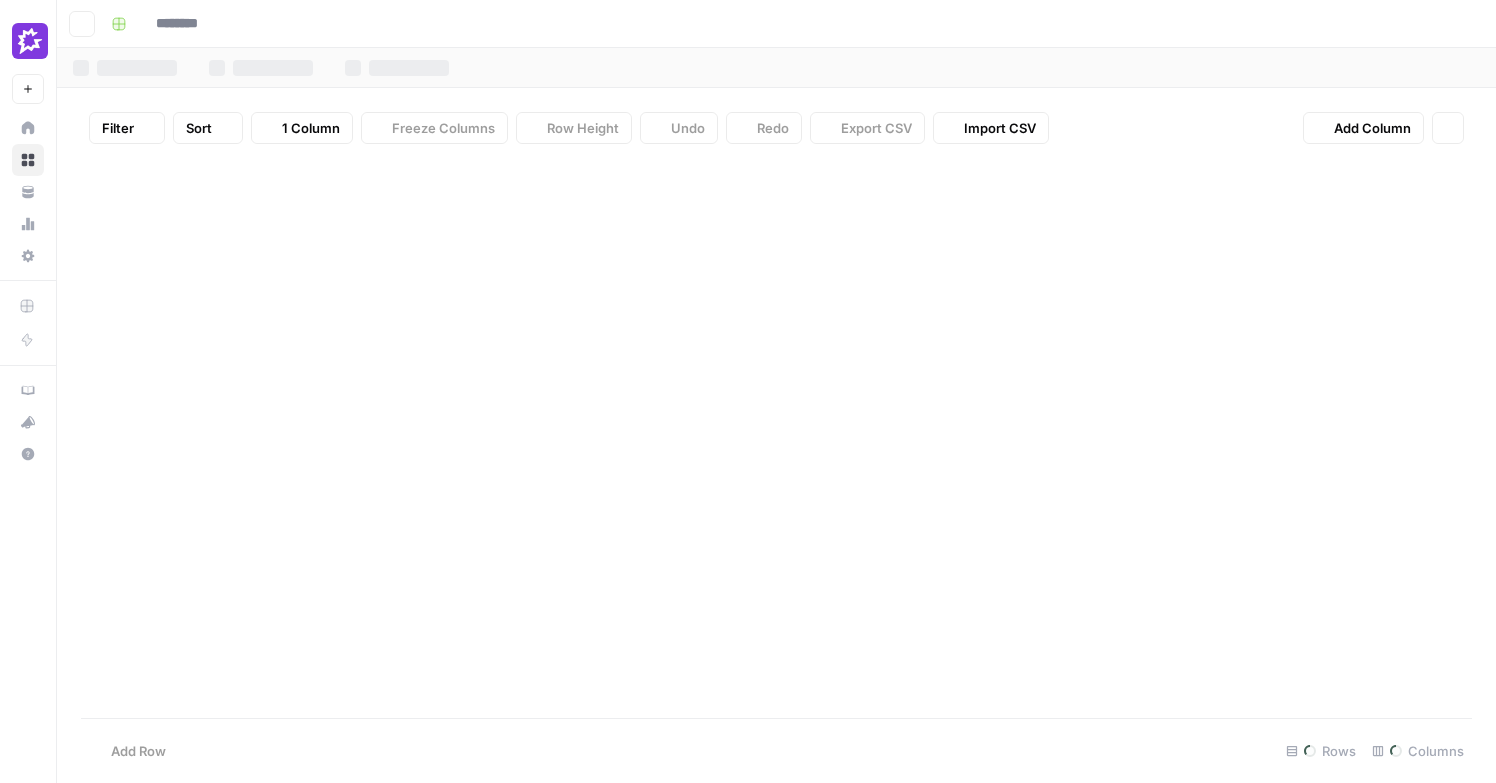 type on "**********" 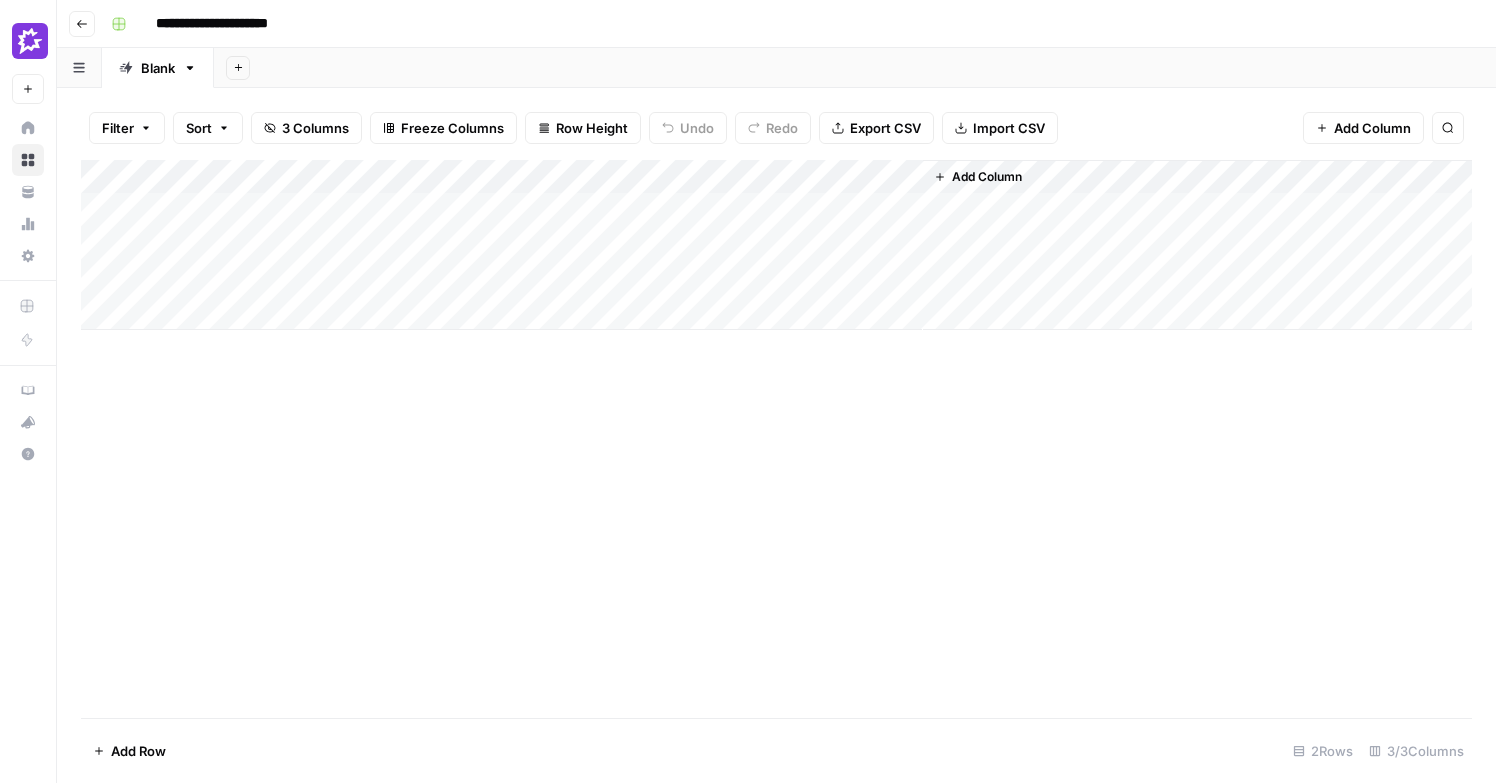 click on "Add Column" at bounding box center (776, 245) 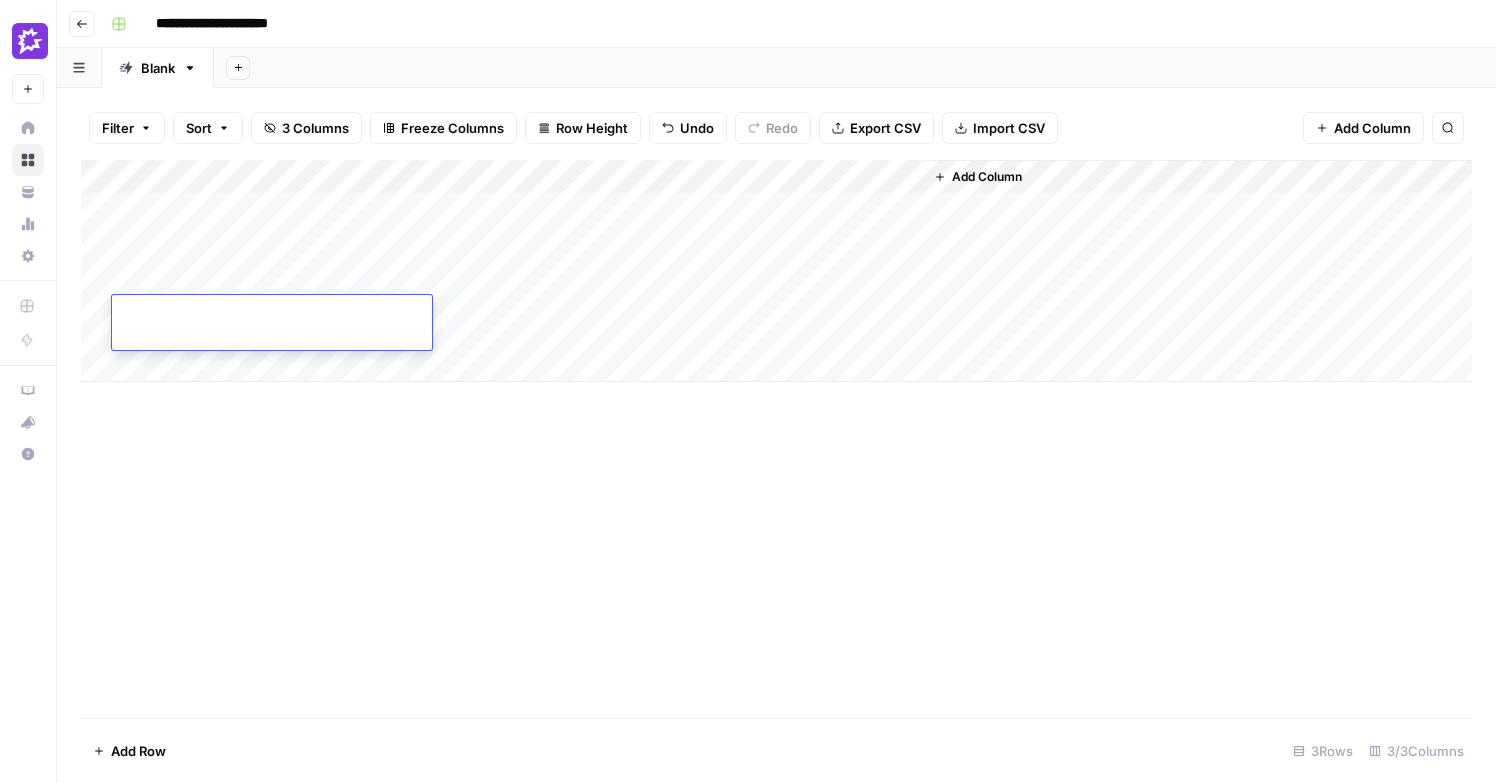 click at bounding box center (272, 322) 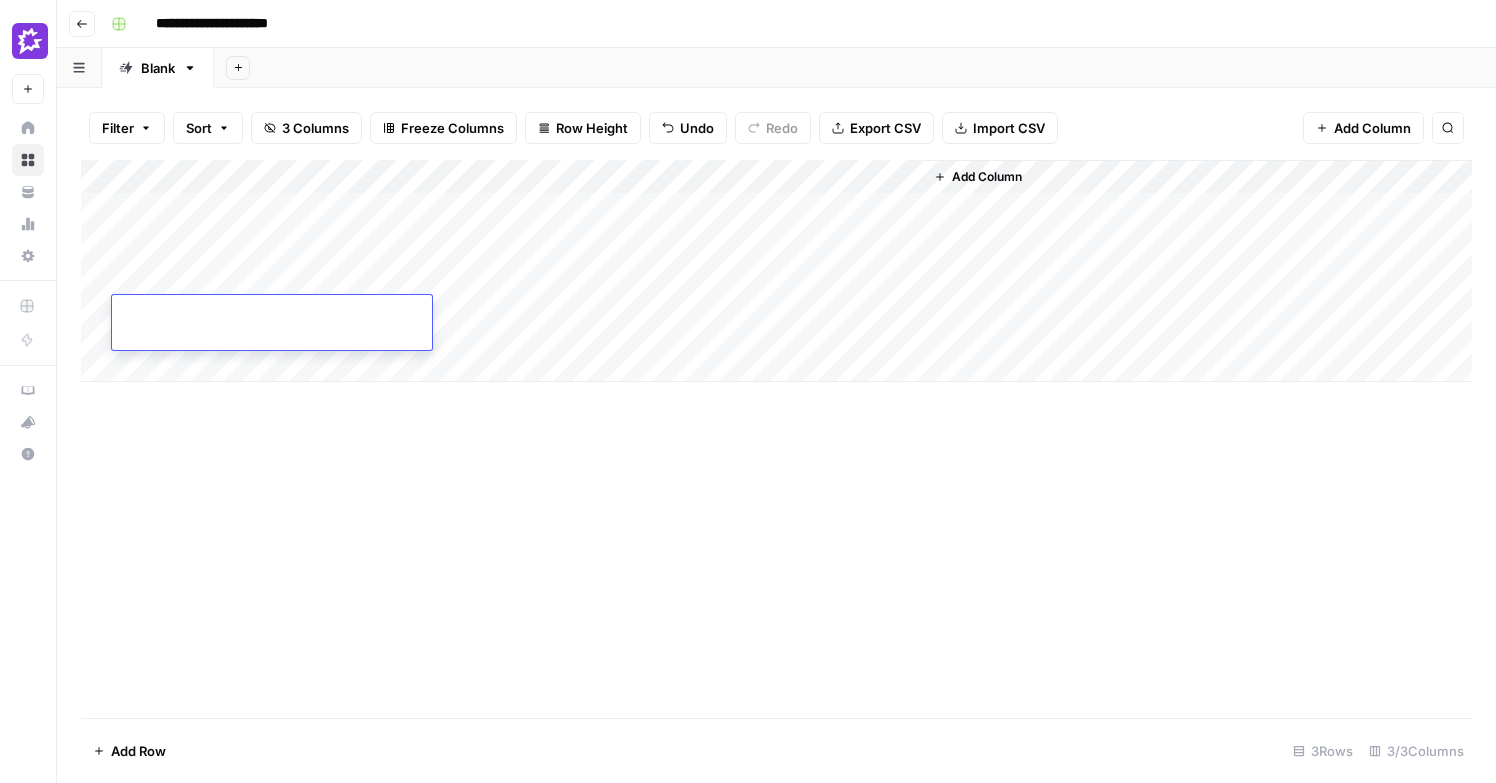 click at bounding box center (272, 315) 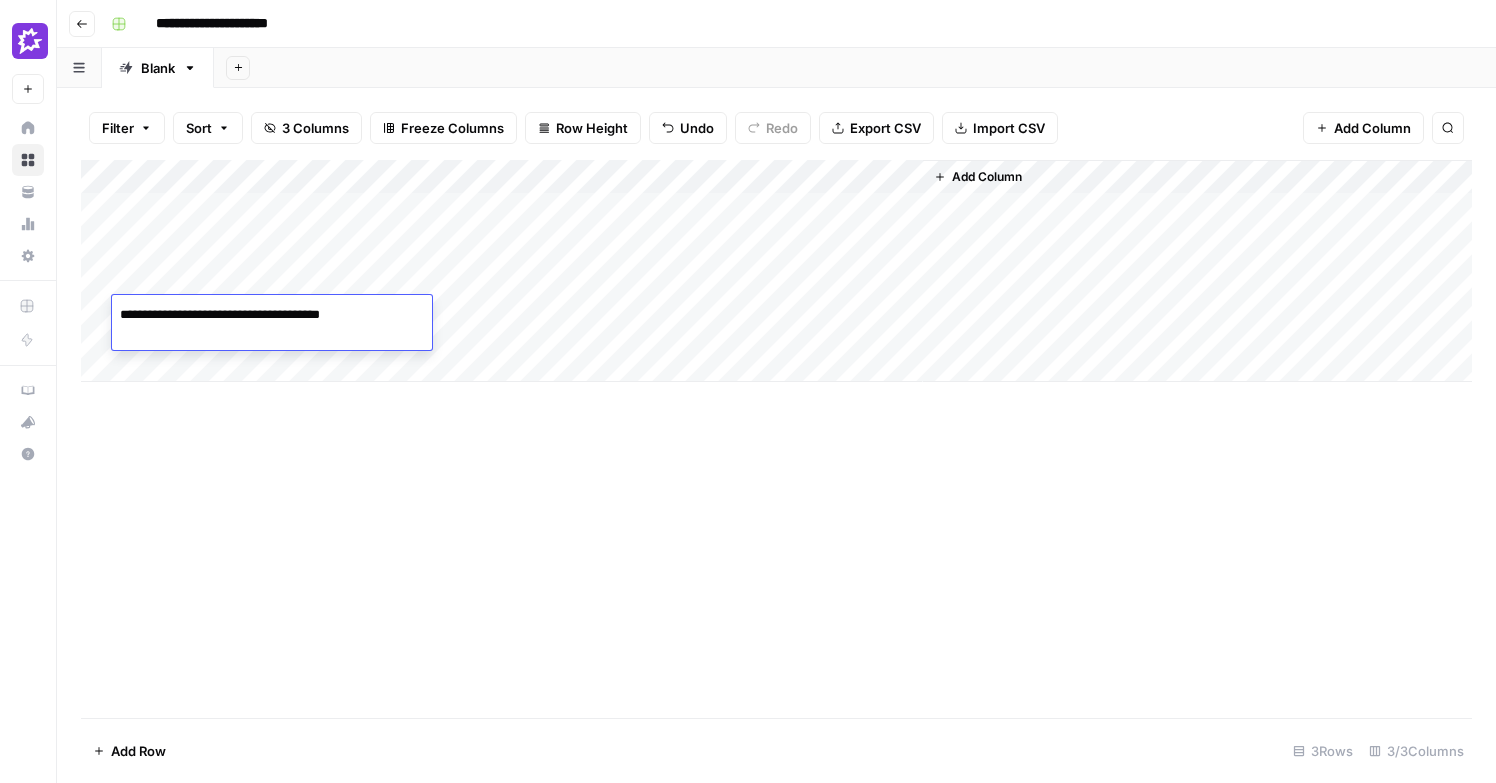 click on "Add Column" at bounding box center (776, 439) 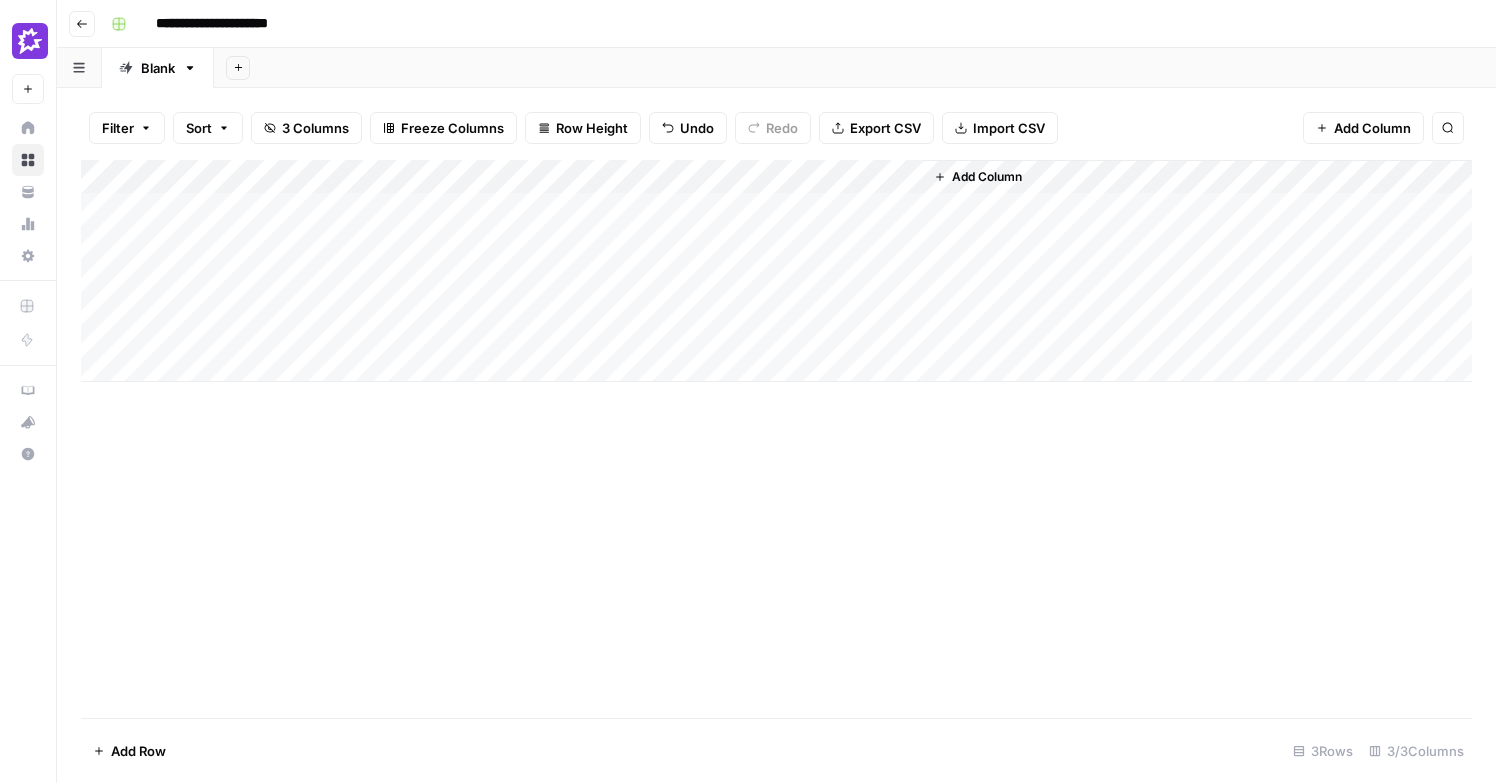 click on "Add Column" at bounding box center (776, 271) 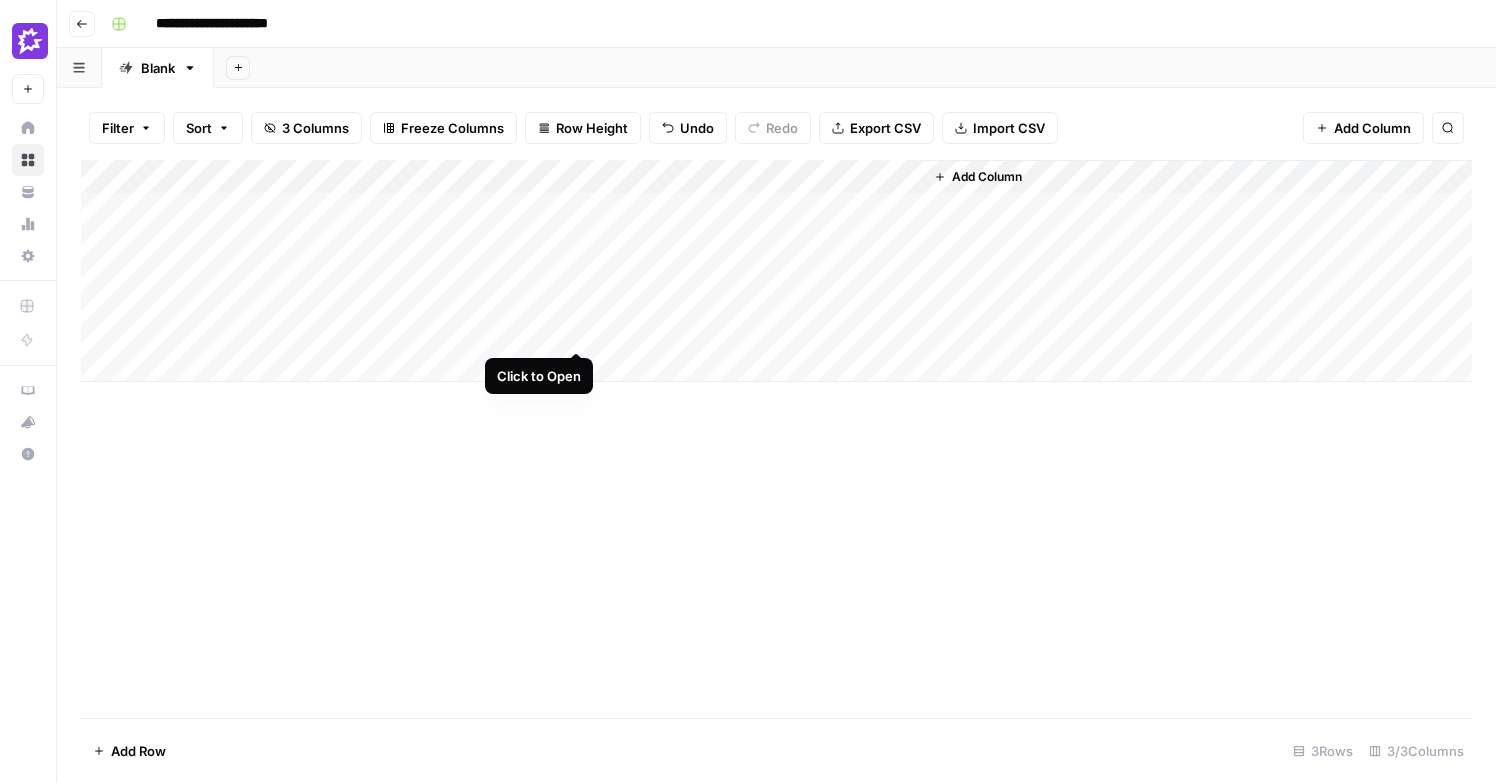 click on "Add Column" at bounding box center (776, 271) 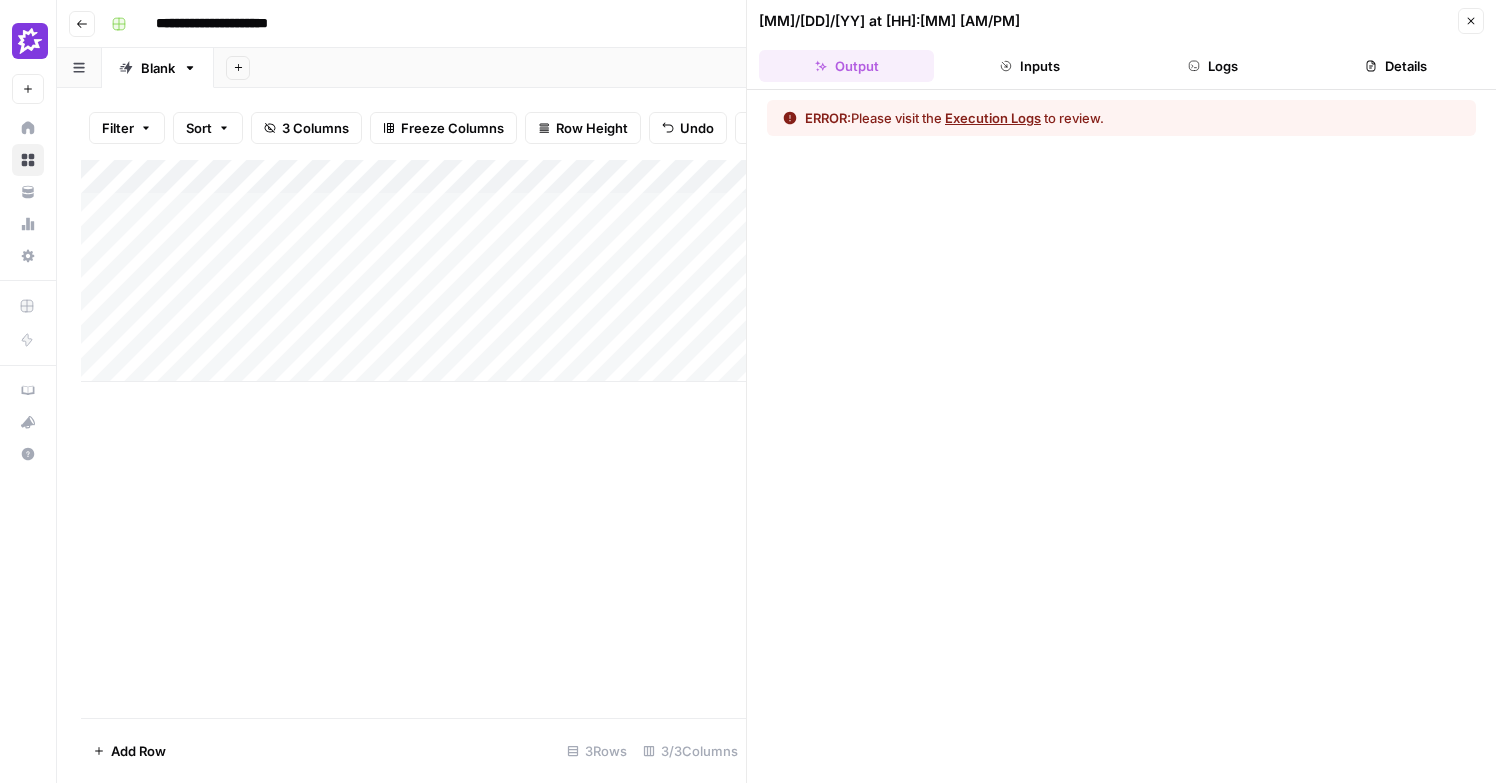 click on "Execution Logs" at bounding box center [993, 118] 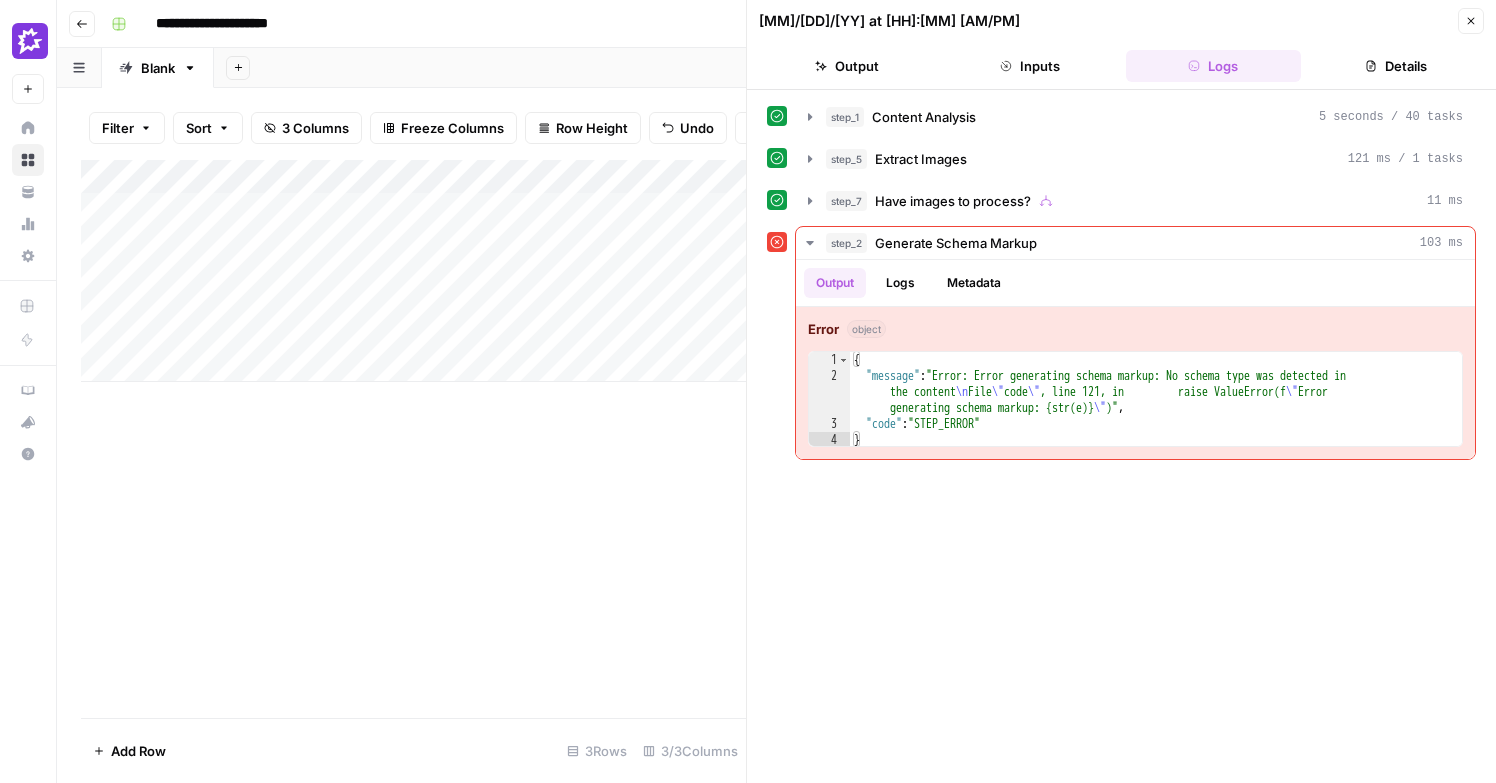 click on "Add Column" at bounding box center [413, 271] 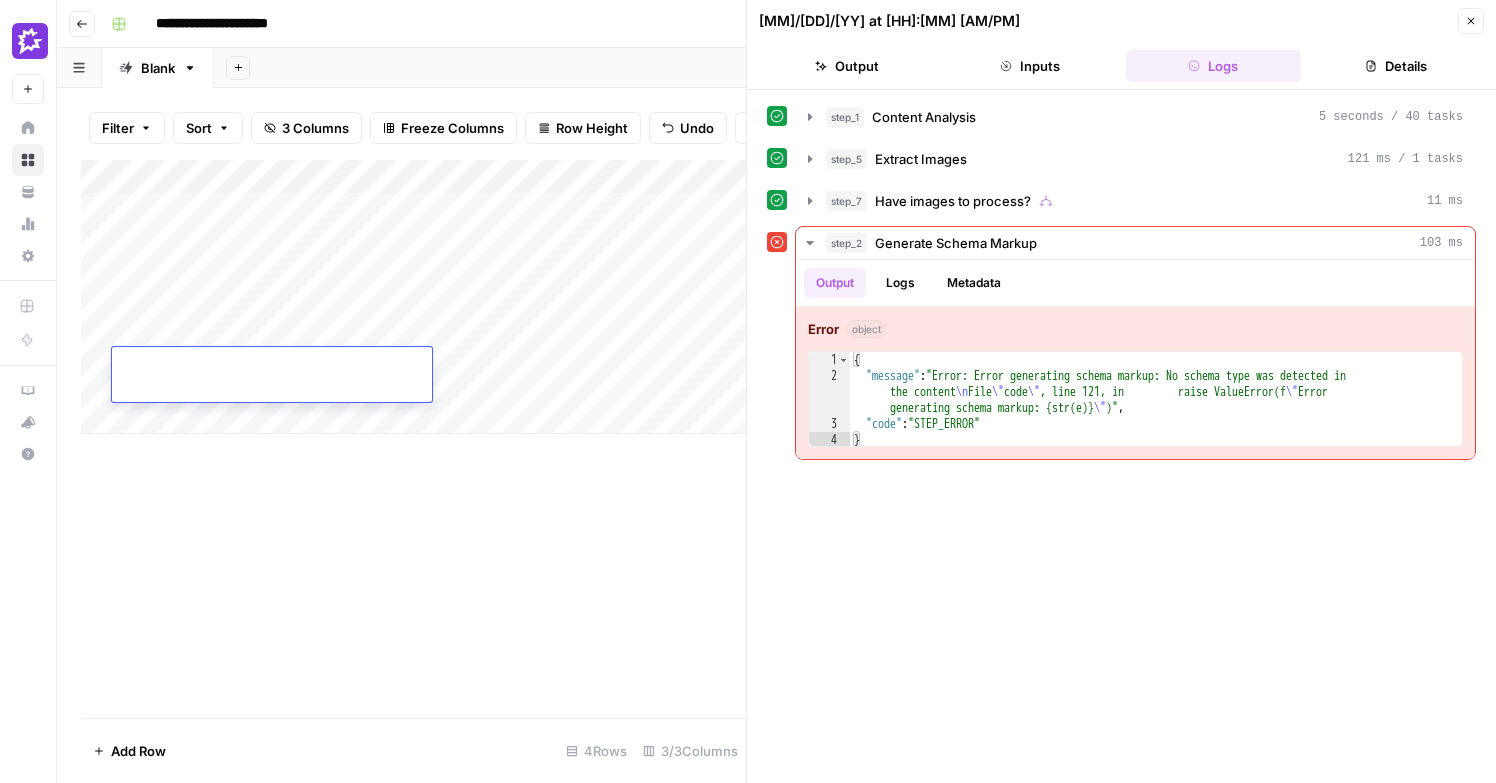 click at bounding box center (272, 367) 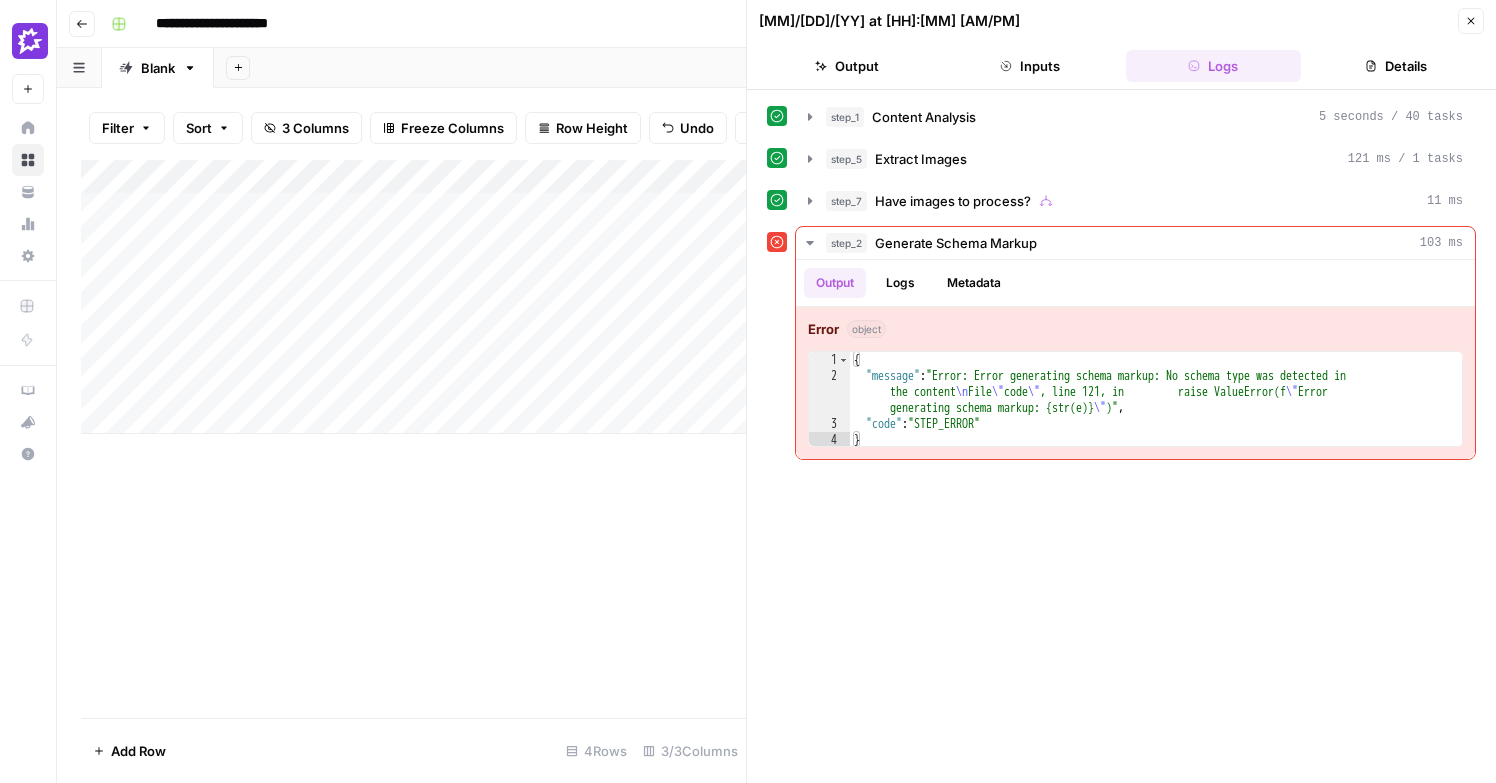 click on "Add Column" at bounding box center (413, 439) 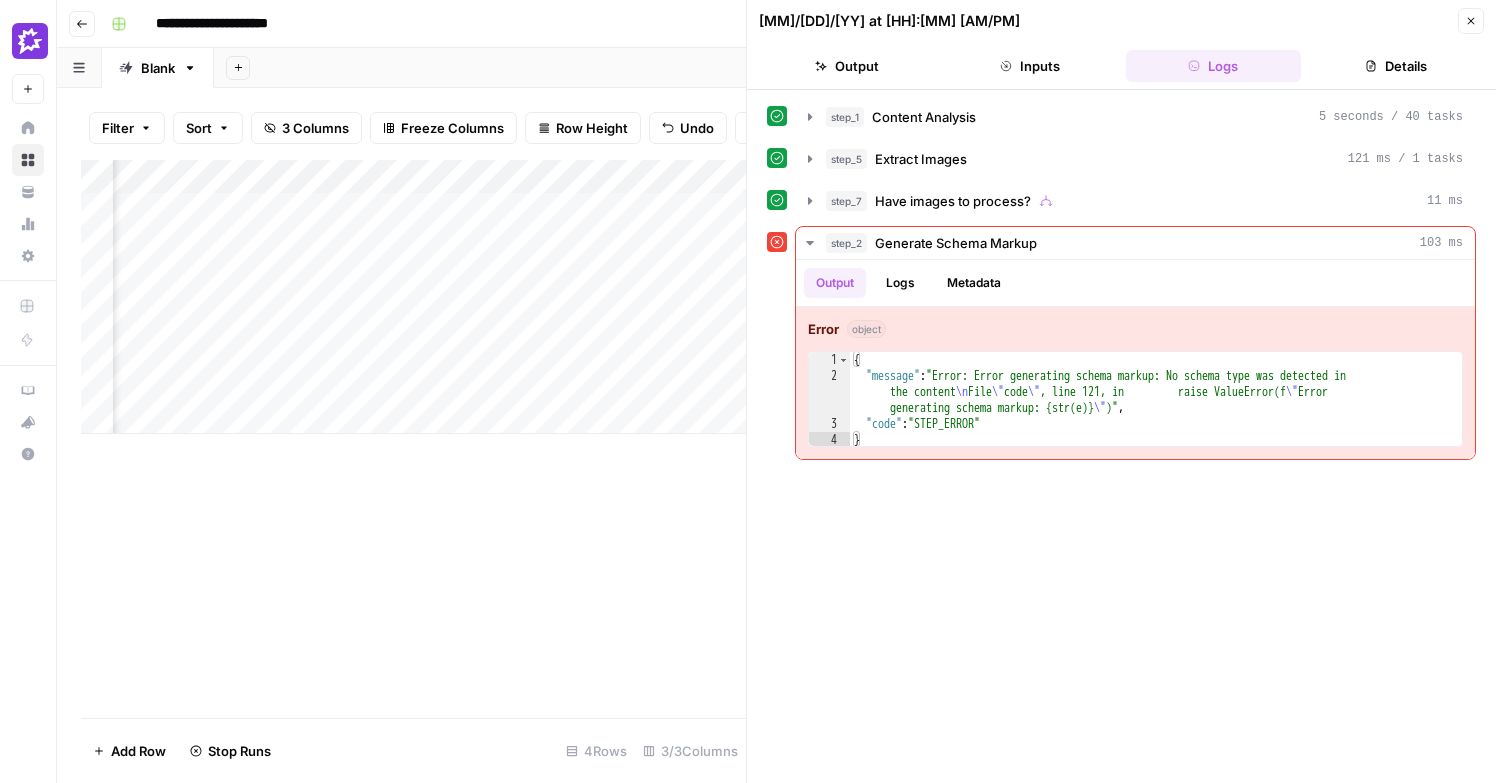scroll, scrollTop: 0, scrollLeft: 148, axis: horizontal 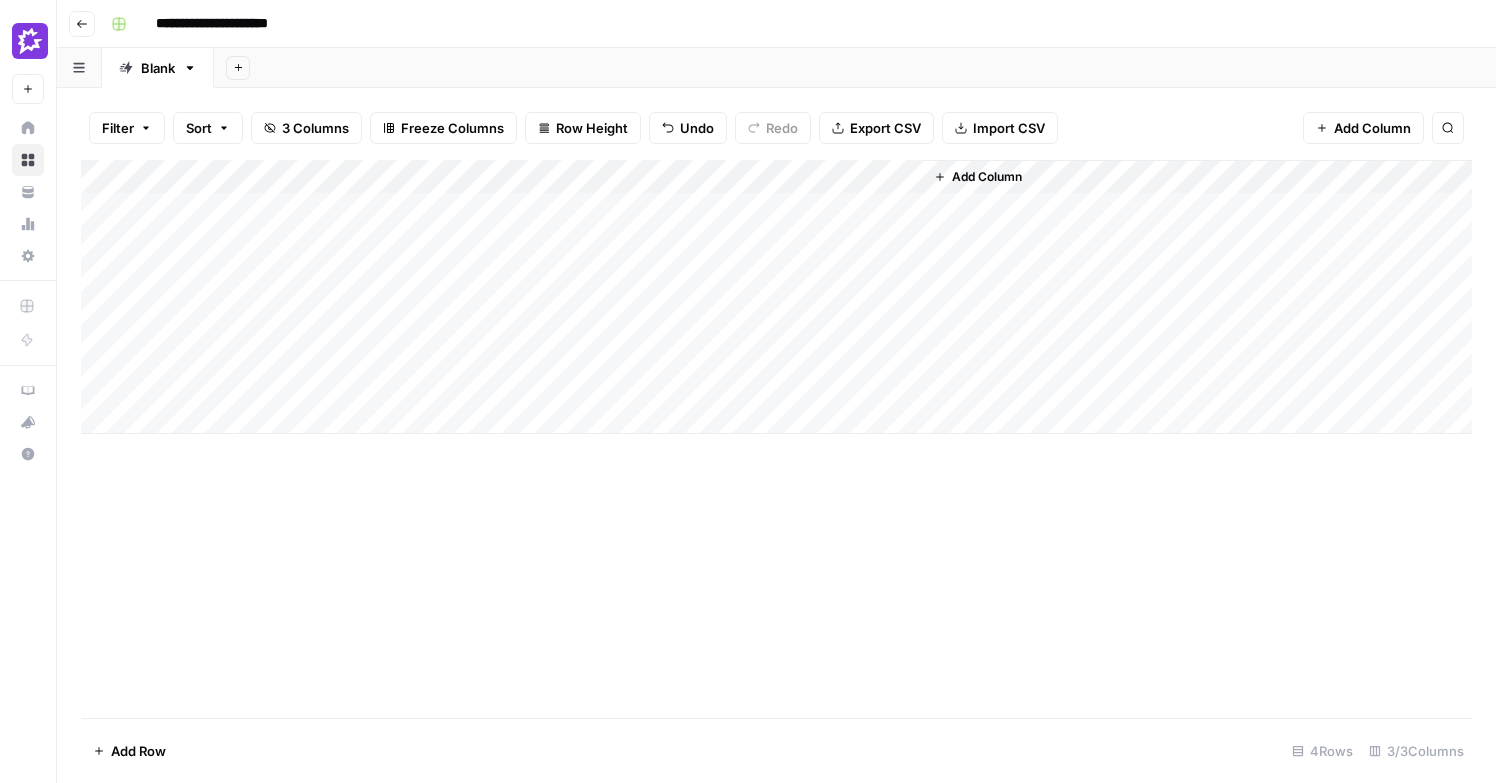 click on "Add Column" at bounding box center [776, 297] 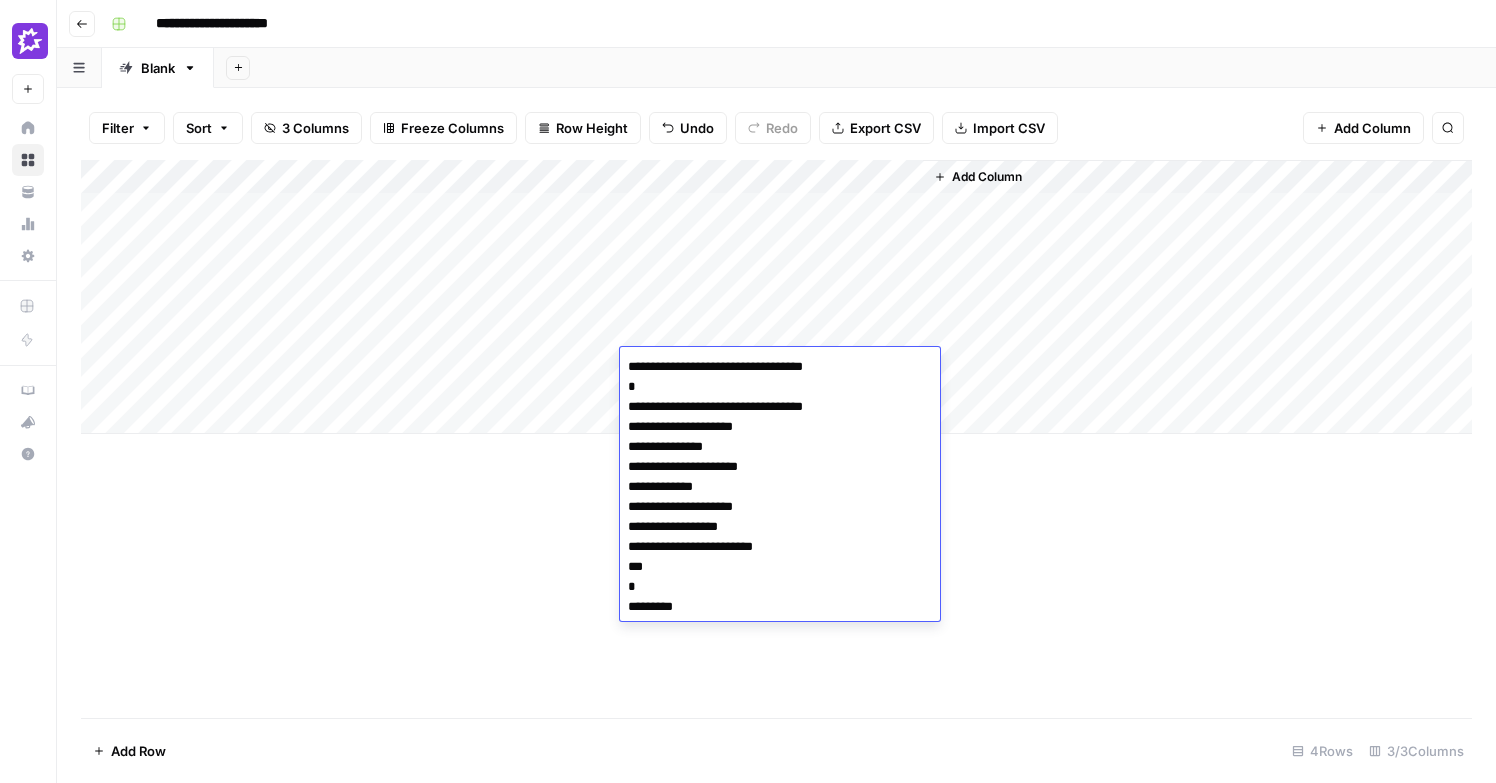 click on "Add Column" at bounding box center [776, 439] 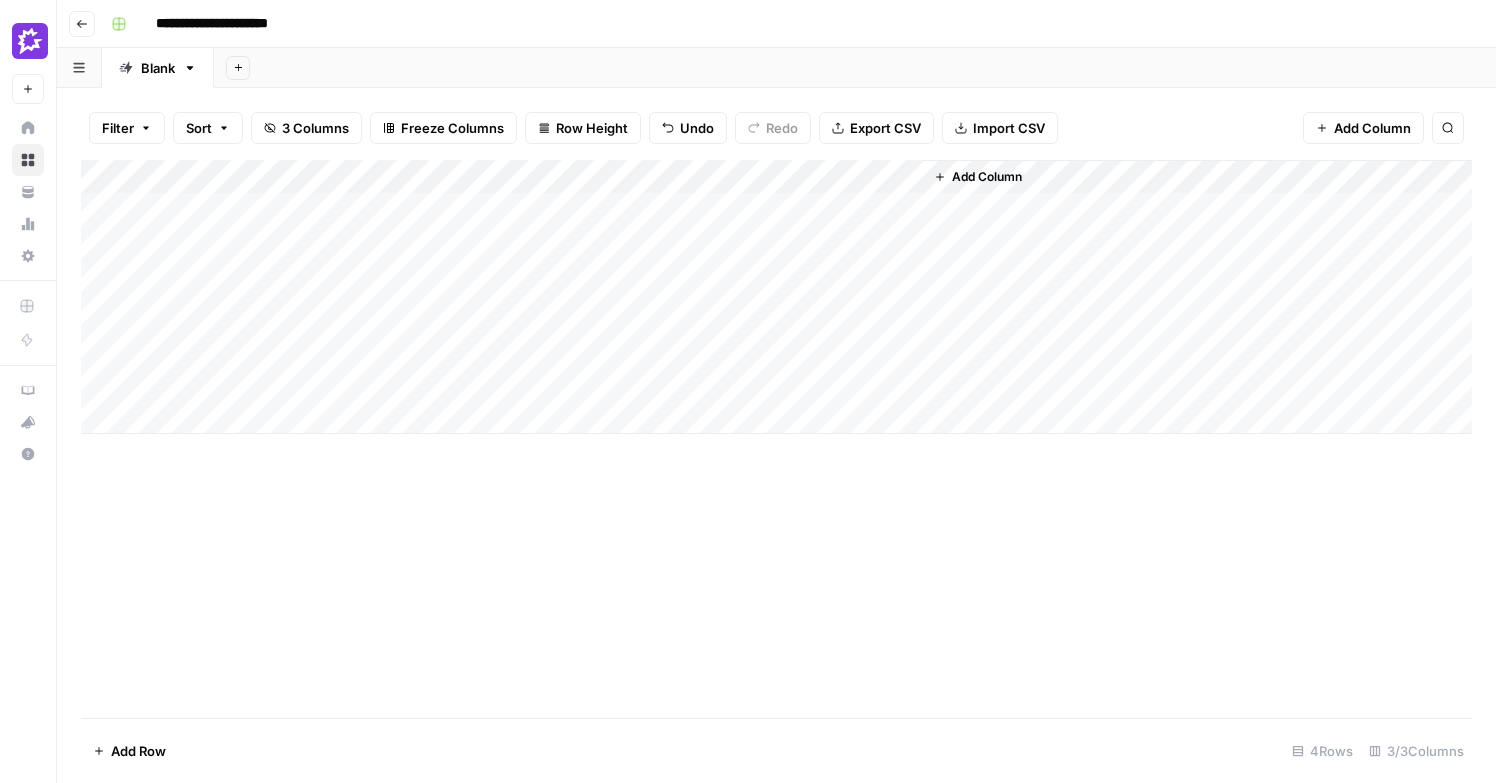 click on "Add Column" at bounding box center (776, 297) 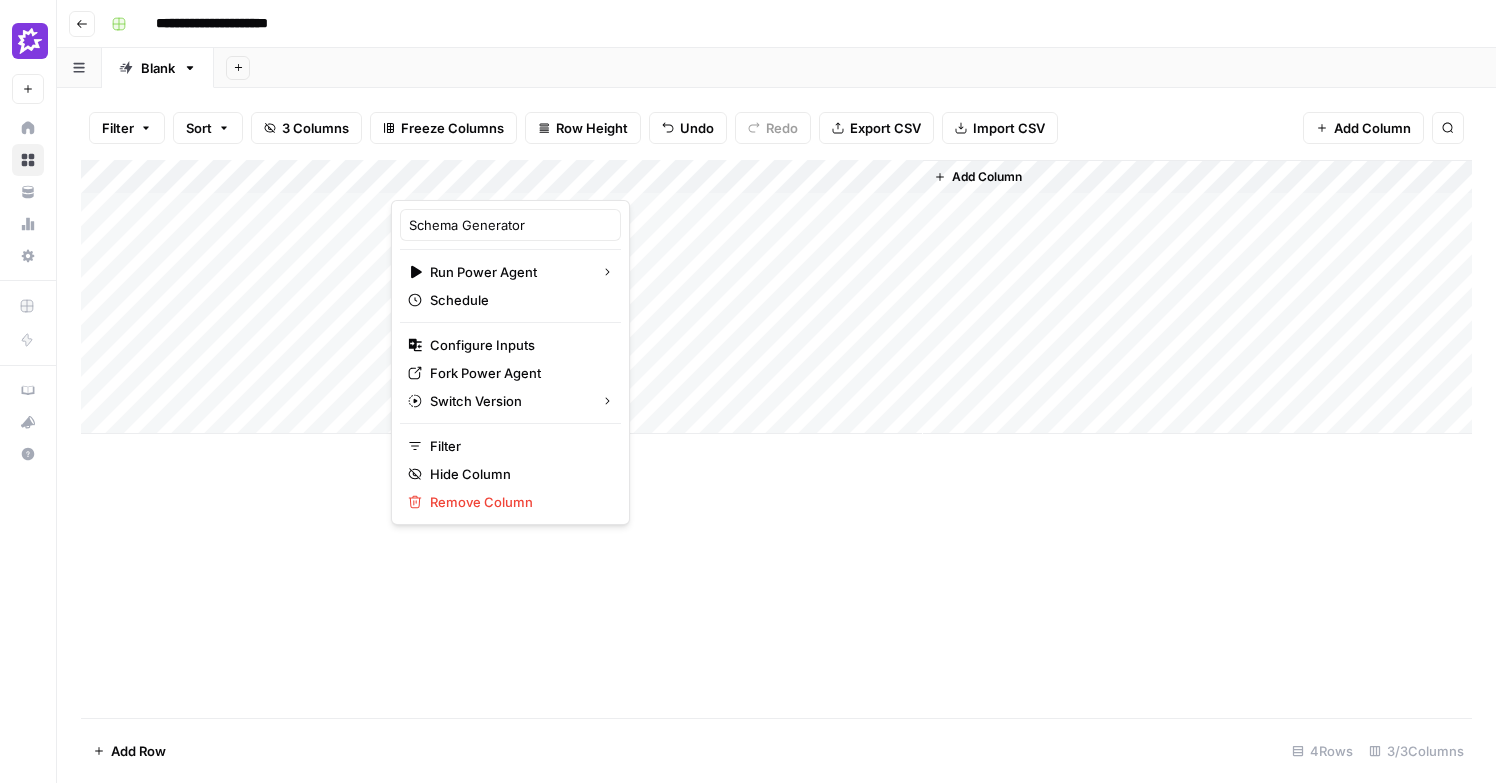 click on "Add Column" at bounding box center [776, 439] 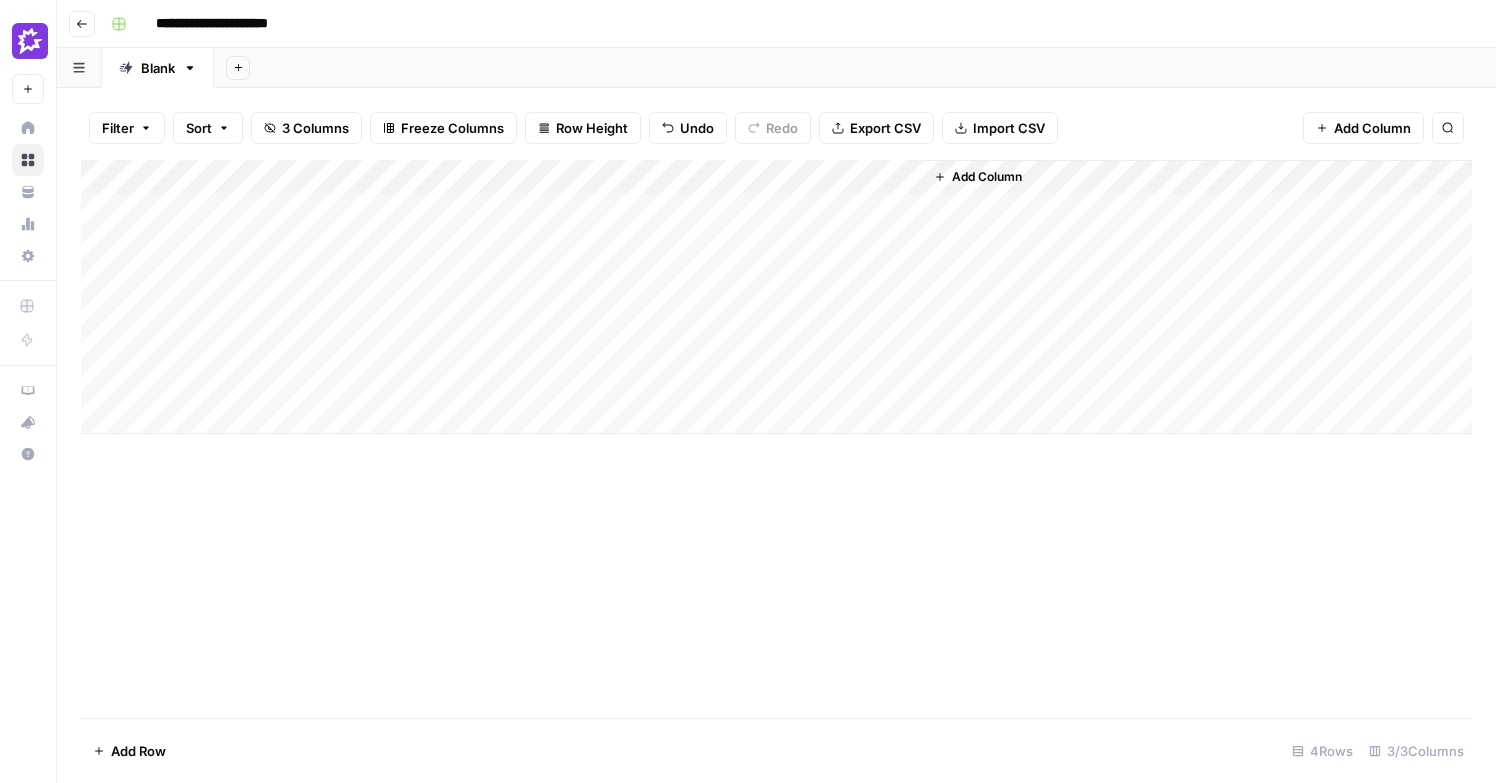 click on "Add Column" at bounding box center [776, 297] 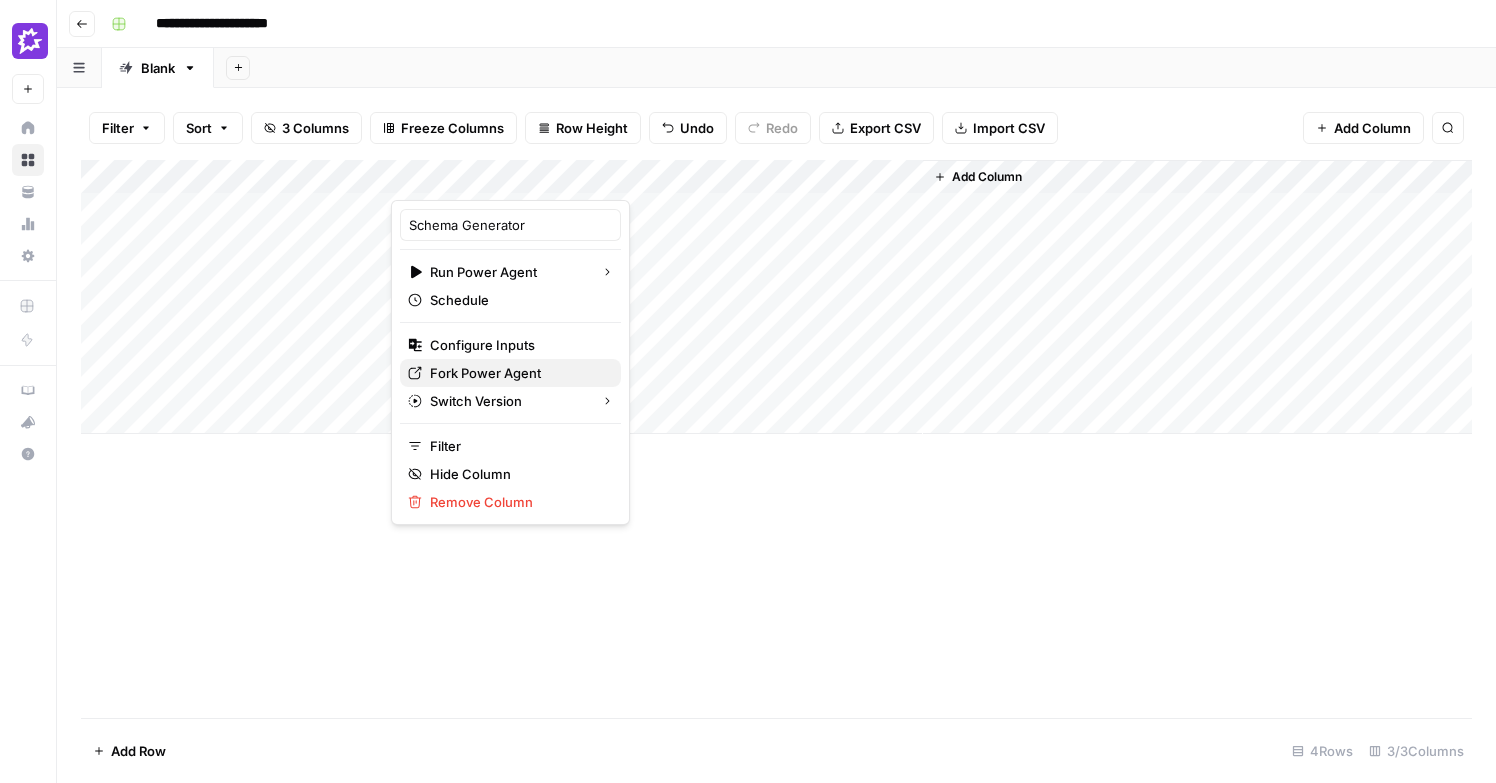 click on "Fork Power Agent" at bounding box center [517, 373] 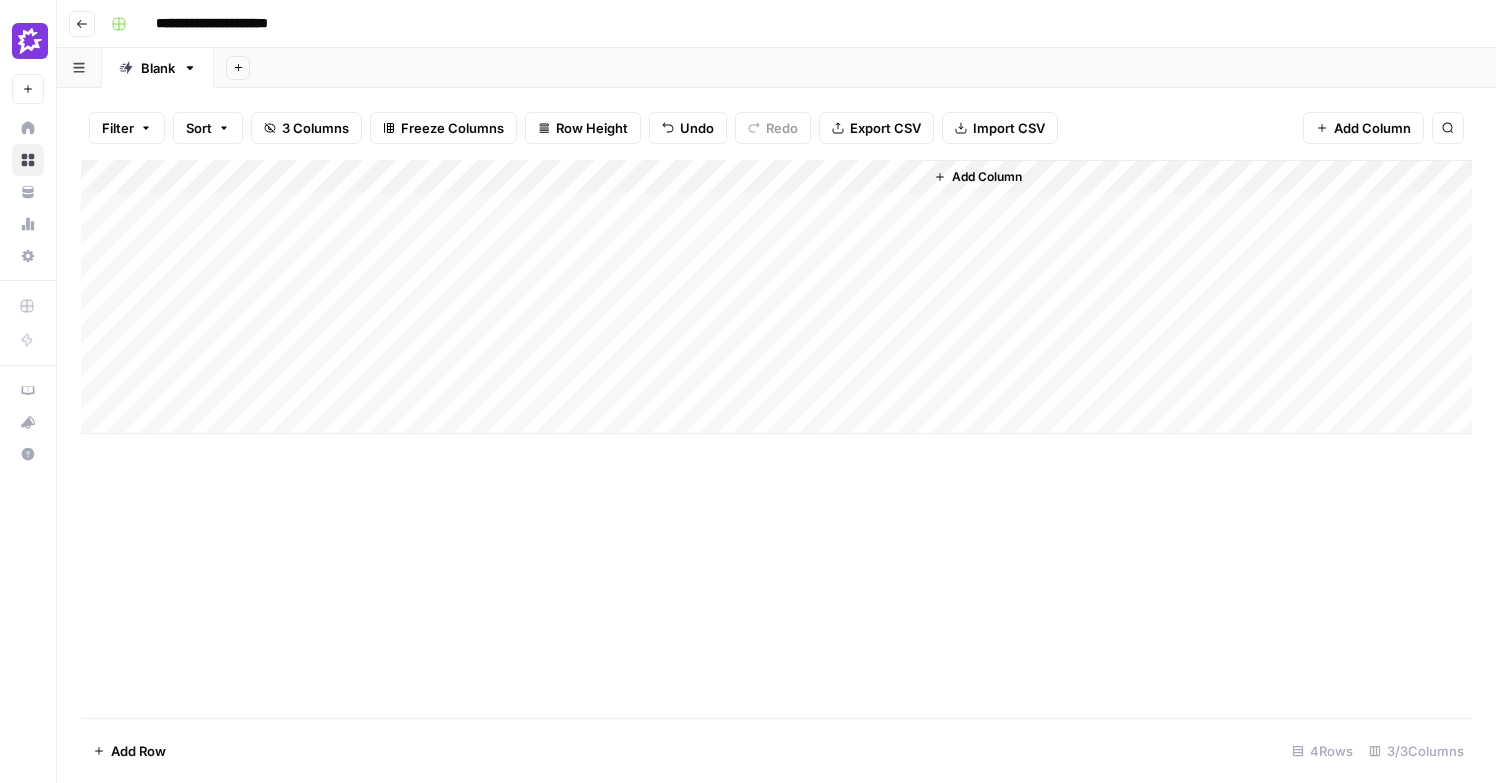 click on "Add Column" at bounding box center [776, 297] 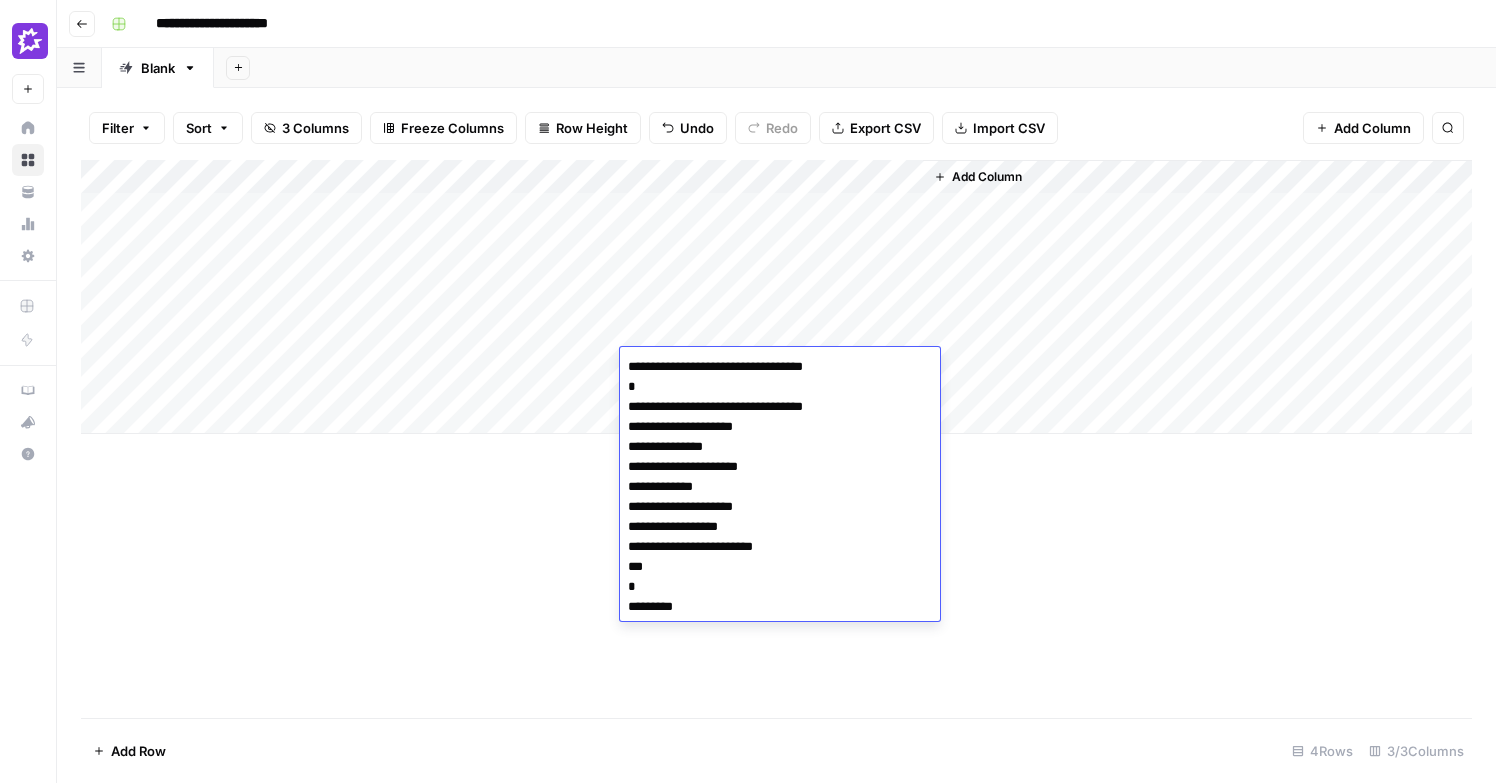 click on "Add Column" at bounding box center (776, 439) 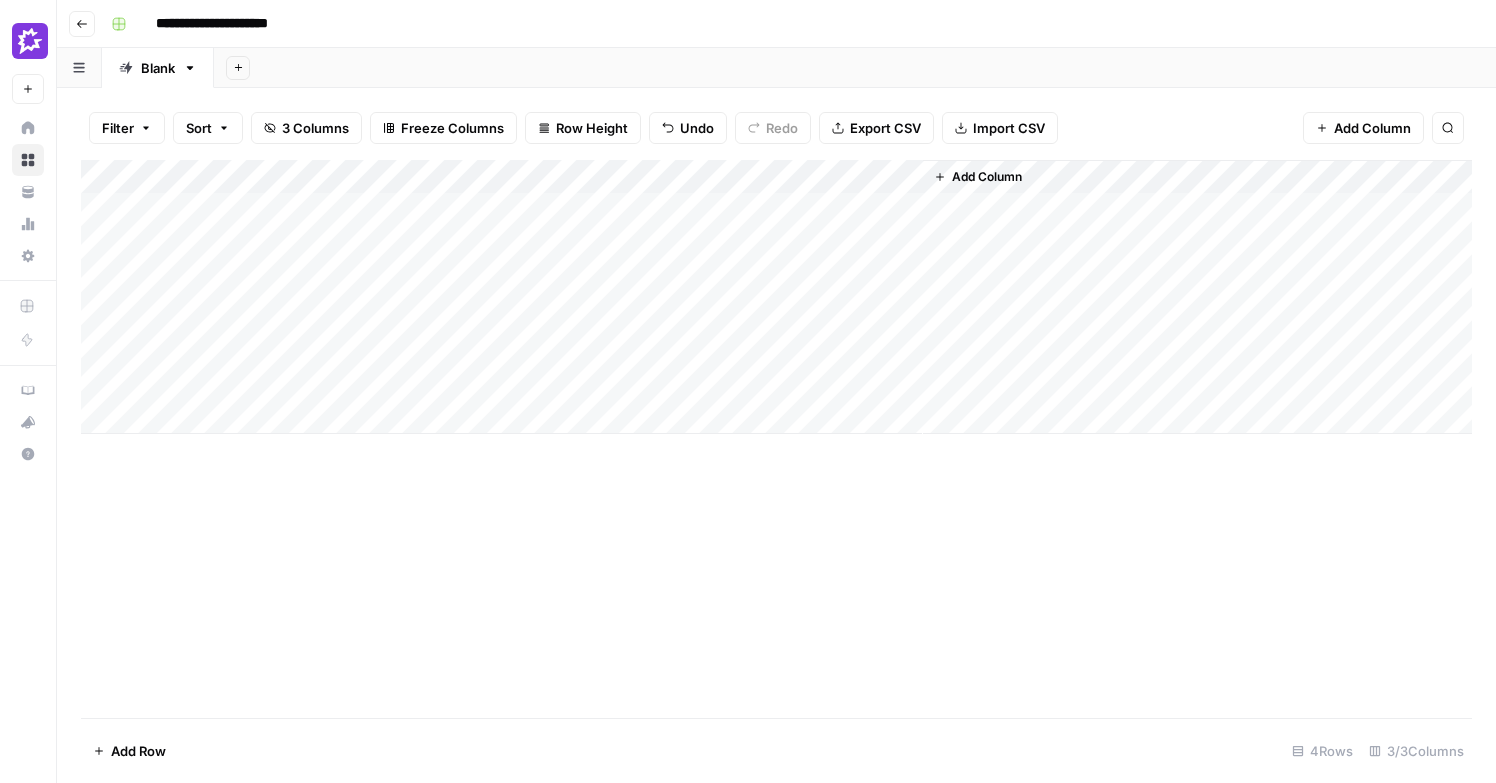 click 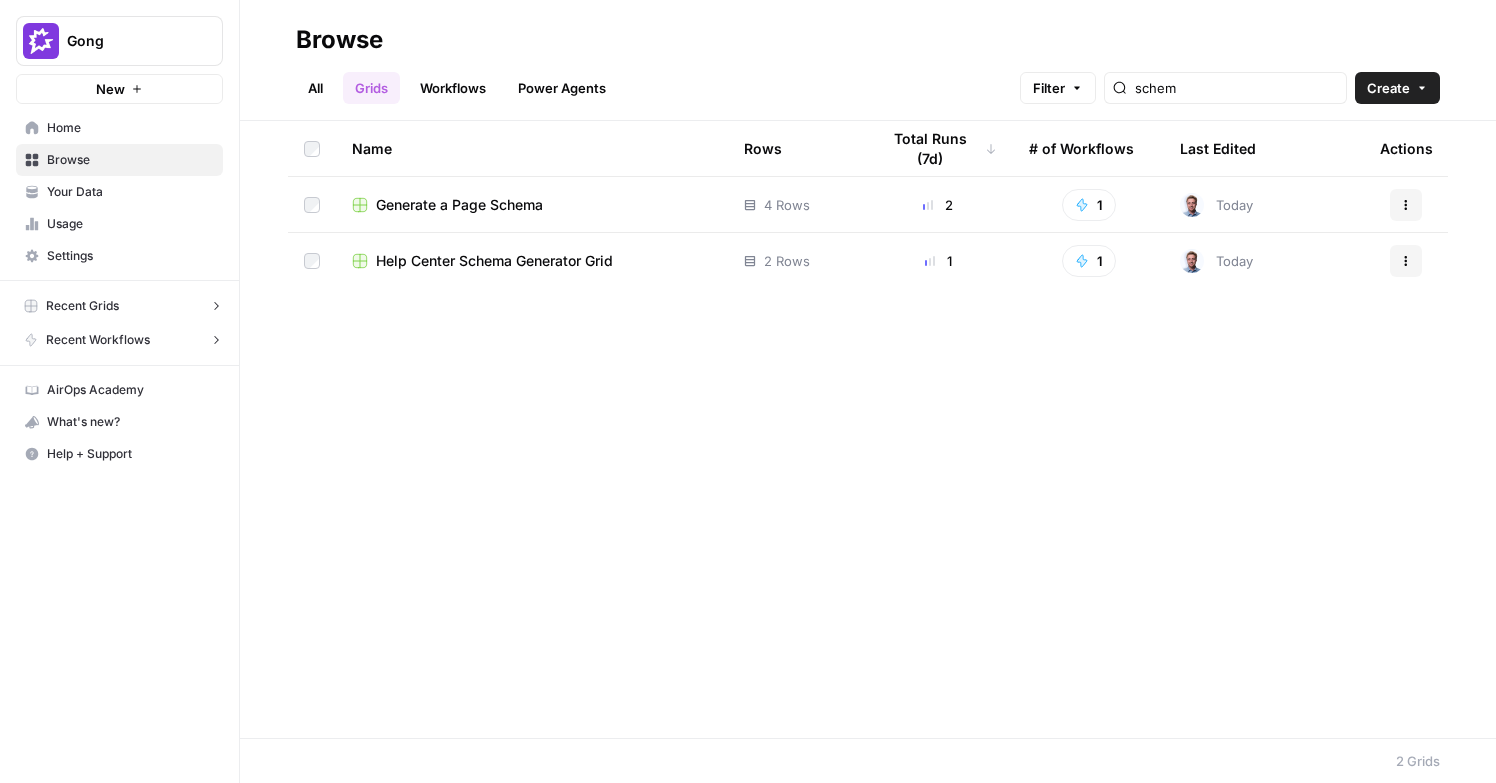 click on "Browse" at bounding box center (130, 160) 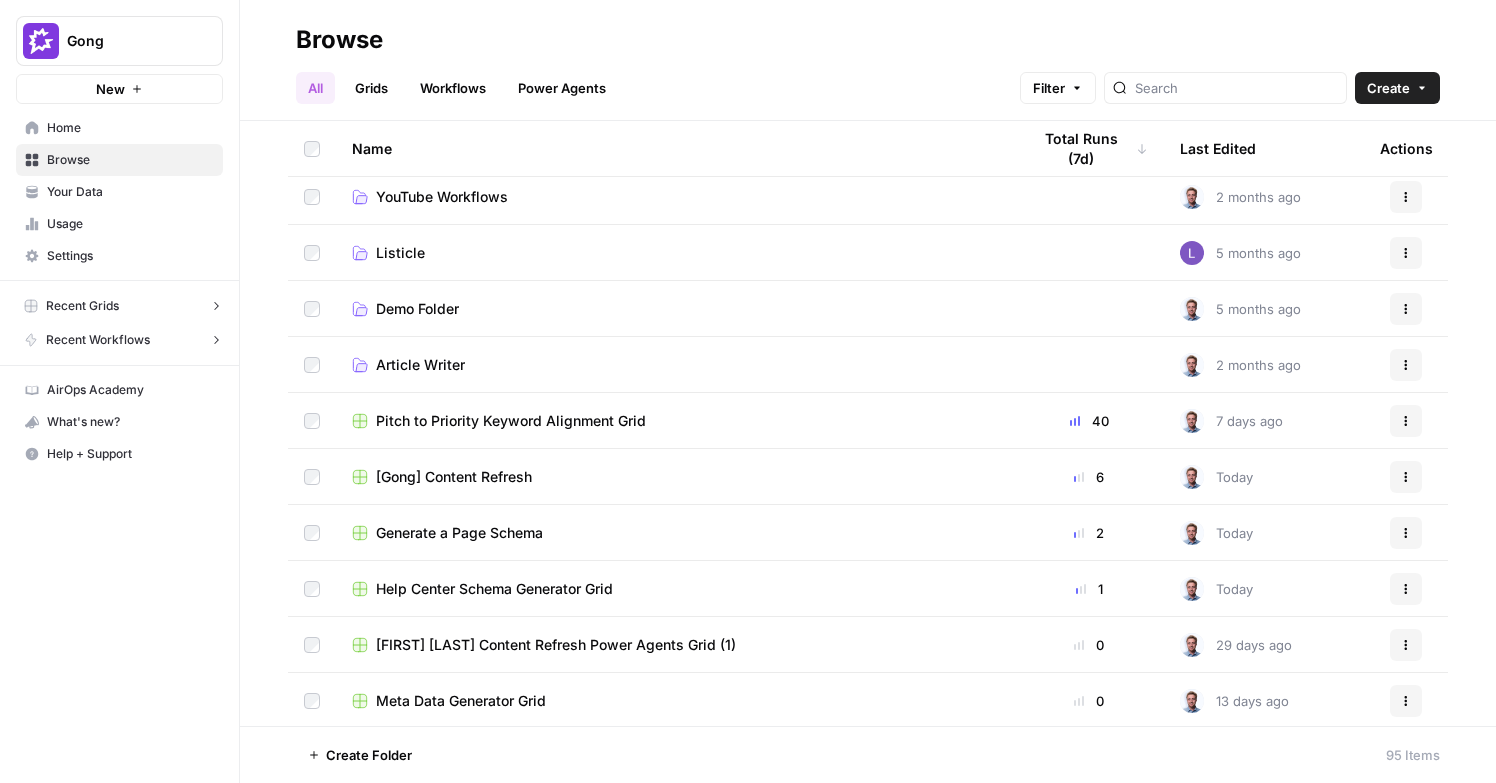 scroll, scrollTop: 125, scrollLeft: 0, axis: vertical 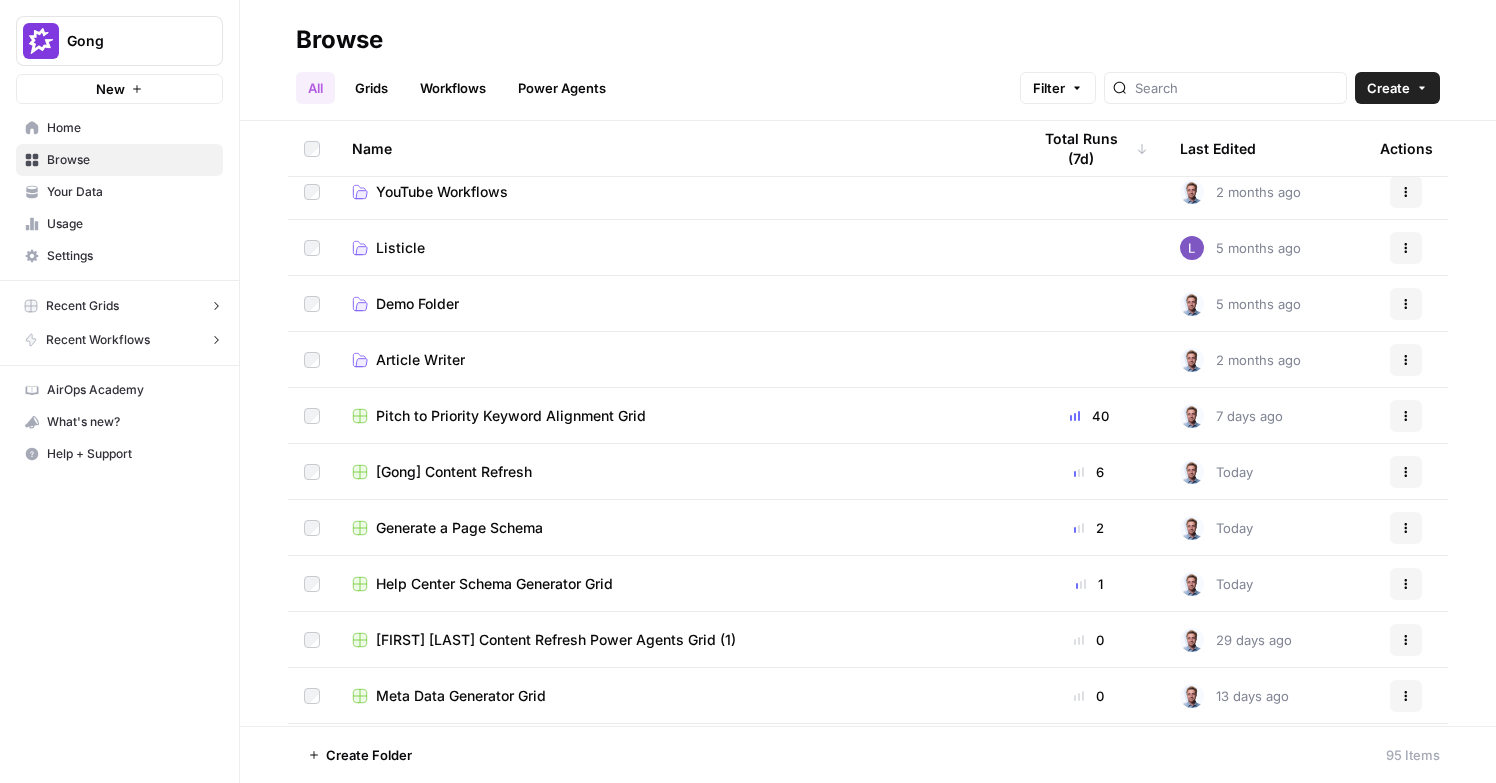 click on "[Gong] Content Refresh" at bounding box center [454, 472] 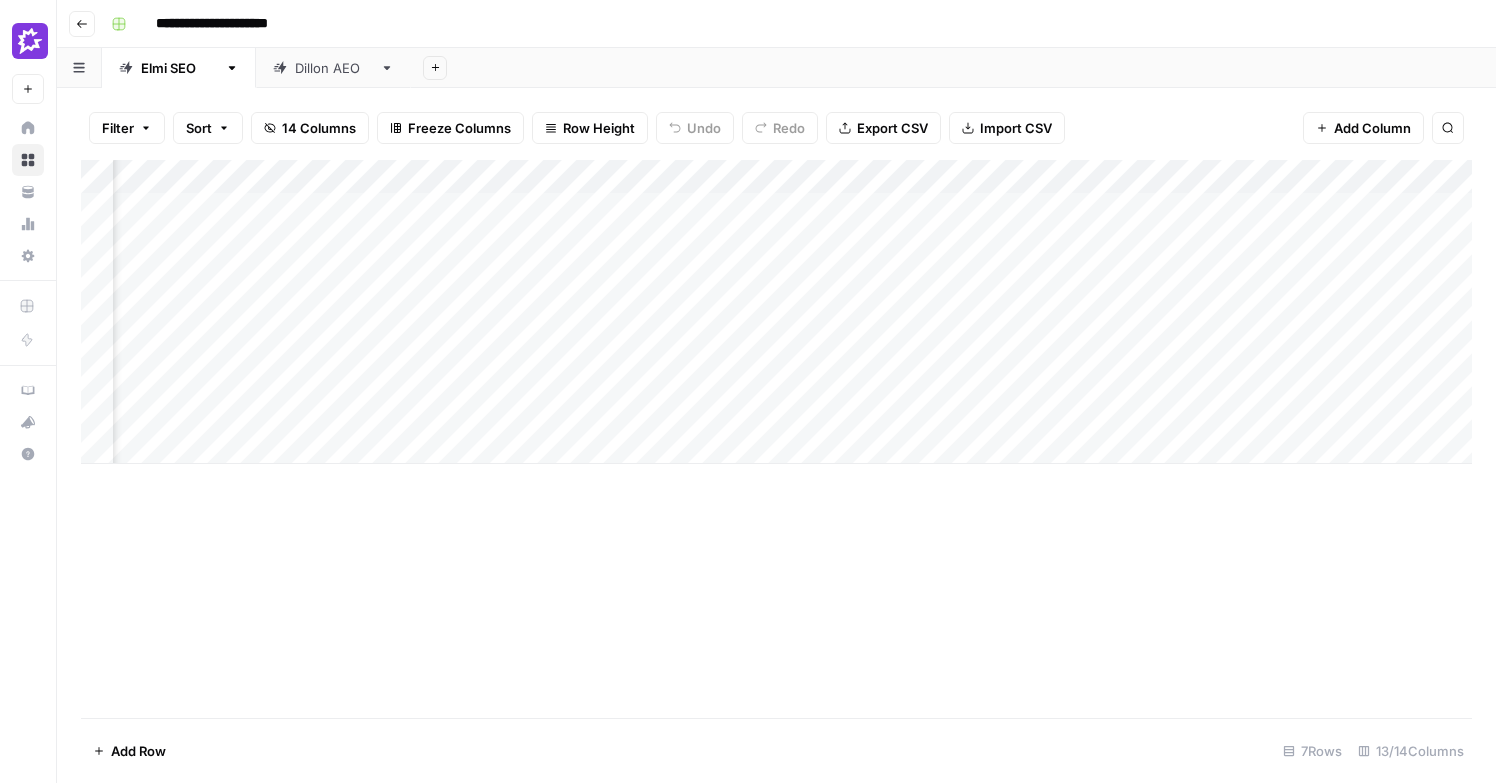 scroll, scrollTop: 0, scrollLeft: 1447, axis: horizontal 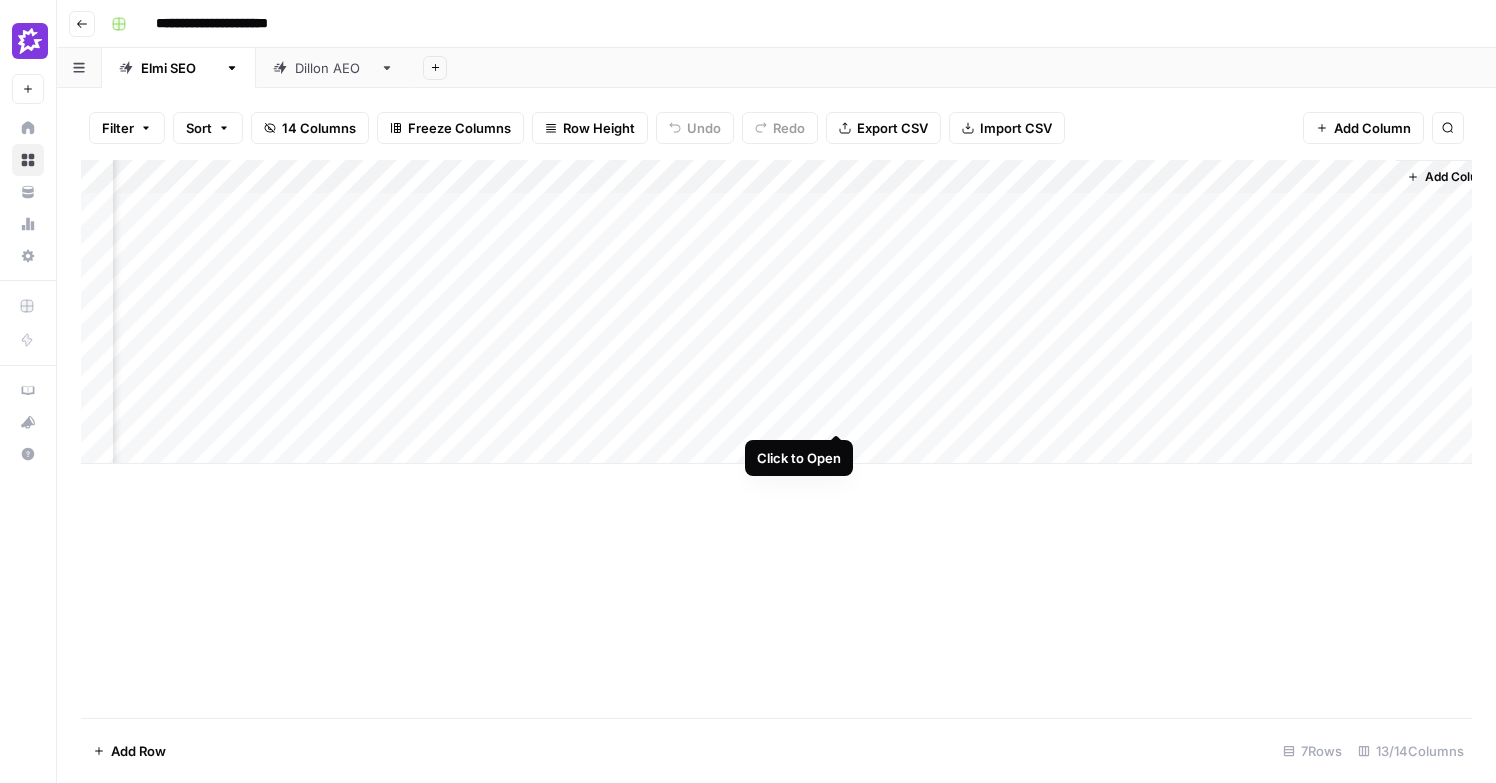 click on "Add Column" at bounding box center (776, 312) 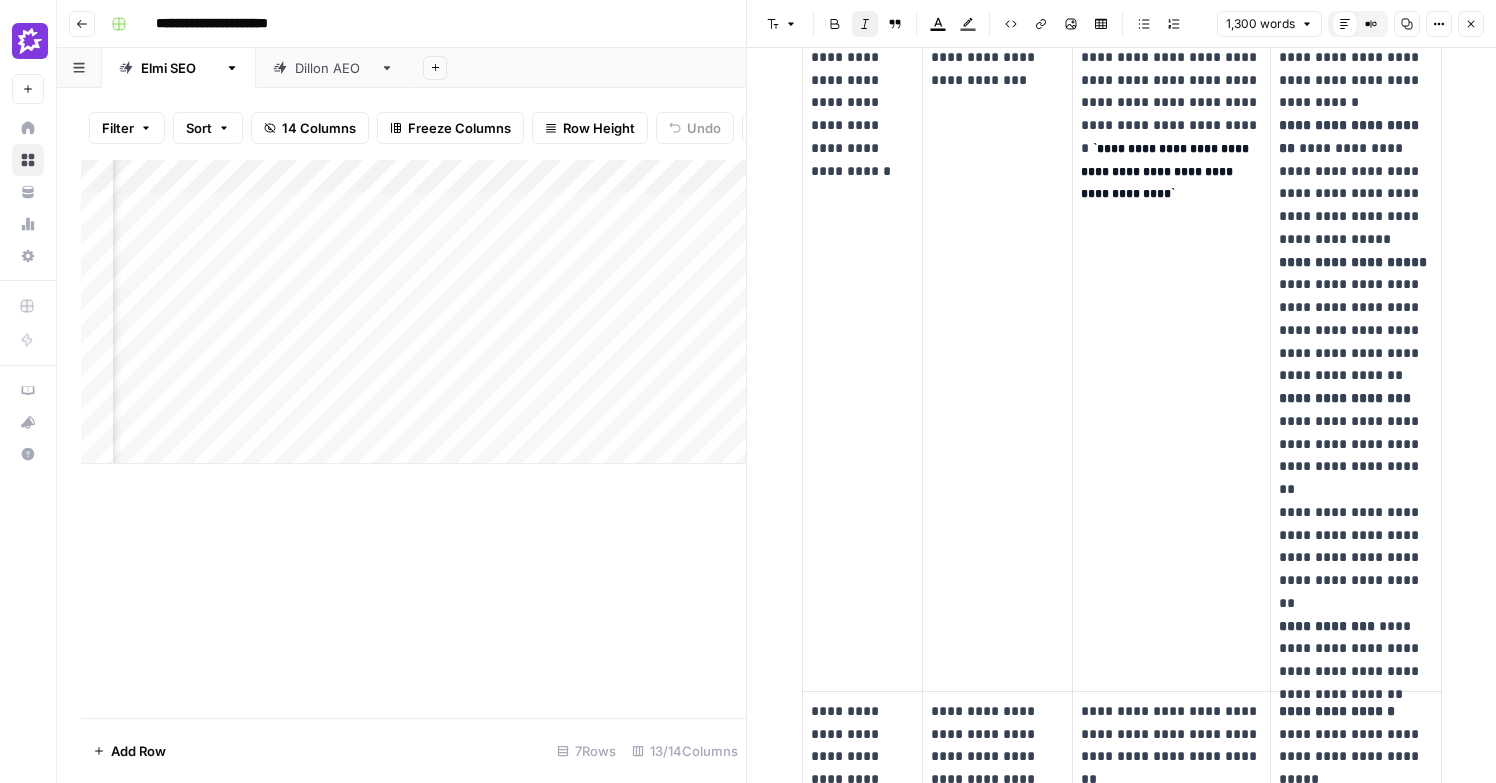 scroll, scrollTop: 0, scrollLeft: 0, axis: both 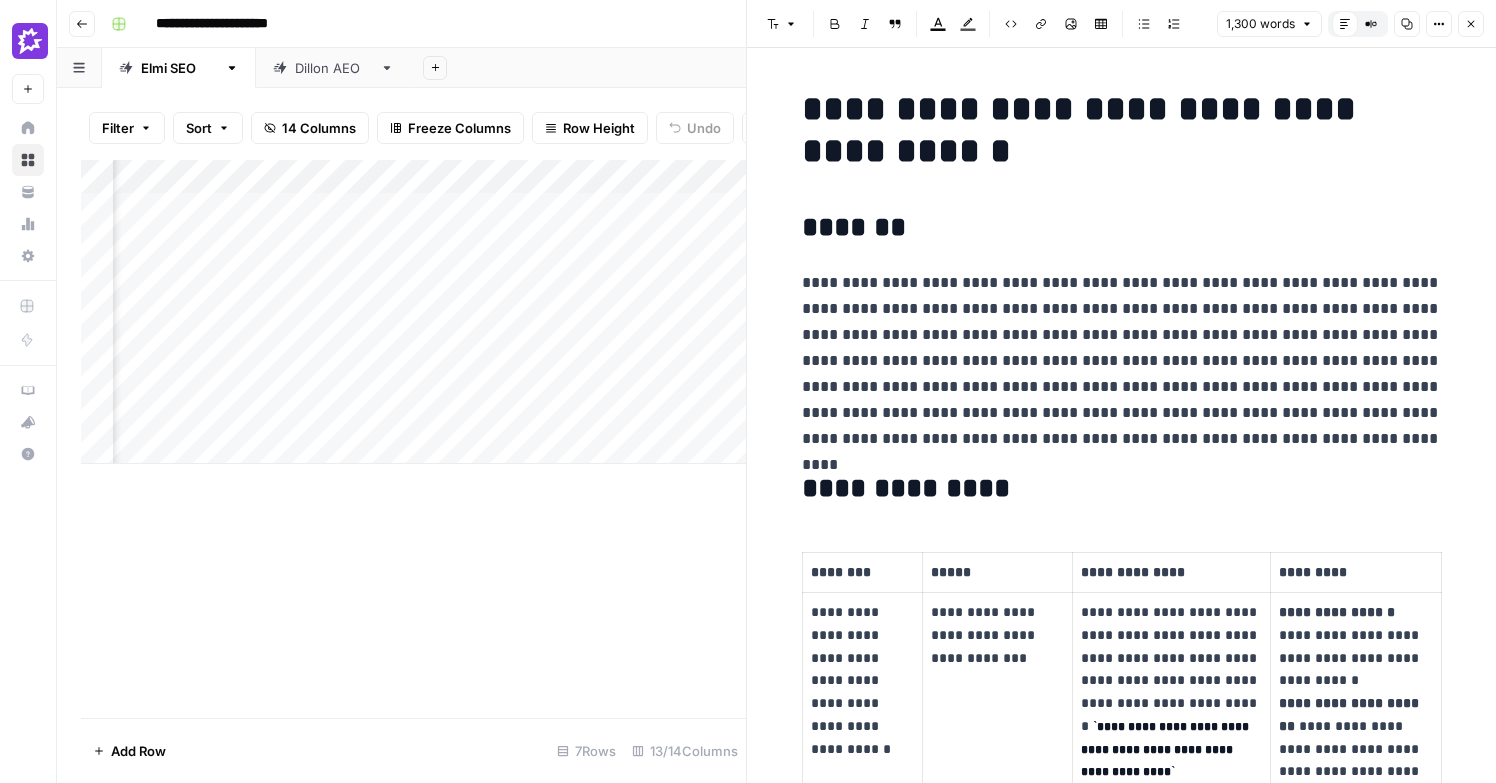 click on "**********" at bounding box center [1122, 3406] 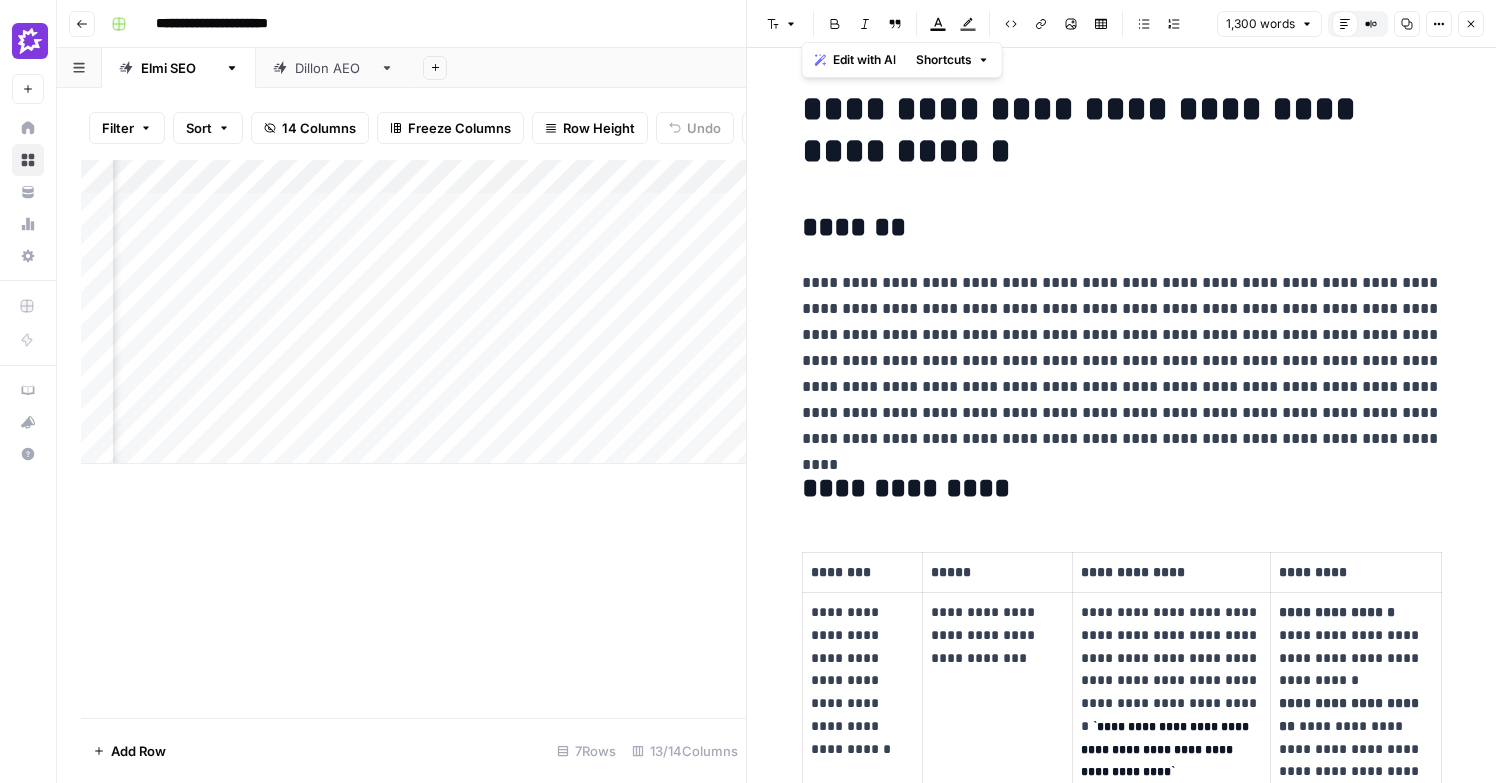 copy on "**********" 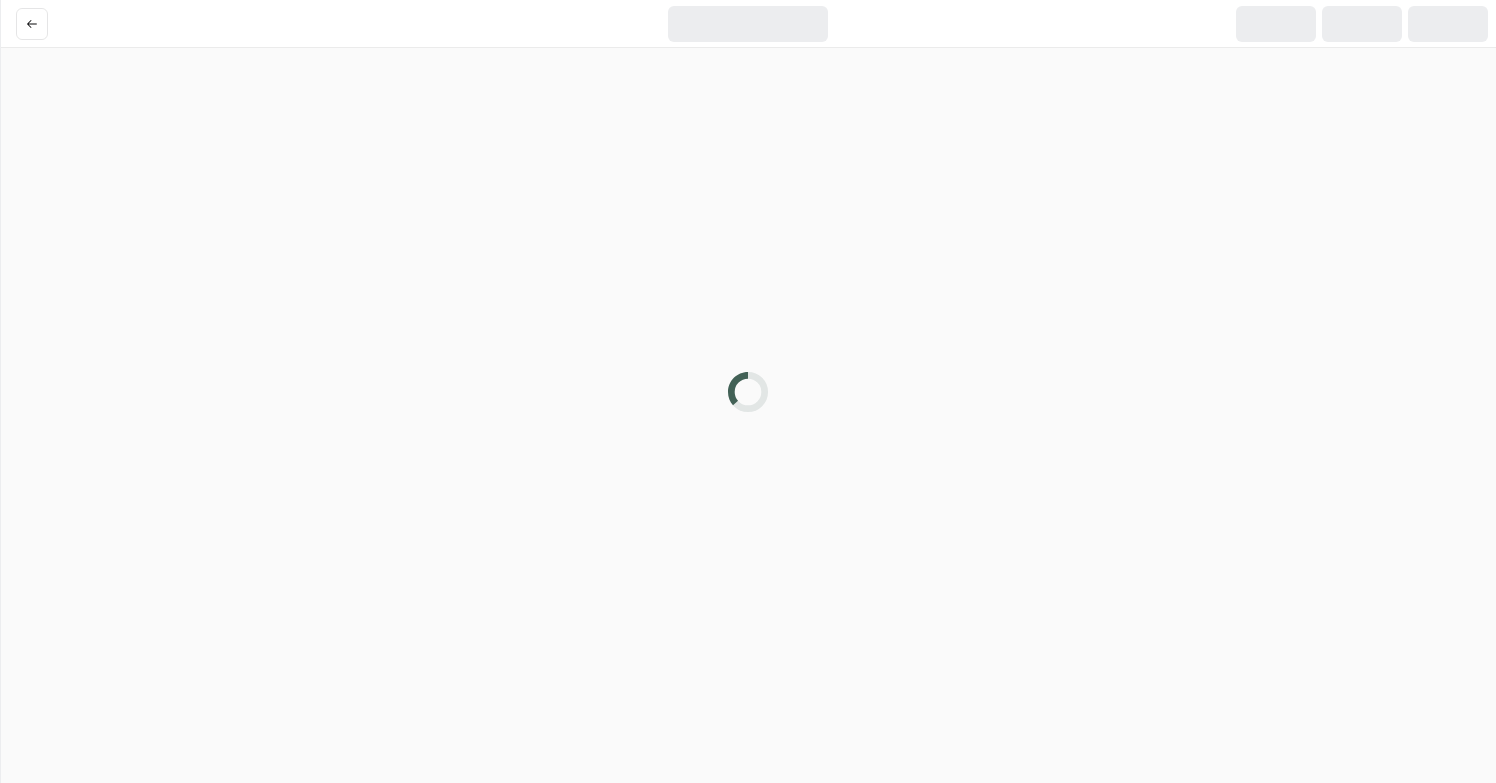 scroll, scrollTop: 0, scrollLeft: 0, axis: both 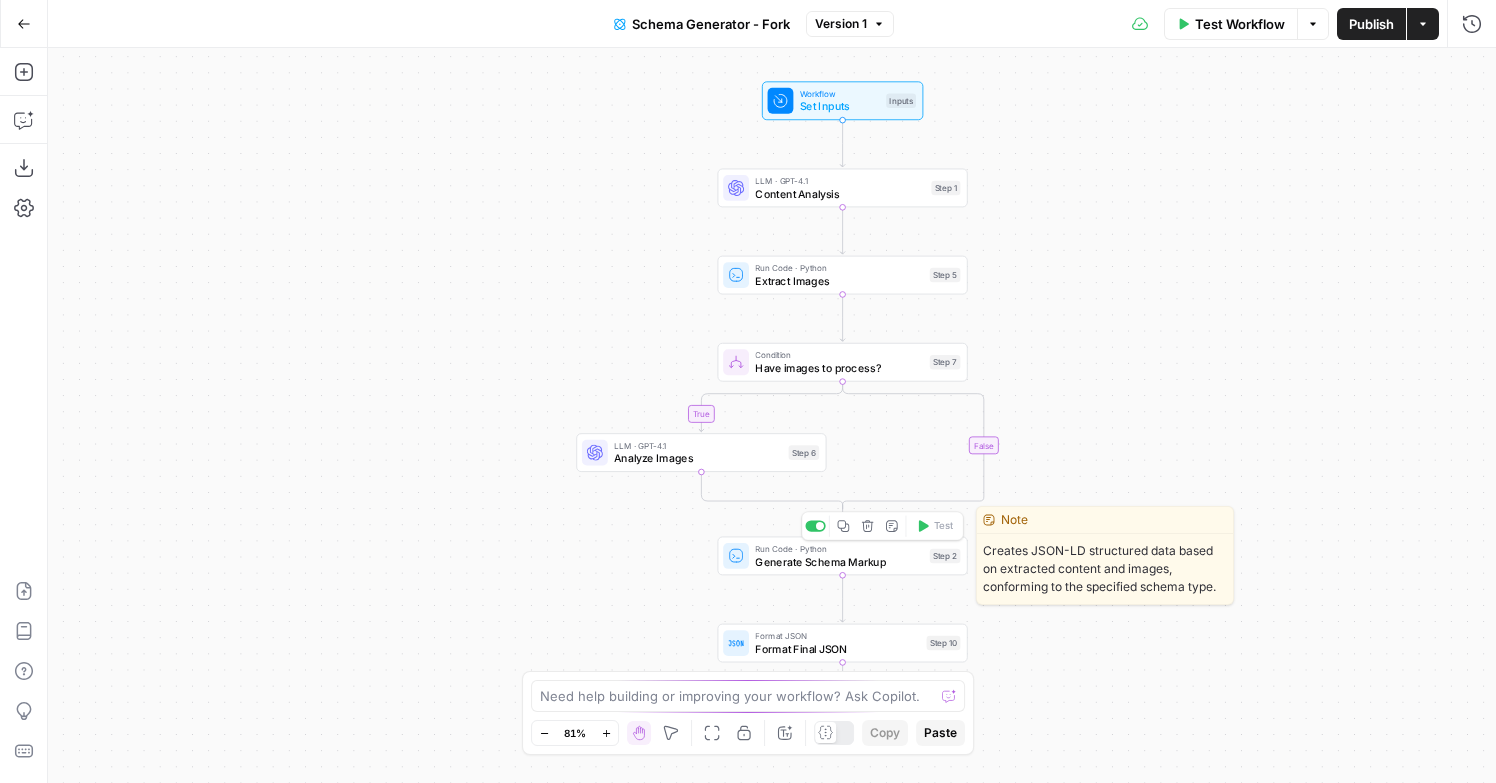 click on "Generate Schema Markup" at bounding box center (839, 561) 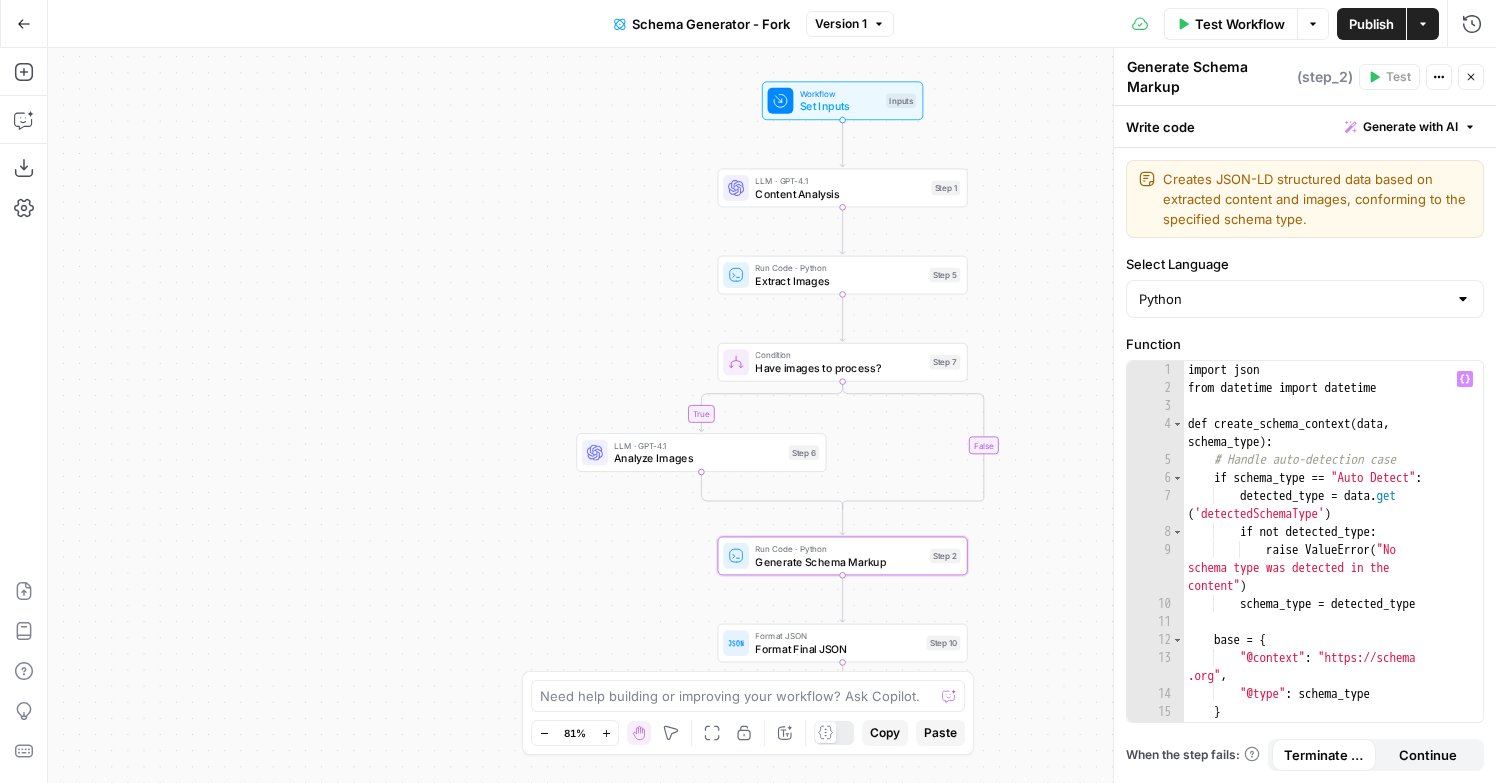 scroll, scrollTop: 0, scrollLeft: 0, axis: both 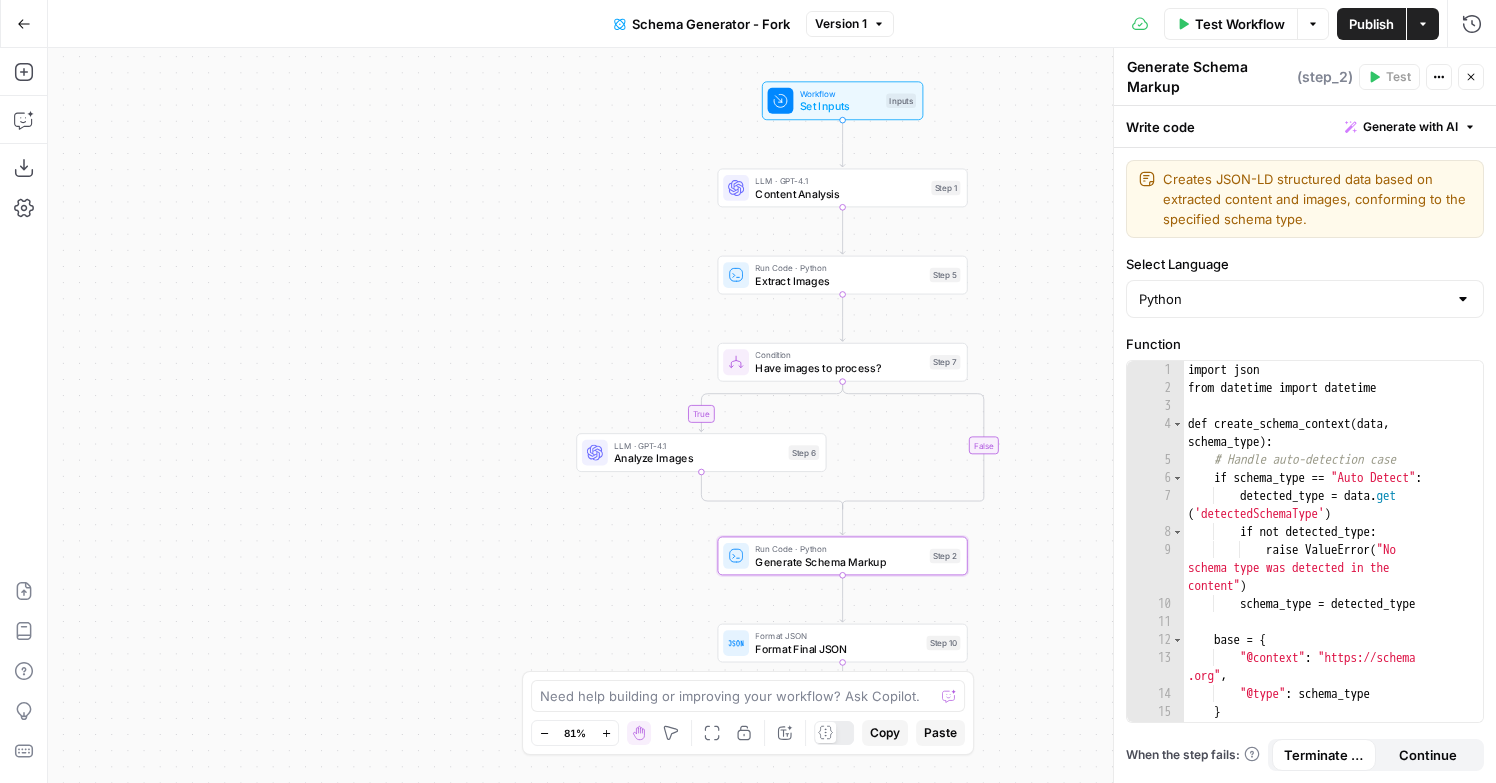 click on "Close" at bounding box center [1471, 77] 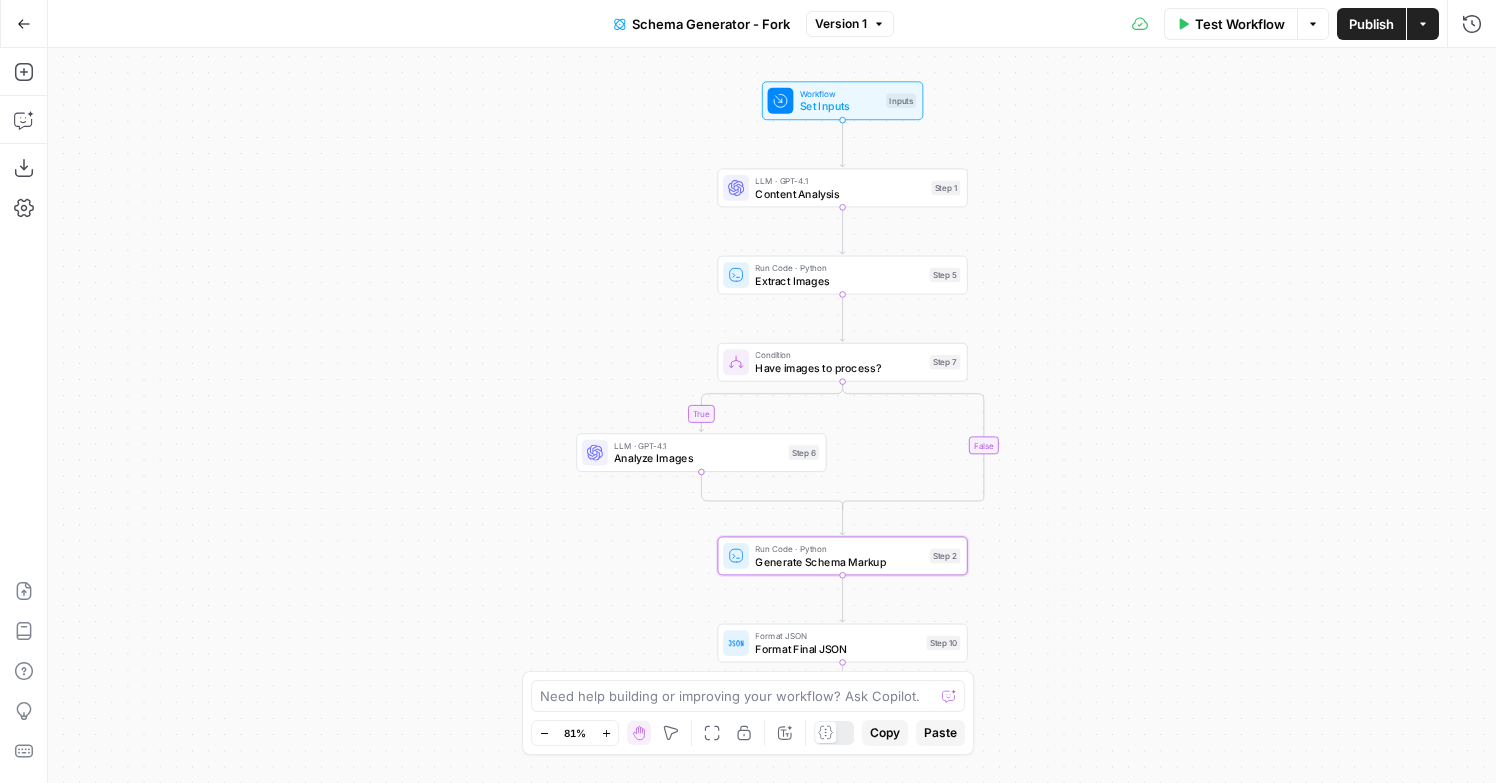 click 